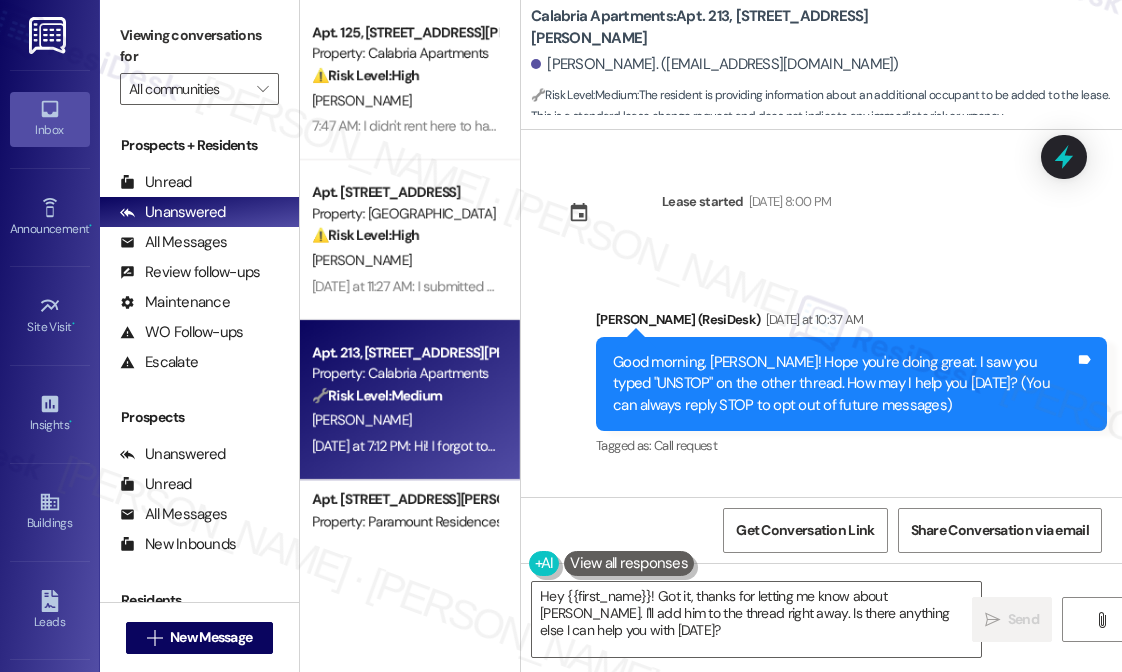 scroll, scrollTop: 0, scrollLeft: 0, axis: both 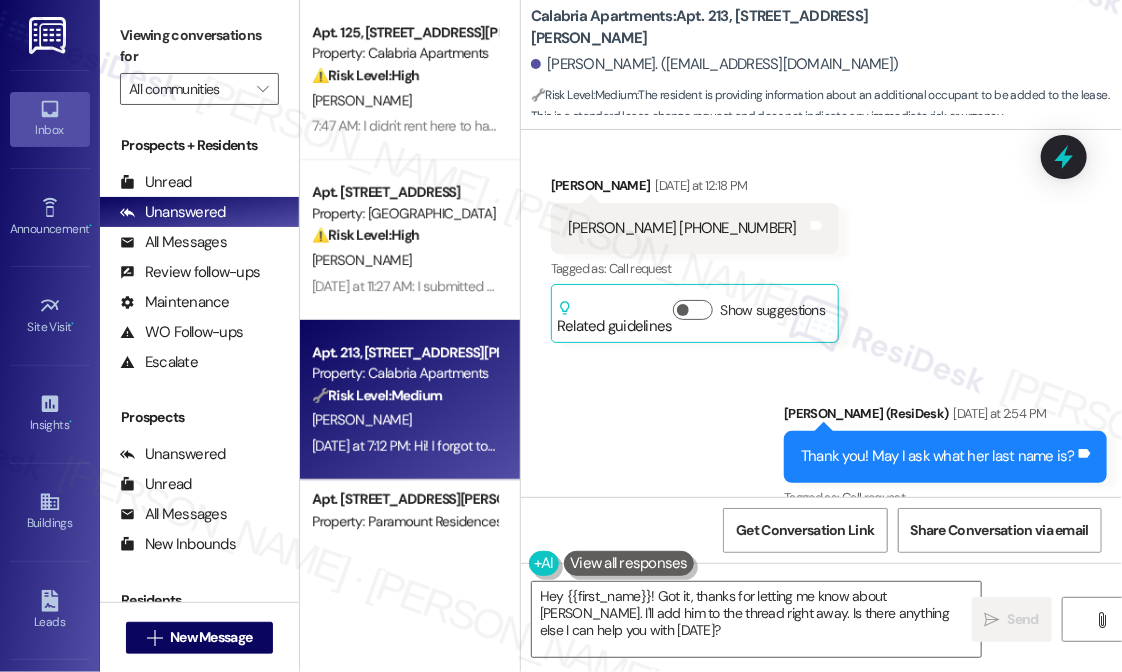 click on "[PERSON_NAME]" at bounding box center [404, 100] 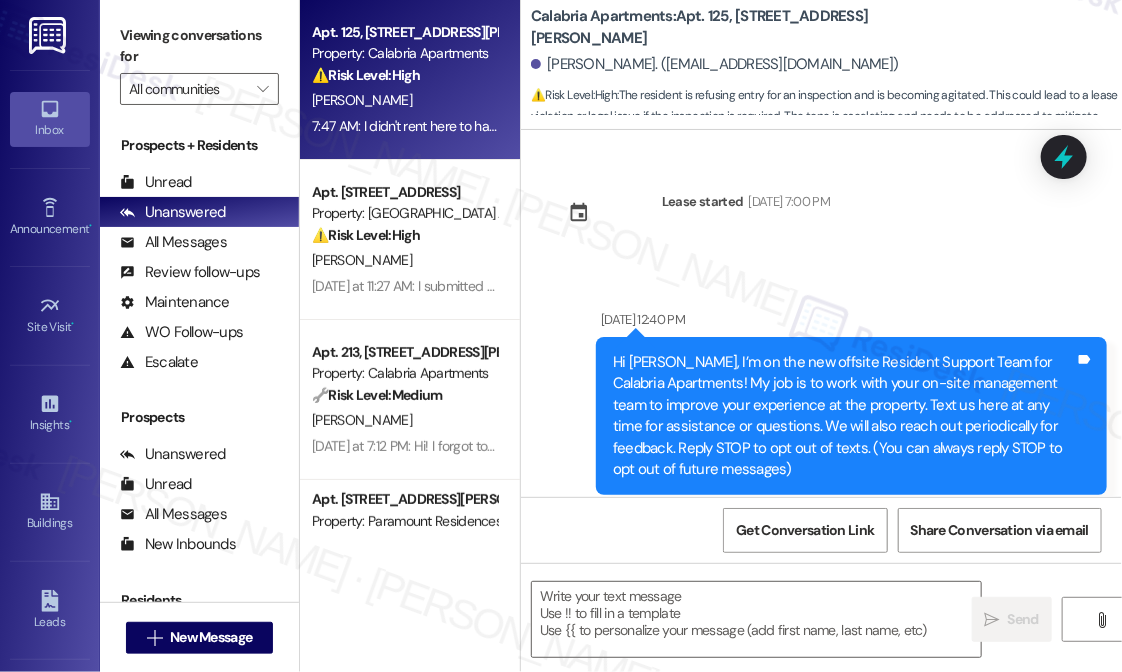 scroll, scrollTop: 16630, scrollLeft: 0, axis: vertical 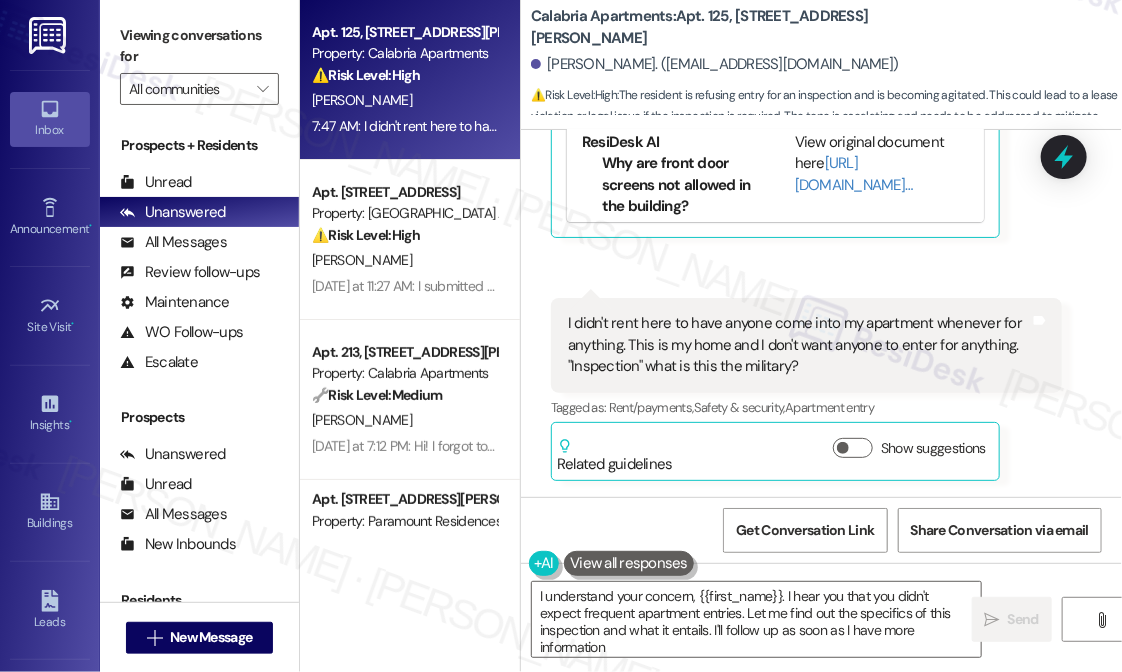 type on "I understand your concern, {{first_name}}. I hear you that you didn't expect frequent apartment entries. Let me find out the specifics of this inspection and what it entails. I'll follow up as soon as I have more information." 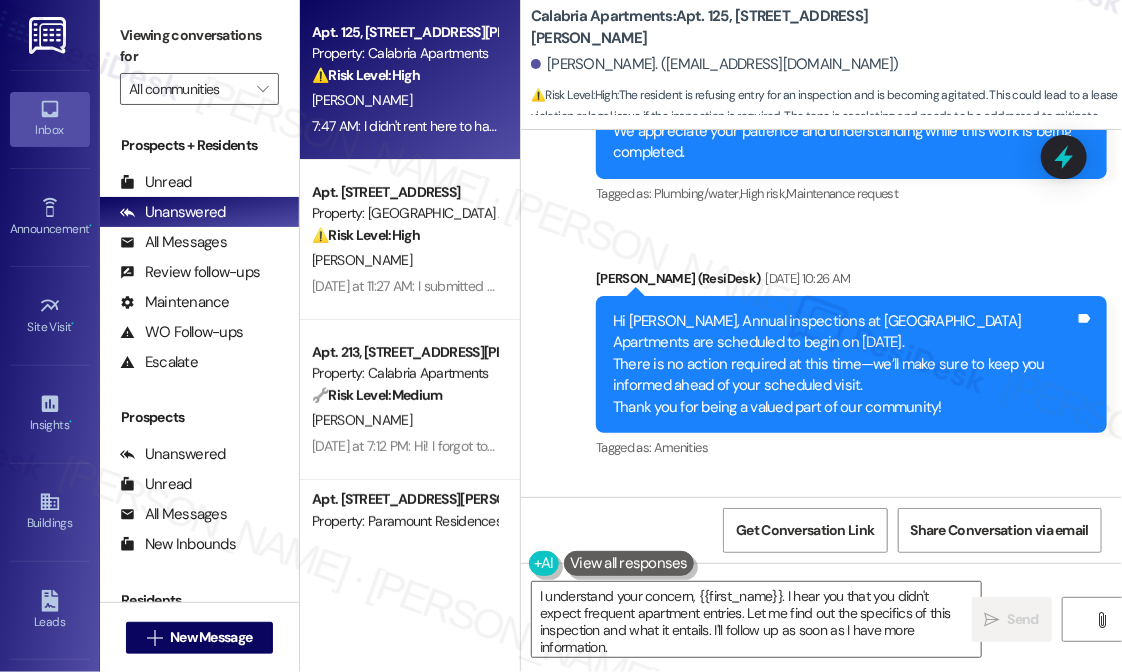 scroll, scrollTop: 14631, scrollLeft: 0, axis: vertical 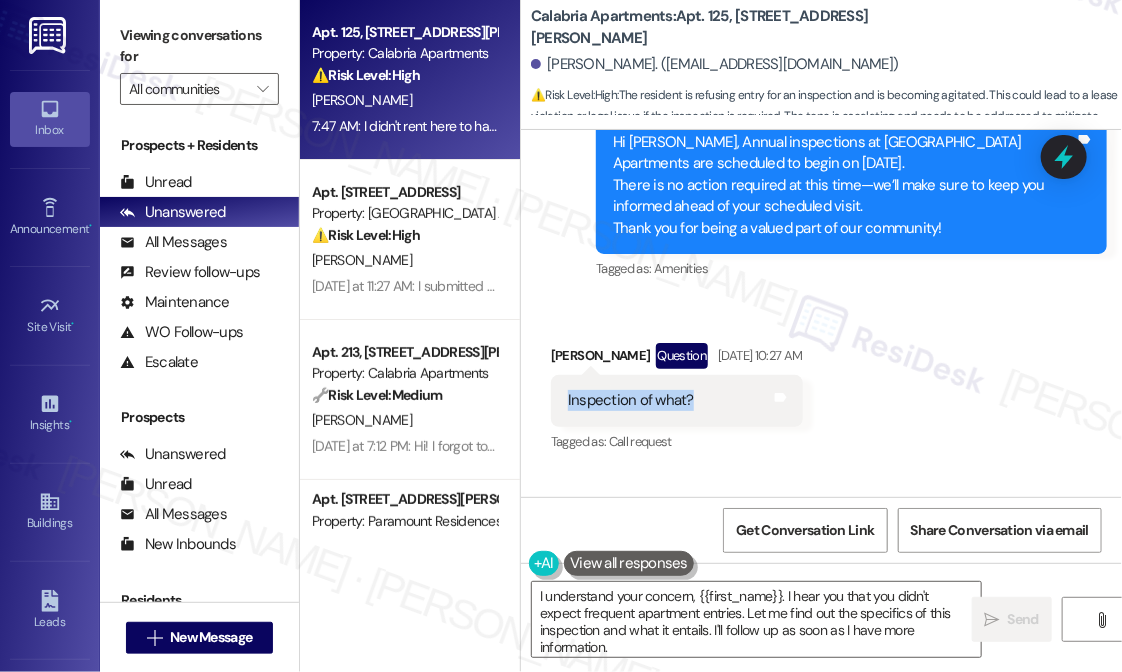 drag, startPoint x: 704, startPoint y: 439, endPoint x: 561, endPoint y: 439, distance: 143 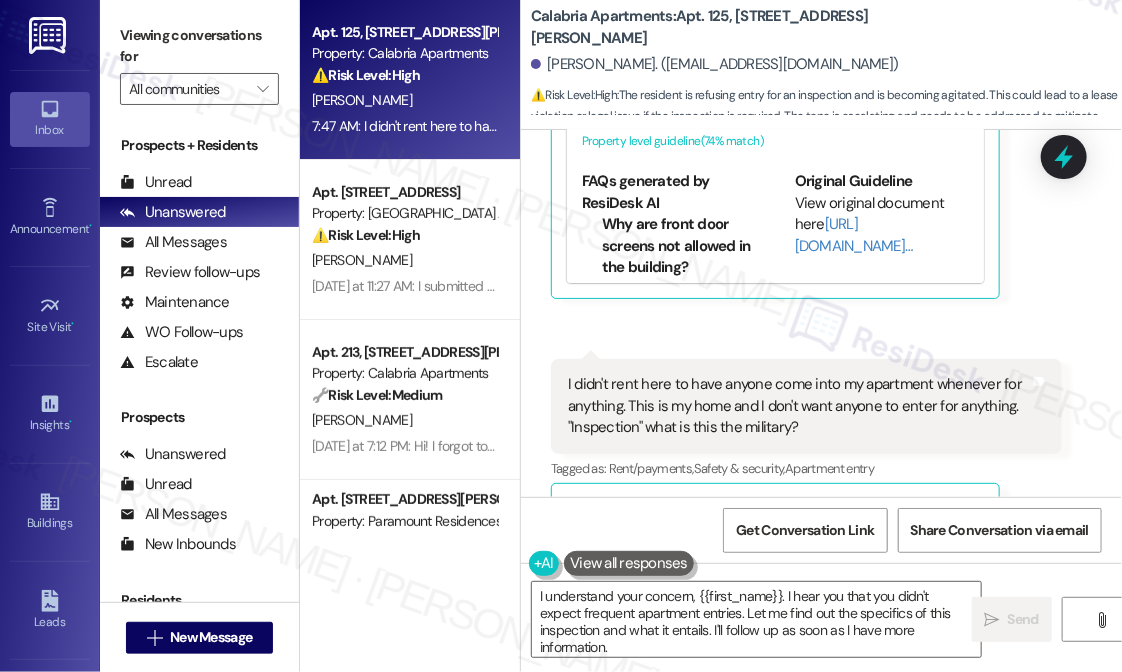 scroll, scrollTop: 16630, scrollLeft: 0, axis: vertical 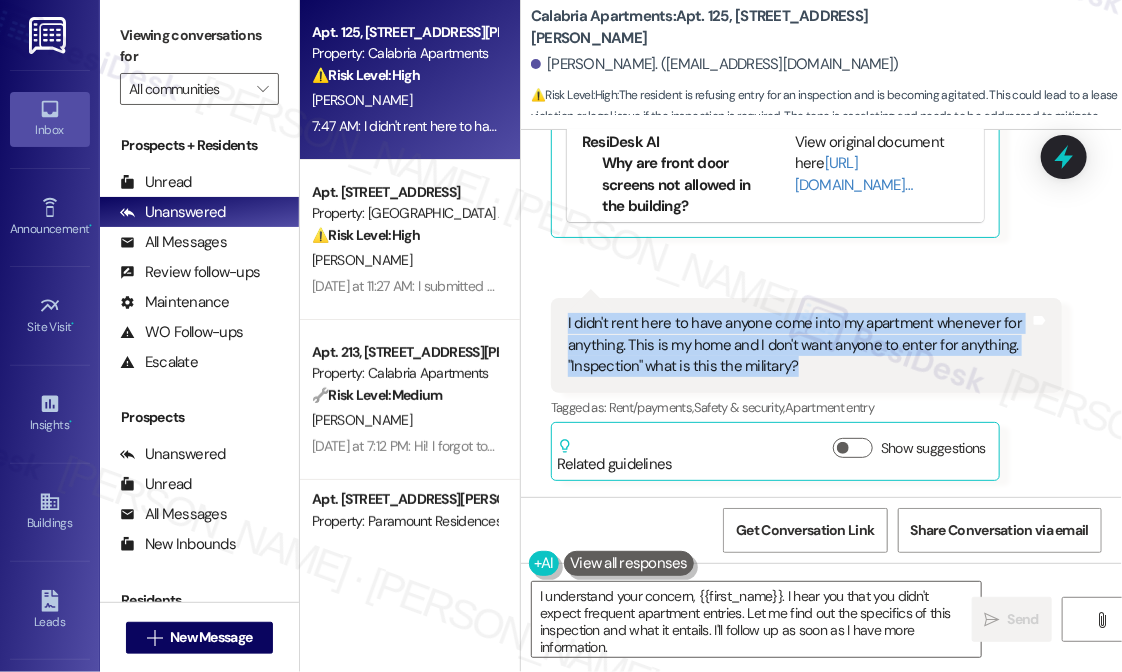 drag, startPoint x: 831, startPoint y: 367, endPoint x: 561, endPoint y: 321, distance: 273.8905 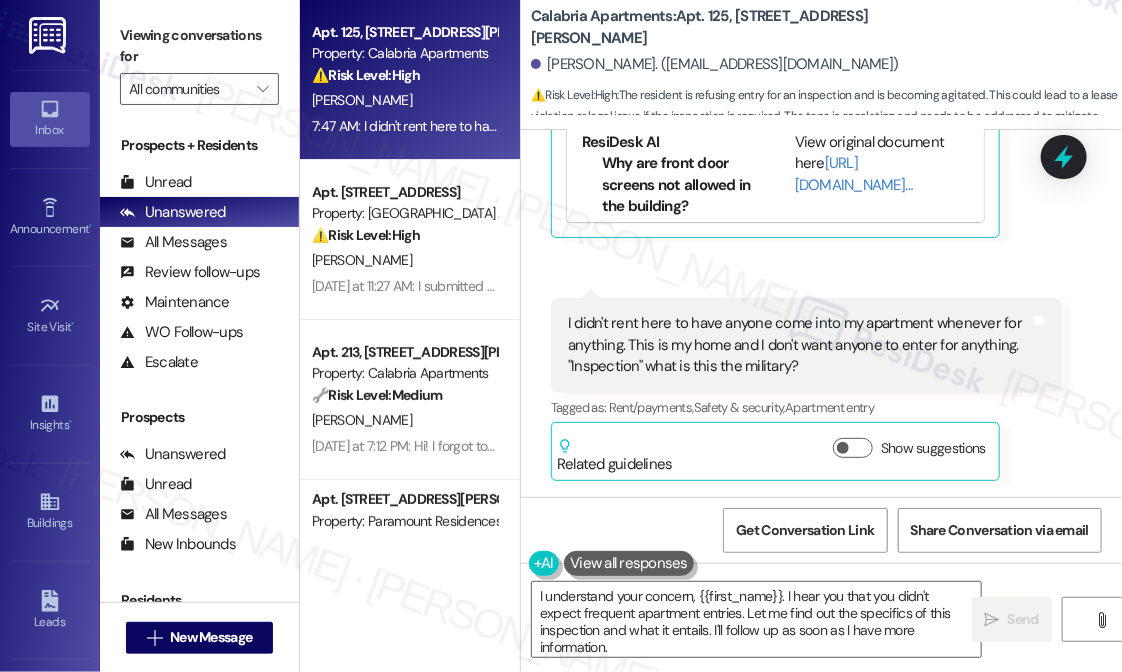 click on "Received via SMS [PERSON_NAME] Question [DATE] at 11:54 AM I'd like what you're doing an audit for? Tags and notes Tagged as:   Additional charges Click to highlight conversations about Additional charges Received via SMS [PERSON_NAME] [DATE] at 12:06 PM Correction "inspection" Tags and notes Tagged as:   Maintenance request Click to highlight conversations about Maintenance request Received via SMS [PERSON_NAME] Question [DATE] at 1:52 PM What is the inspection for? Tags and notes Tagged as:   Maintenance request Click to highlight conversations about Maintenance request Received [STREET_ADDRESS][PERSON_NAME] JPG  attachment ResiDesk found written details in this image   See details The text is a portion of a lease agreement covering harassment, cleanliness/trash, safety, and emergency procedures for residents.
Download   (Click to zoom) Tags and notes  Related guidelines Hide Suggestions 'Beachfront - Calabria Apartments: No front door screens allowed for residents' Created  a year ago" at bounding box center (821, -391) 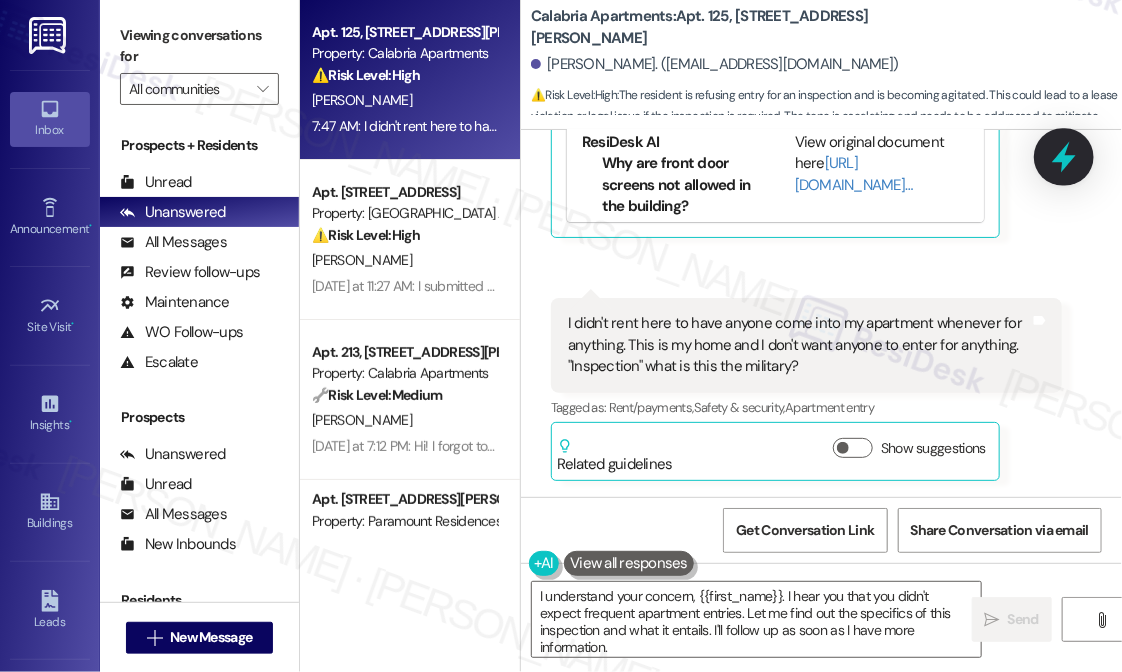 click 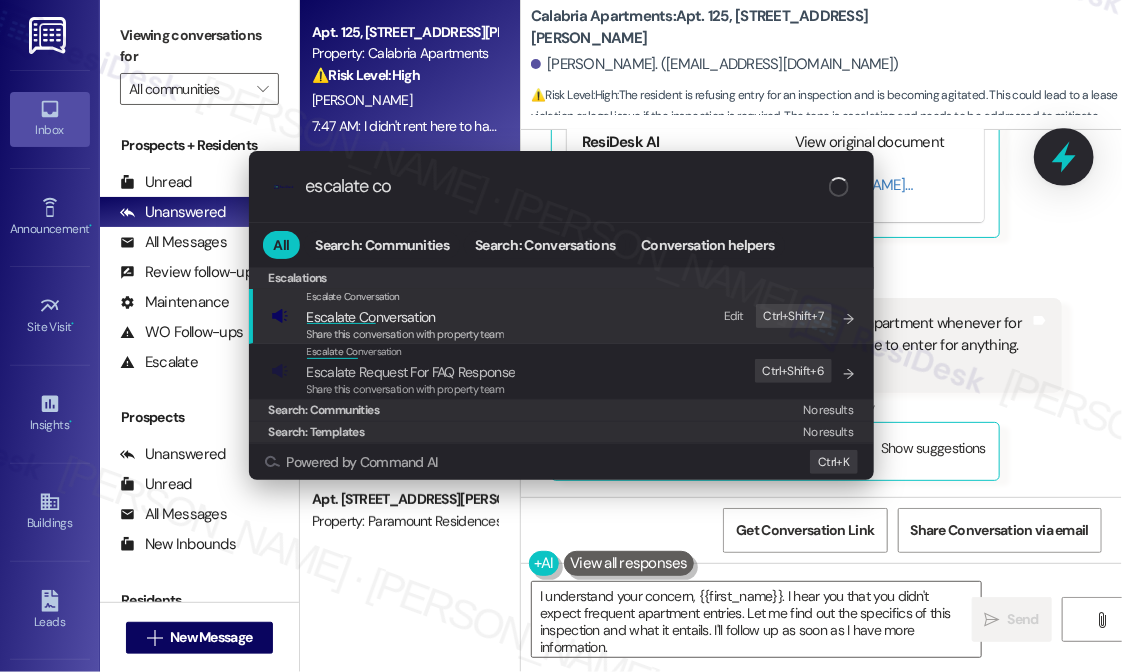type on "escalate con" 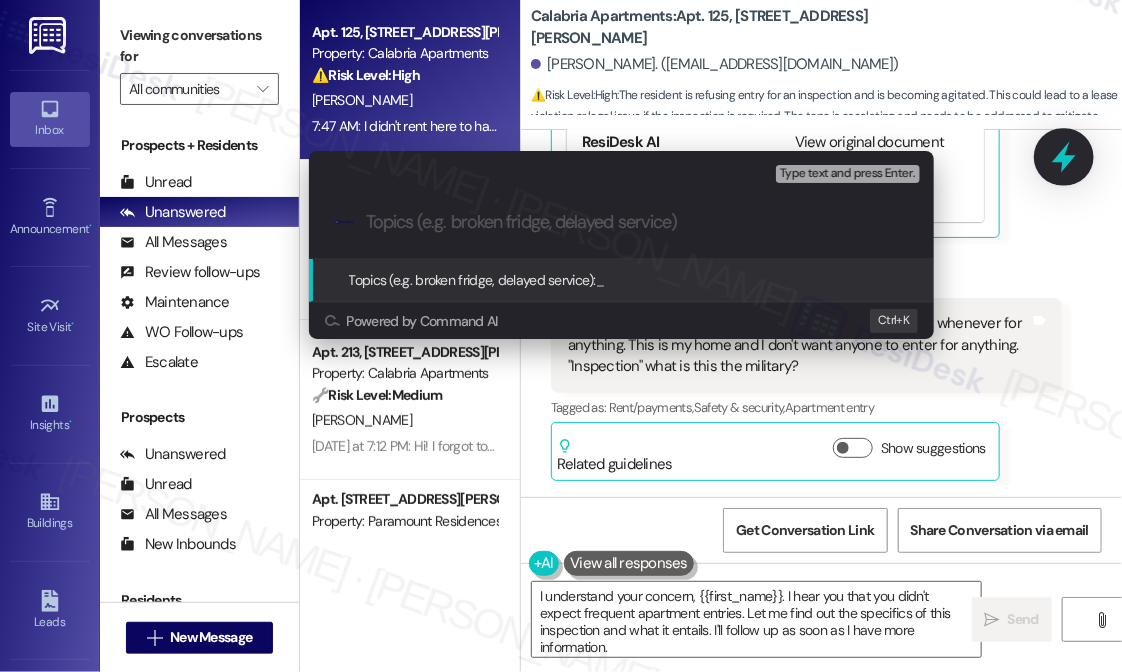 type on "Concern About Upcoming Apartment Inspection and Privacy" 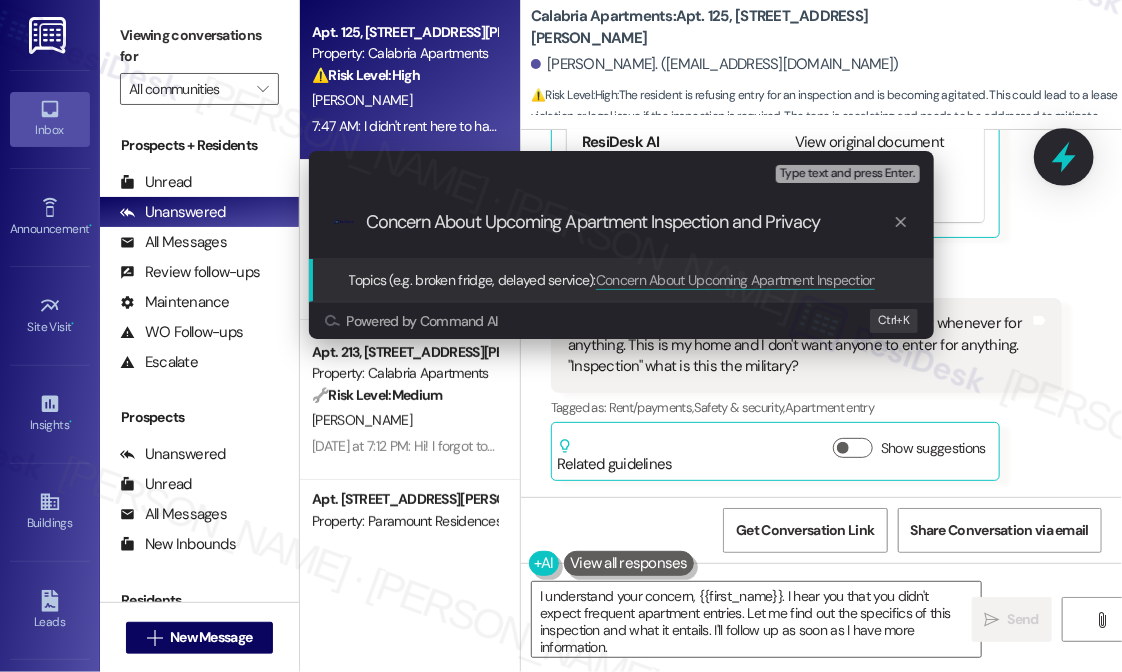 type 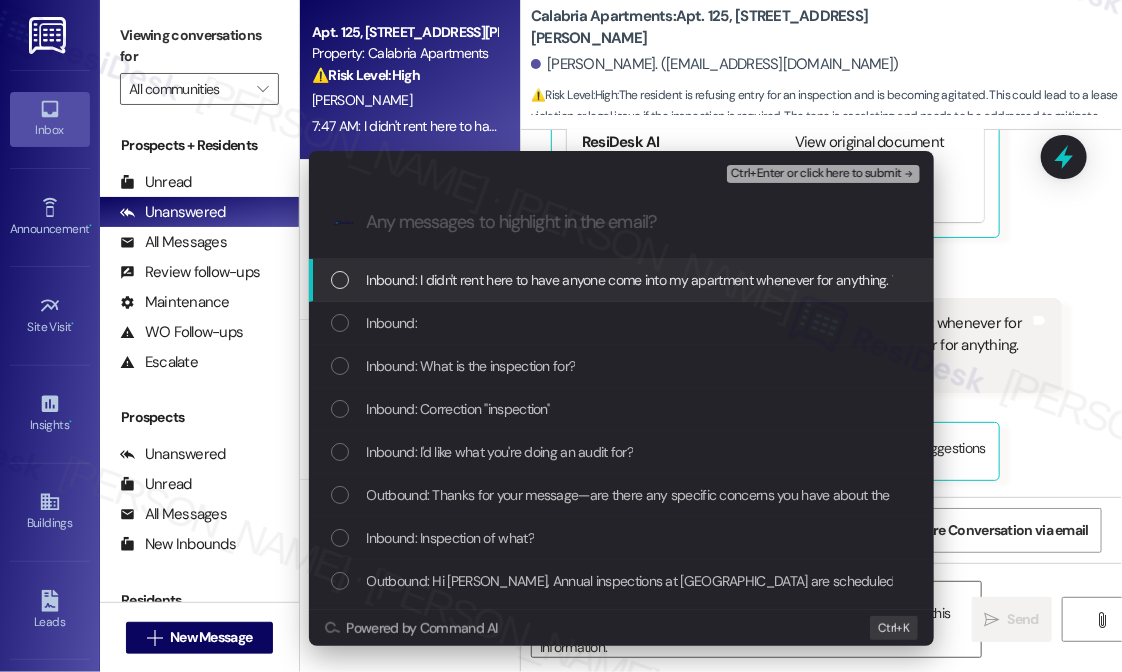 click on "Inbound: I didn't rent here to have anyone come into my apartment whenever for anything. This is my home and I don't want anyone to enter for anything. "Inspection" what is this the military?" at bounding box center [914, 280] 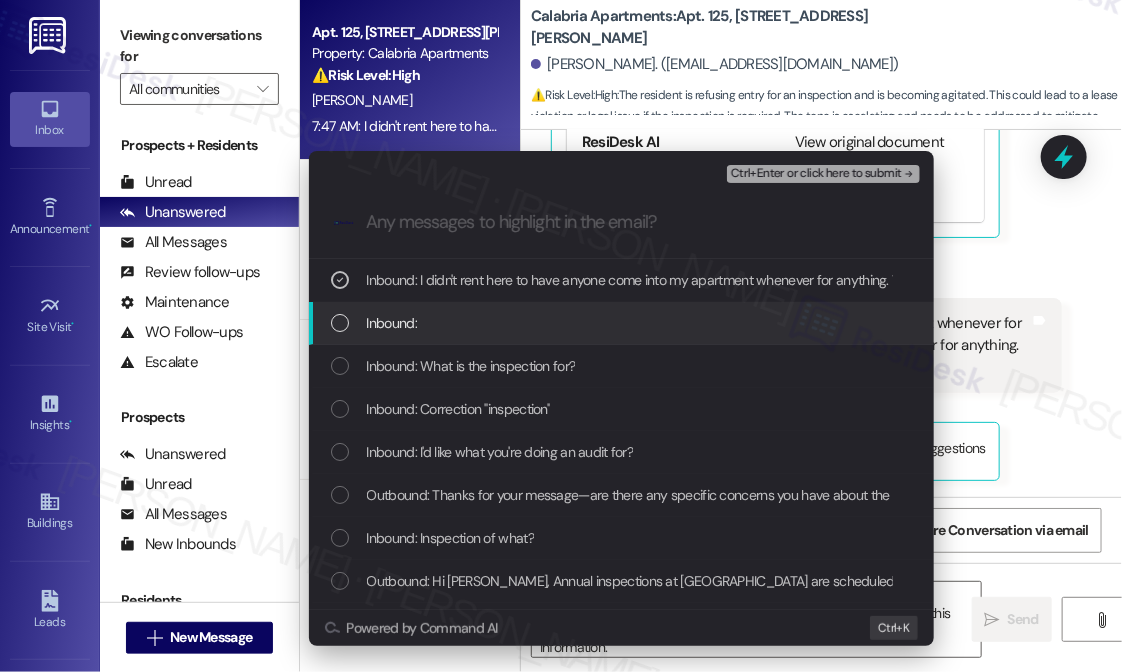 click on "Inbound:" at bounding box center (623, 323) 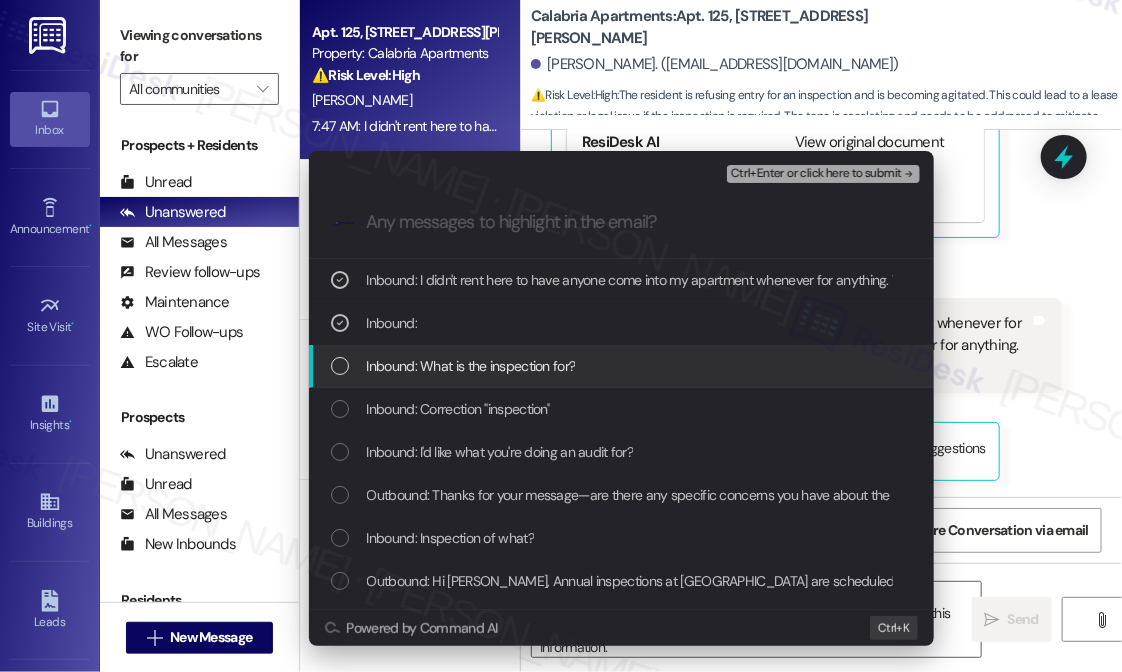 click on "Inbound: What is the inspection for?" at bounding box center (471, 366) 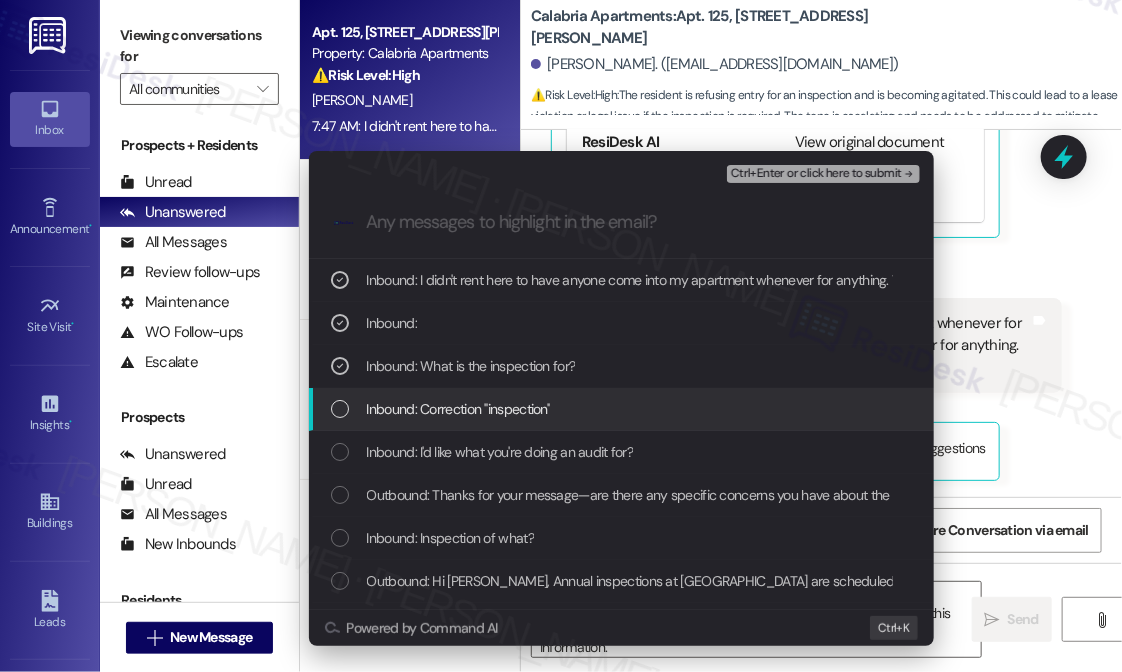 click on "Inbound: Correction "inspection"" at bounding box center (459, 409) 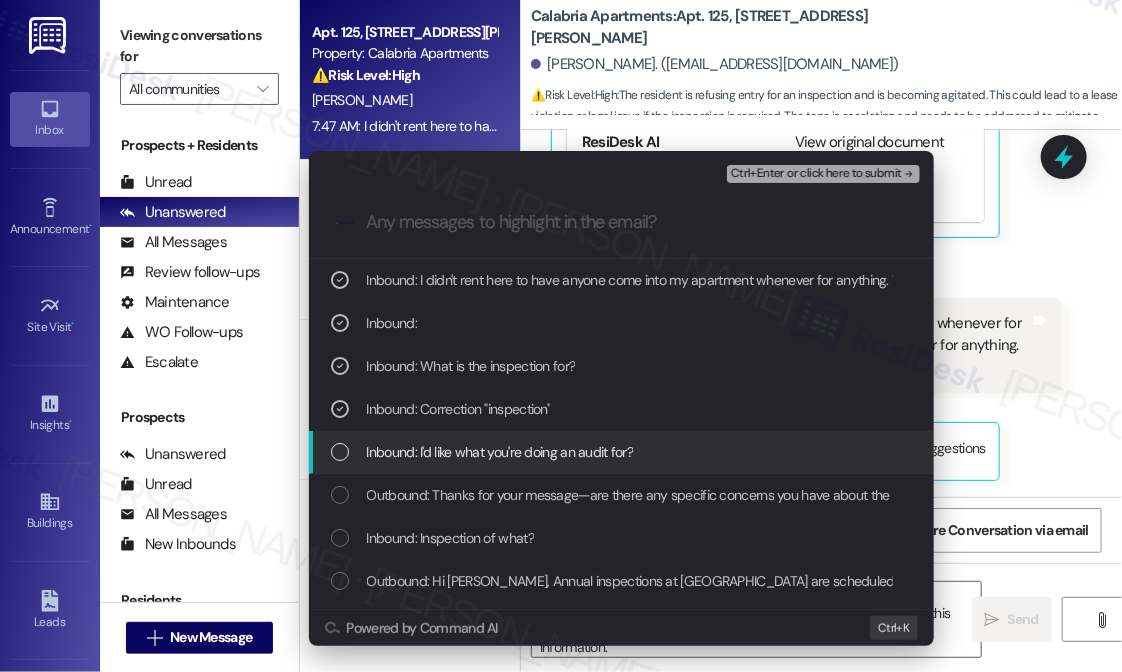 drag, startPoint x: 536, startPoint y: 448, endPoint x: 580, endPoint y: 419, distance: 52.69725 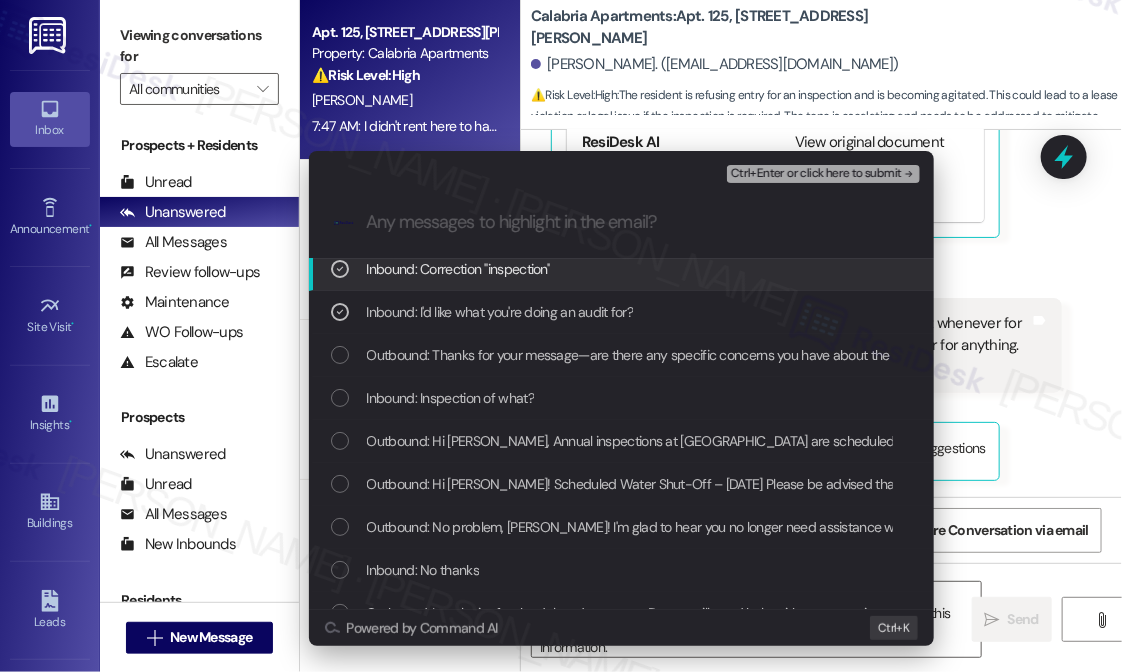 scroll, scrollTop: 200, scrollLeft: 0, axis: vertical 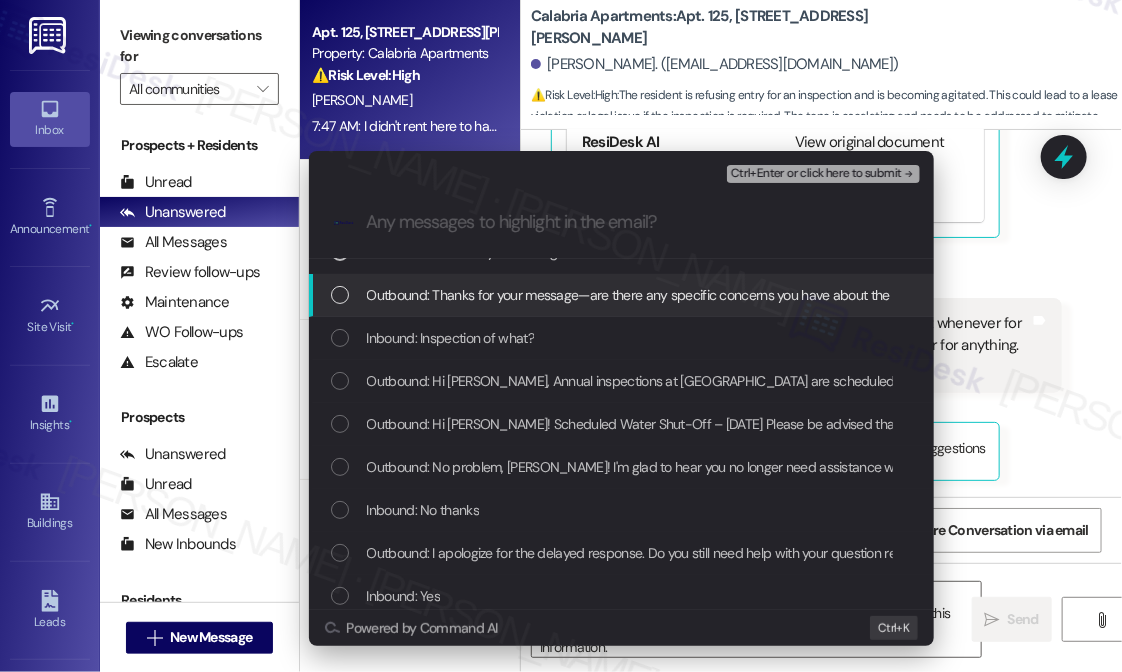 click on "Outbound: Thanks for your message—are there any specific concerns you have about the inspection, or anything you'd like us to take note of ahead of time?" at bounding box center [819, 295] 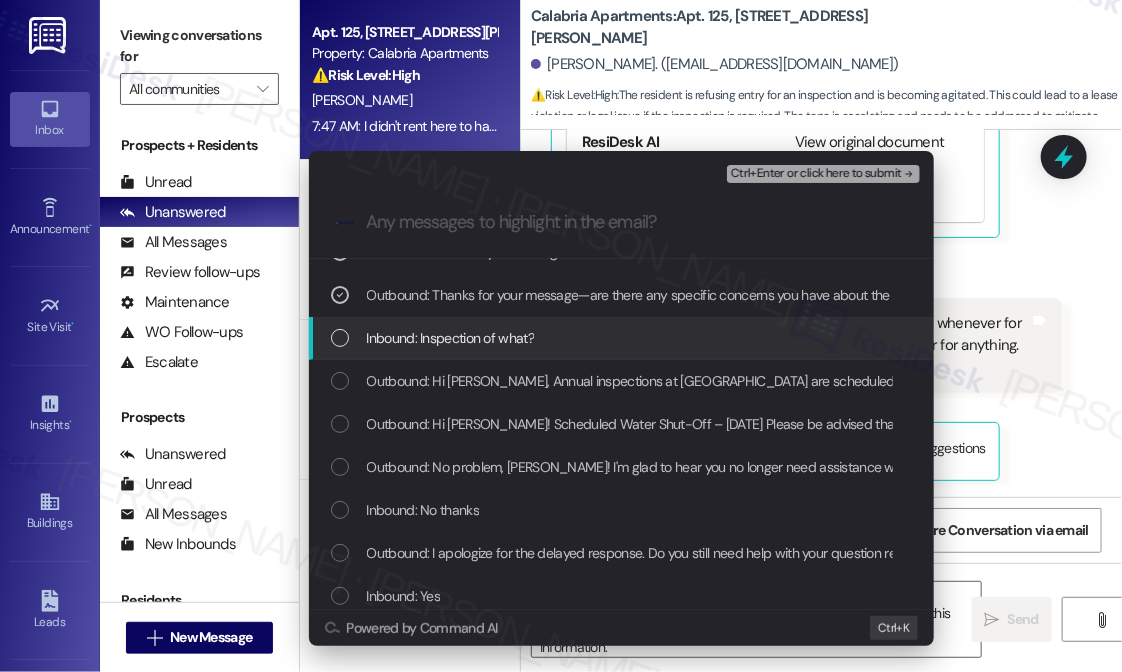 click on "Inbound: Inspection of what?" at bounding box center [623, 338] 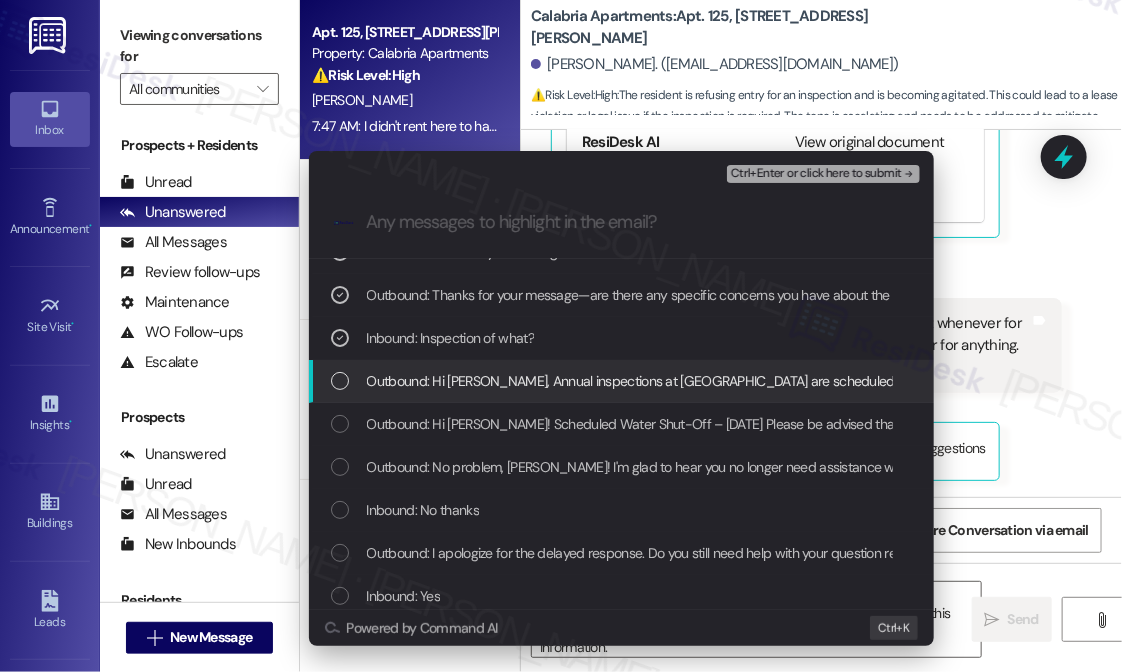 click on "Outbound: Hi [PERSON_NAME], Annual inspections at [GEOGRAPHIC_DATA] are scheduled to begin on [DATE].
There is no action required at this time—we’ll make sure to keep you informed ahead of your scheduled visit.
Thank you for being a valued part of our community!" at bounding box center (1154, 381) 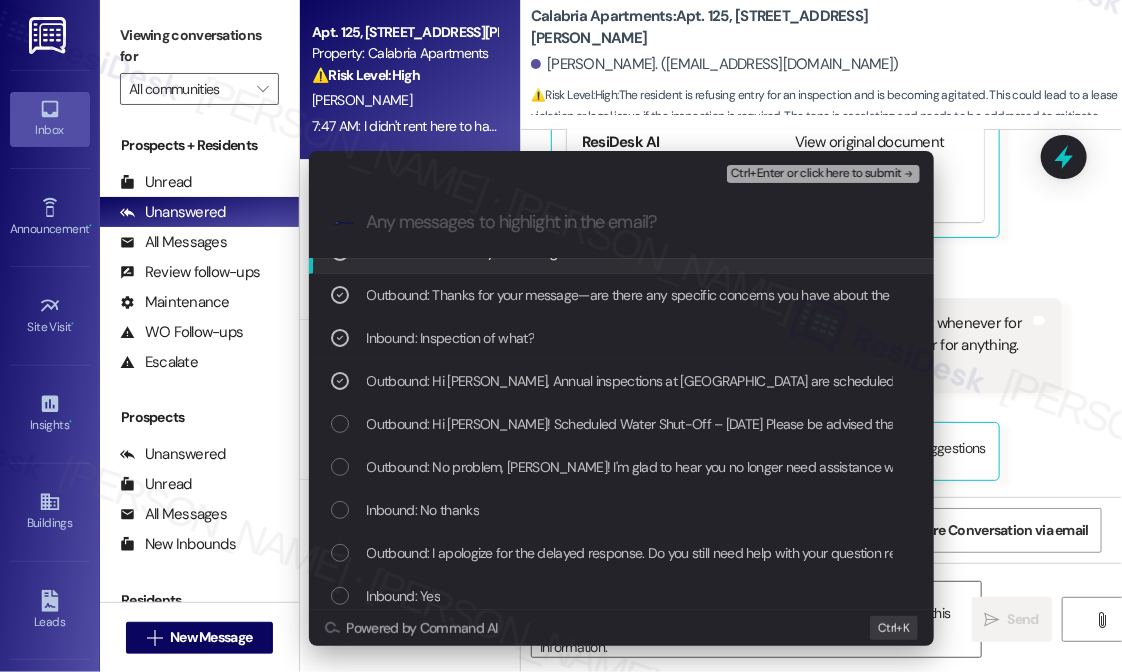 click on "Ctrl+Enter or click here to submit" at bounding box center [816, 174] 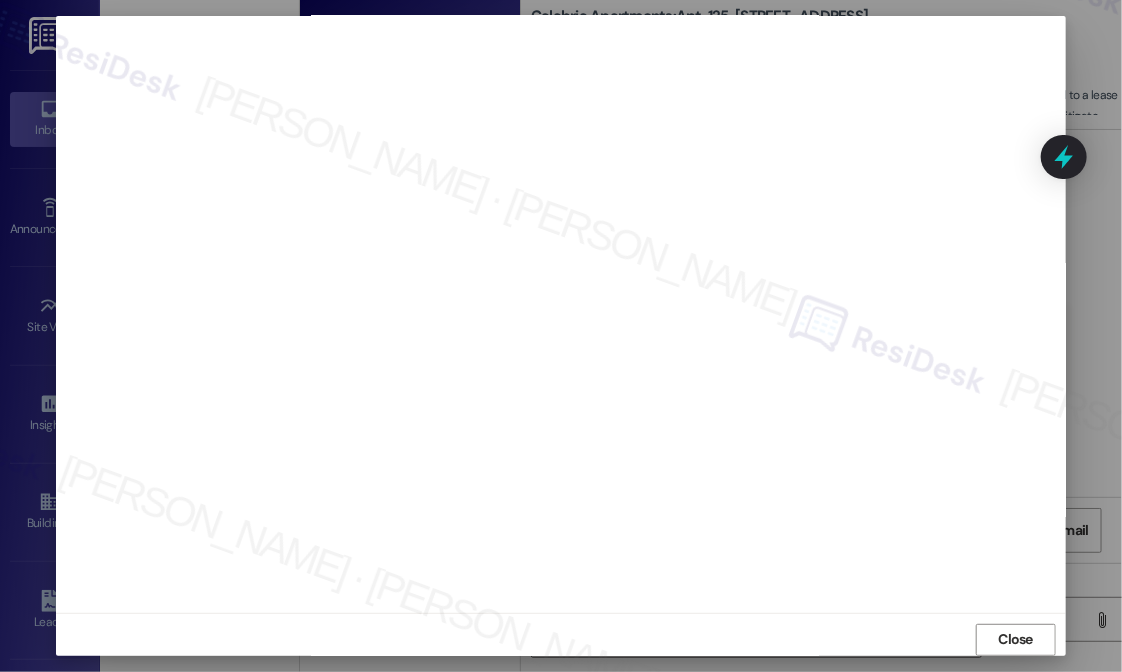 scroll, scrollTop: 17, scrollLeft: 0, axis: vertical 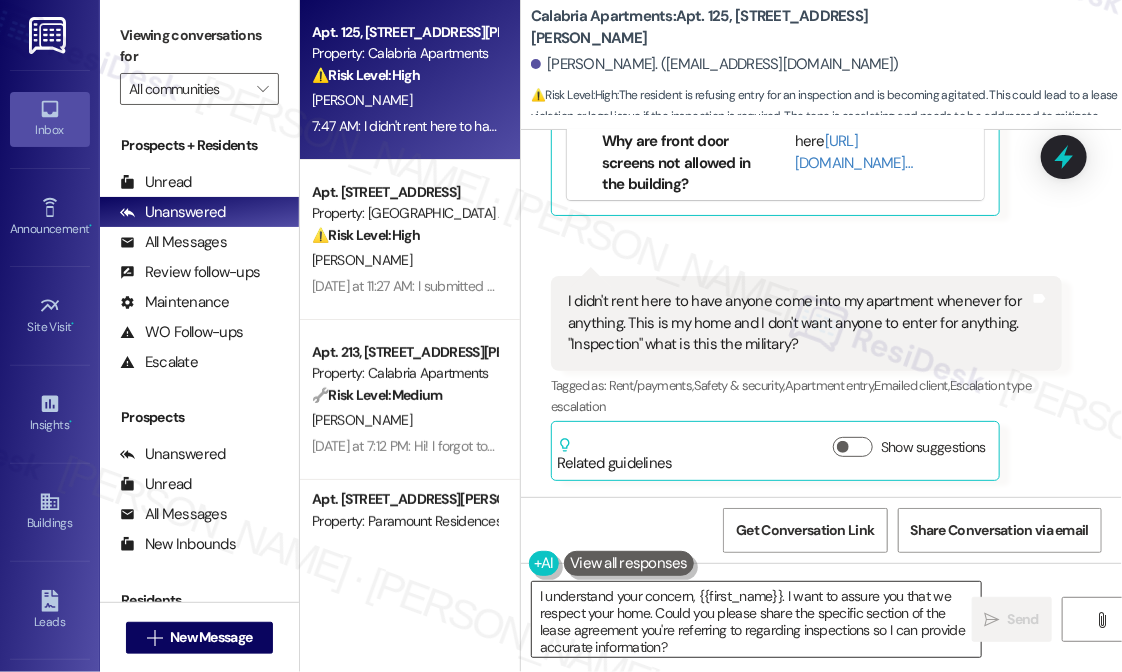 click on "I understand your concern, {{first_name}}. I want to assure you that we respect your home. Could you please share the specific section of the lease agreement you're referring to regarding inspections so I can provide accurate information?" at bounding box center [756, 619] 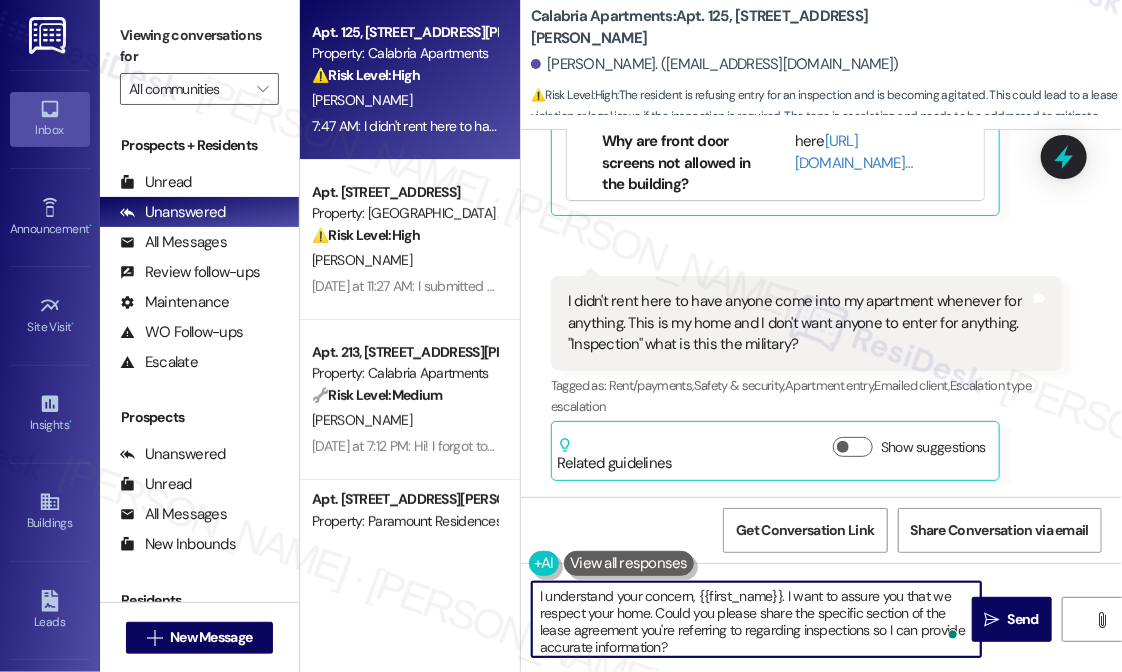 scroll, scrollTop: 4, scrollLeft: 0, axis: vertical 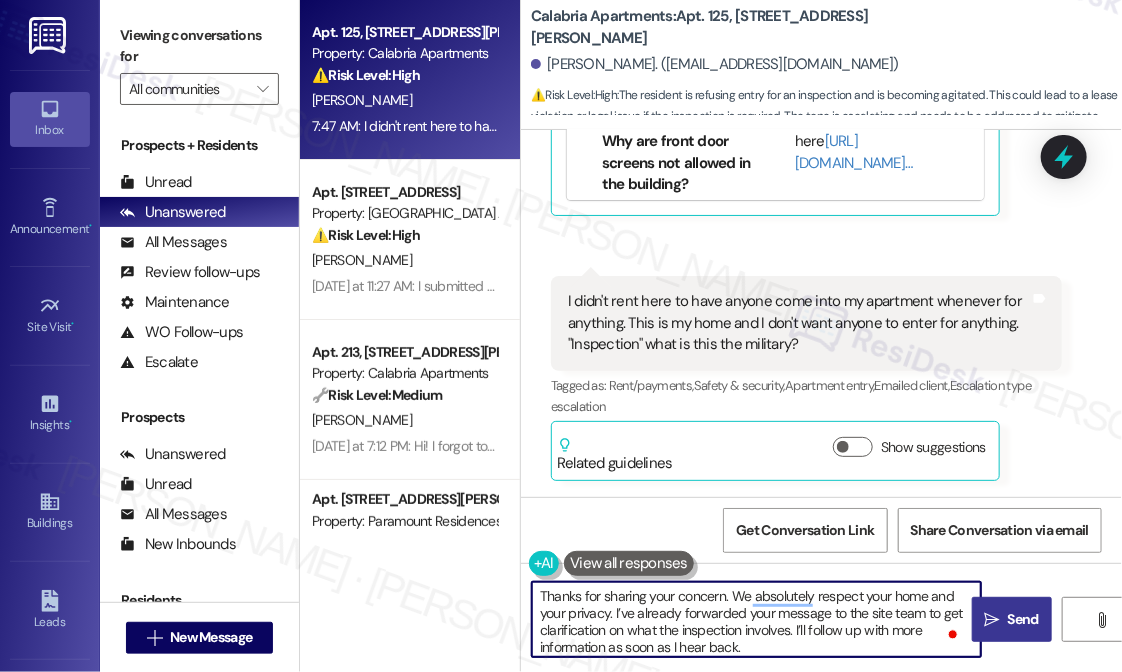 type on "Thanks for sharing your concern. We absolutely respect your home and your privacy. I’ve already forwarded your message to the site team to get clarification on what the inspection involves. I’ll follow up with more information as soon as I hear back." 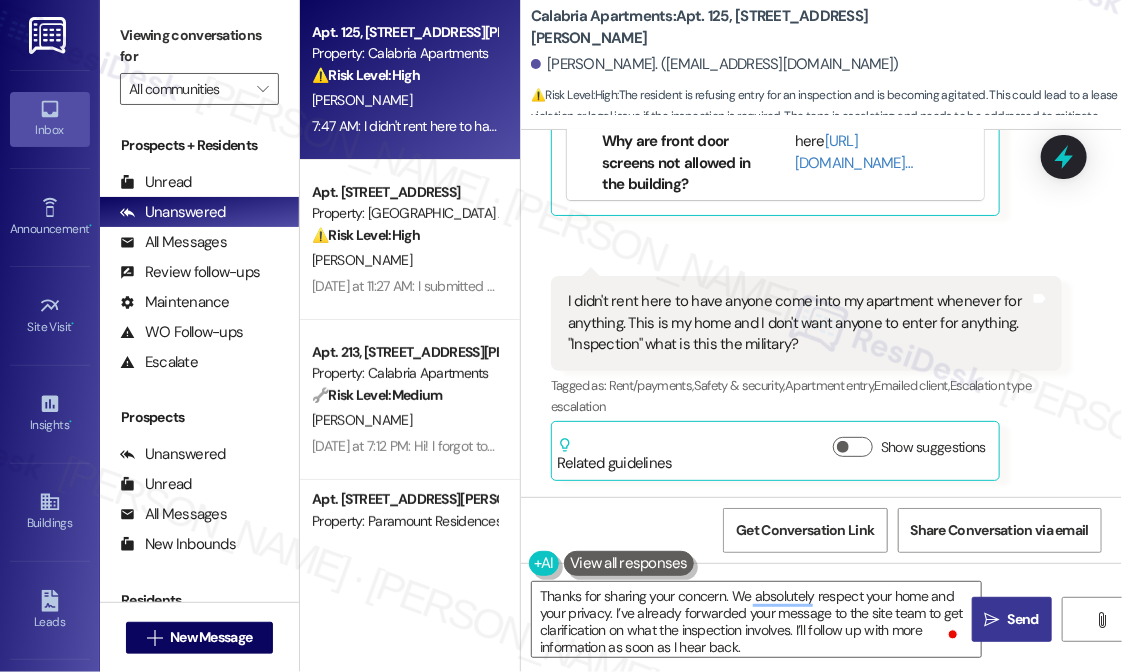click on "Send" at bounding box center [1023, 619] 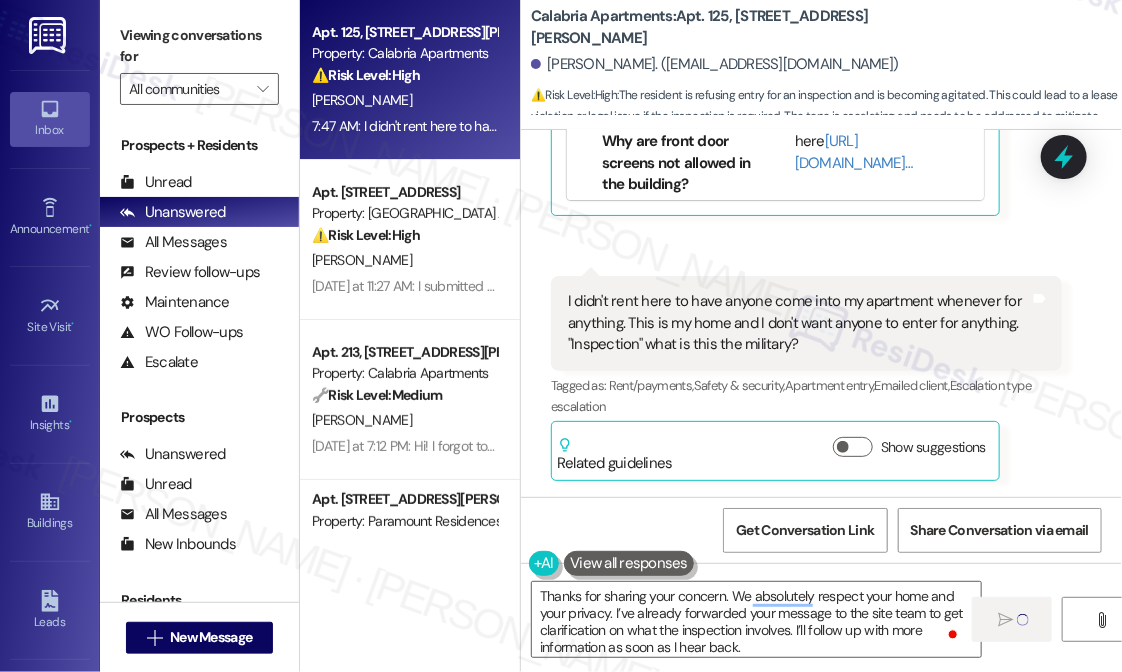 type 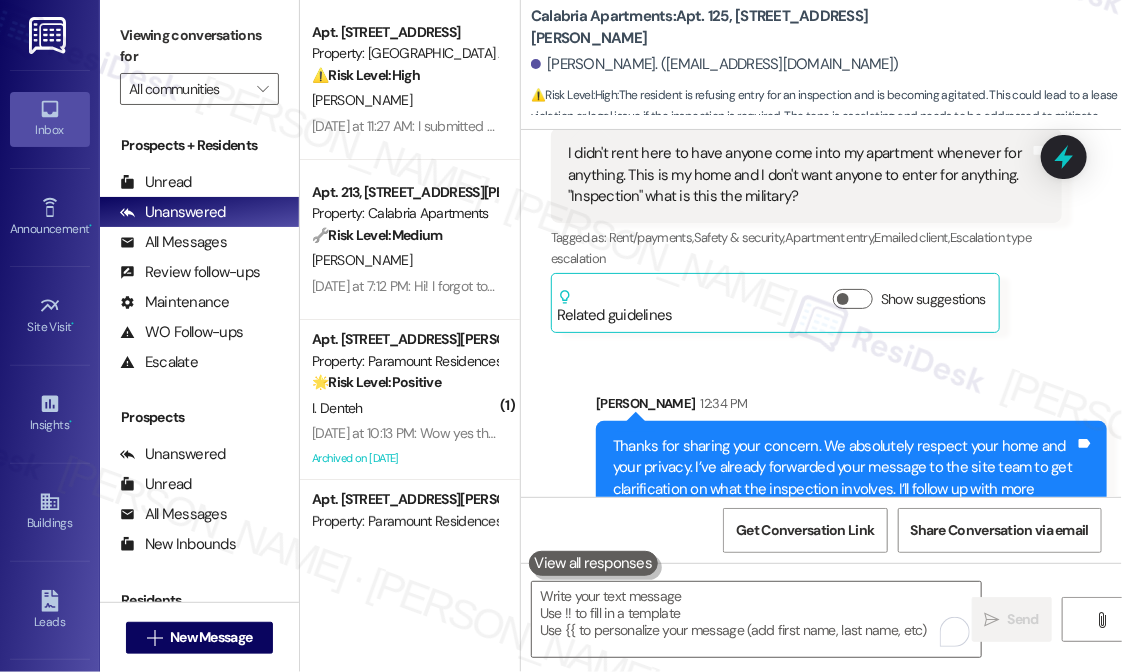 scroll, scrollTop: 16856, scrollLeft: 0, axis: vertical 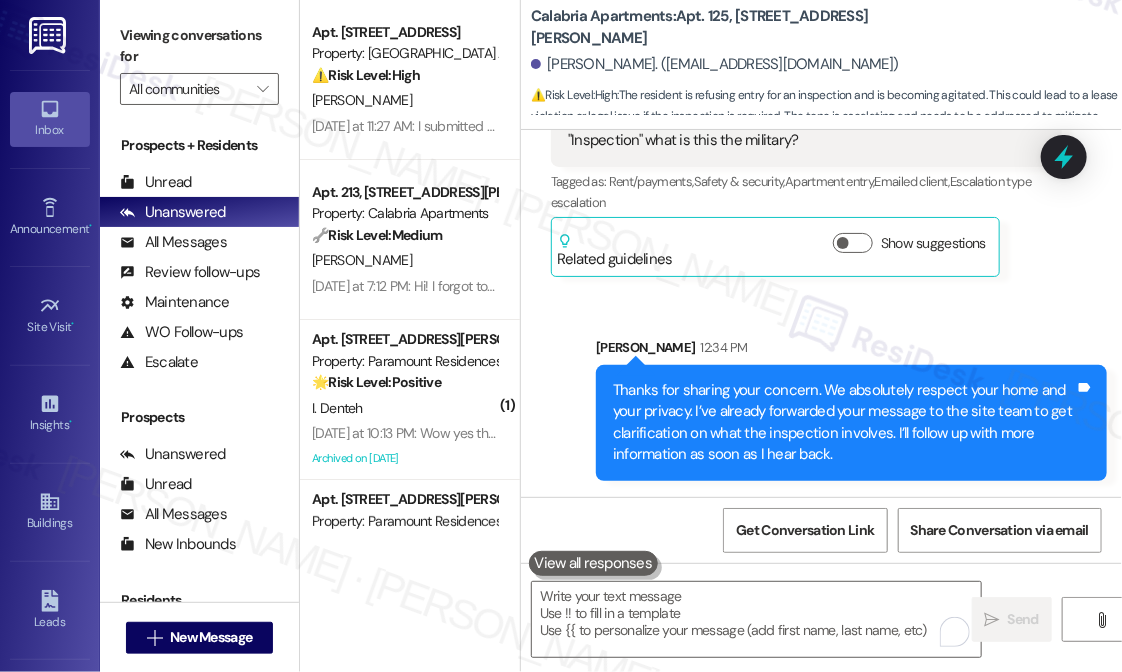 click on "[PERSON_NAME]. ([EMAIL_ADDRESS][DOMAIN_NAME])" at bounding box center (826, 65) 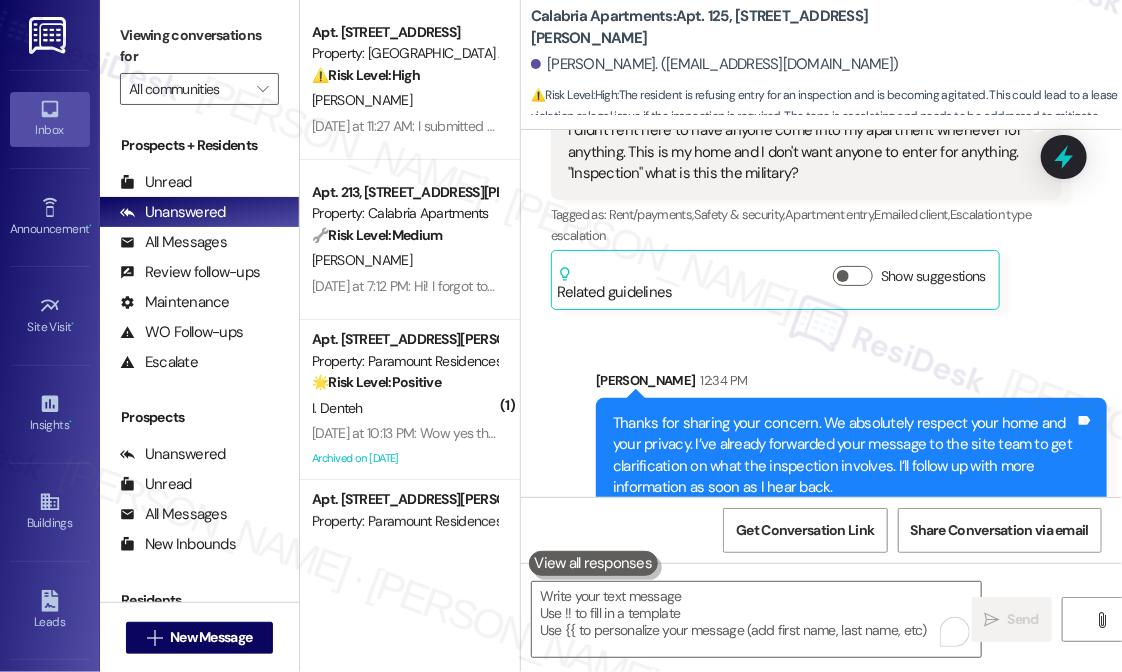 scroll, scrollTop: 16756, scrollLeft: 0, axis: vertical 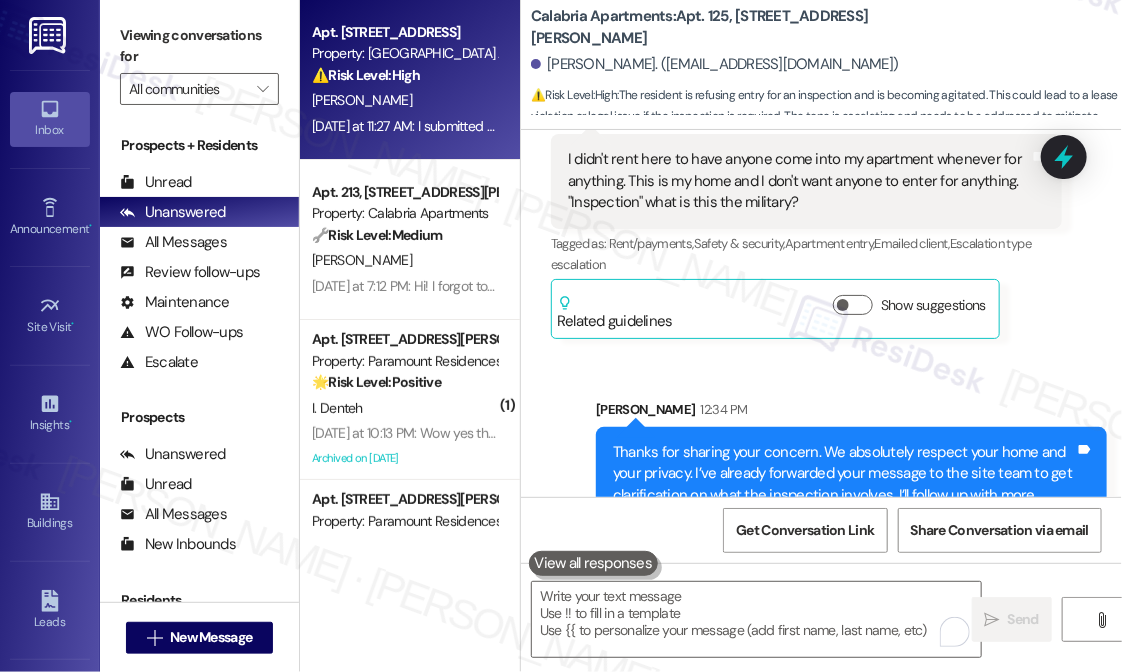 click on "[DATE] at 11:27 AM: I submitted the request through this text thread. I was unaware of the portal procedure. [DATE] at 11:27 AM: I submitted the request through this text thread. I was unaware of the portal procedure." at bounding box center (404, 126) 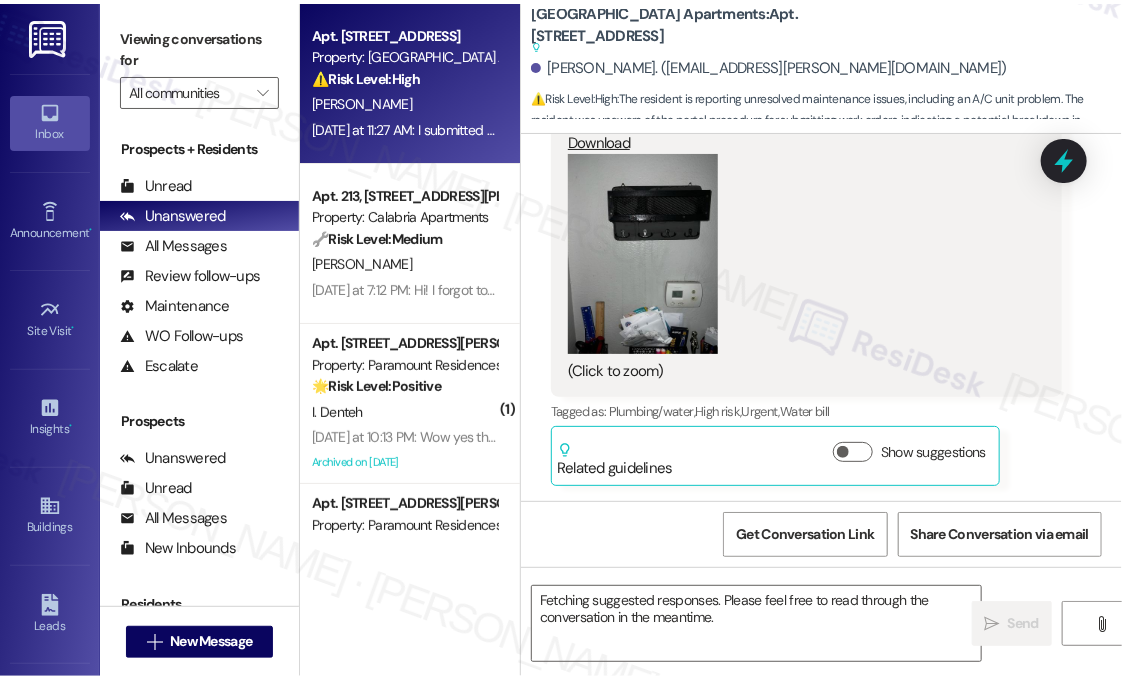 scroll, scrollTop: 12269, scrollLeft: 0, axis: vertical 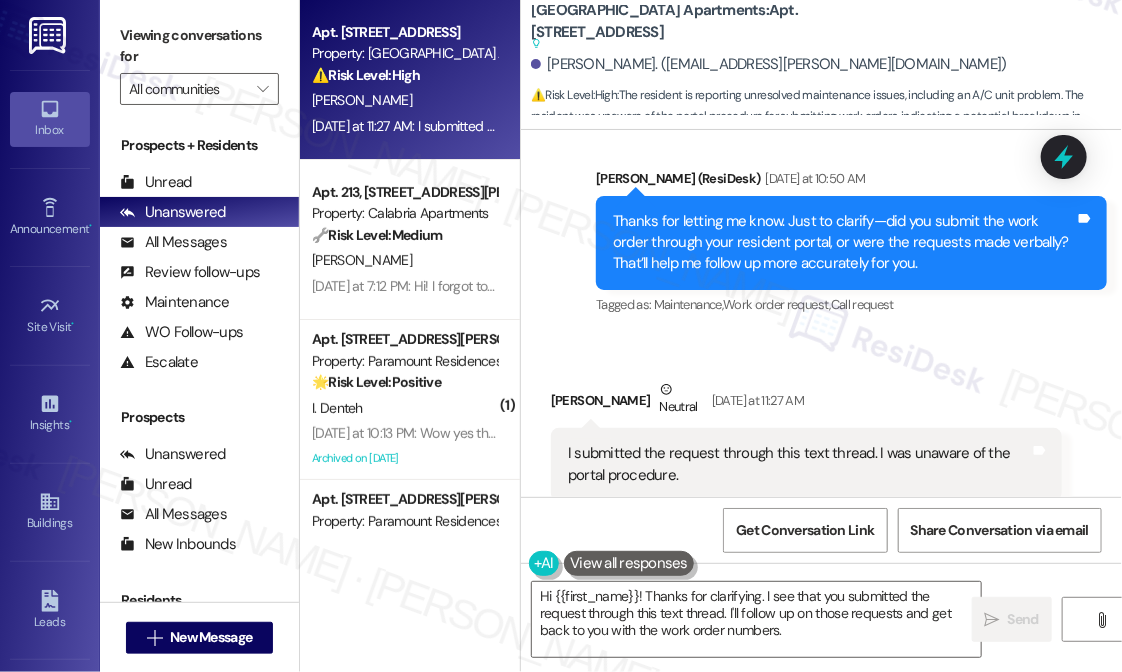 click on "Received via SMS [PERSON_NAME]   Neutral [DATE] at 11:27 AM I submitted the request through this text thread. I was unaware of the portal procedure. Tags and notes Tagged as:   Maintenance request ,  Click to highlight conversations about Maintenance request Bad experience Click to highlight conversations about Bad experience" at bounding box center [821, 439] 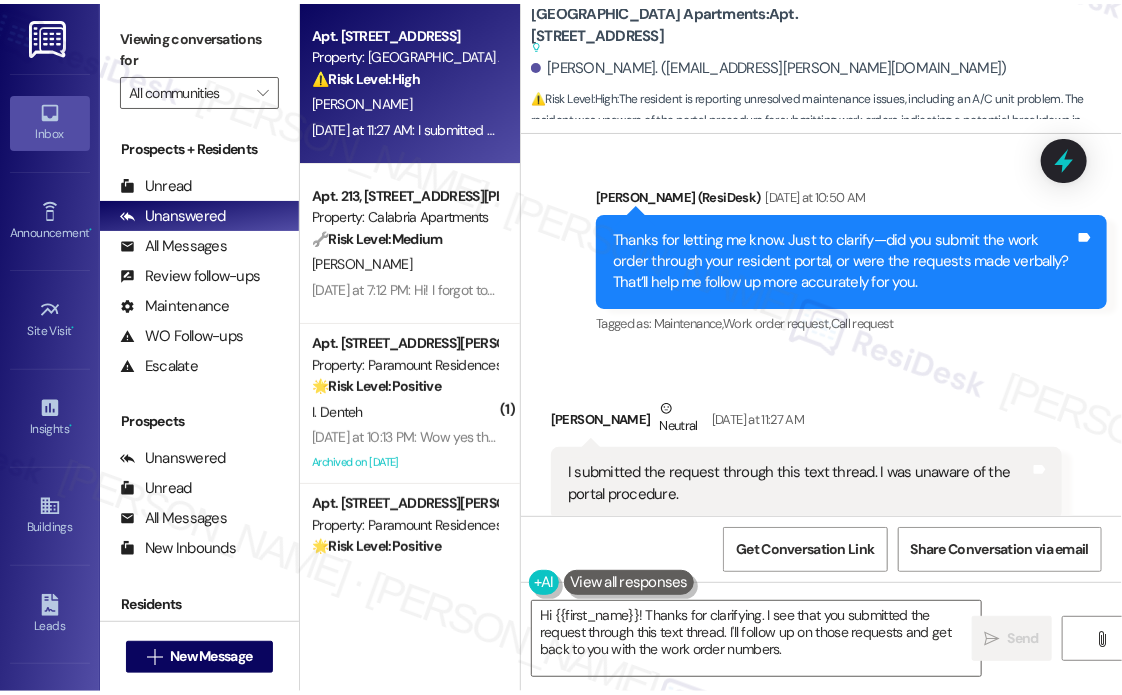 scroll, scrollTop: 12246, scrollLeft: 0, axis: vertical 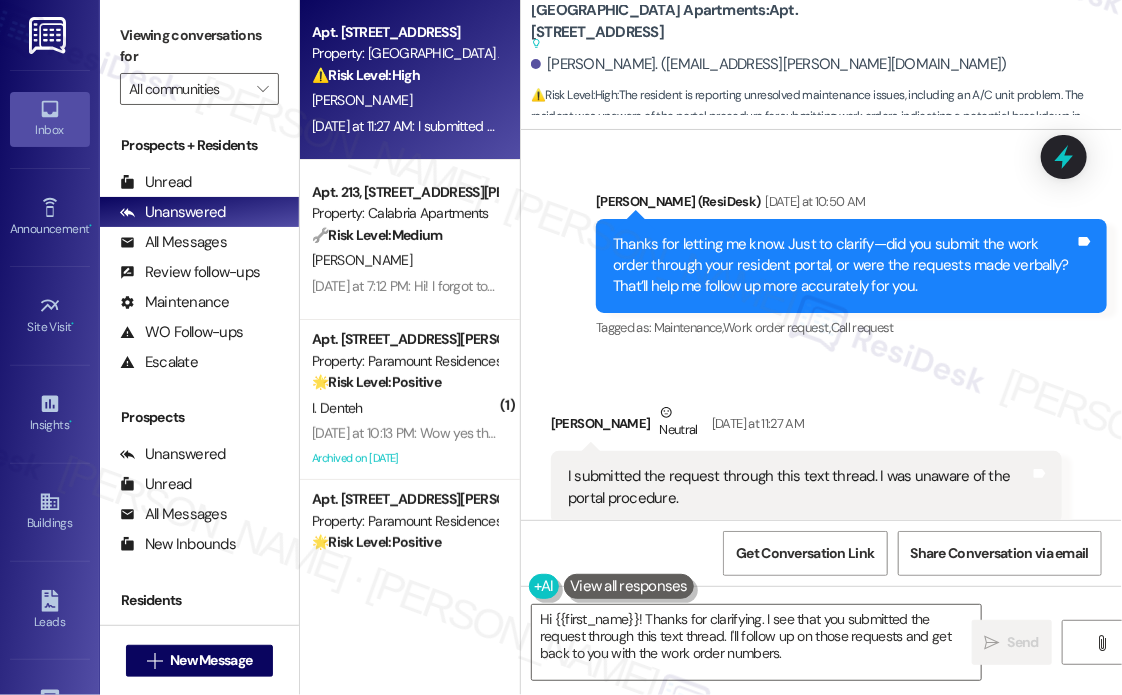 click on "Received via SMS [PERSON_NAME]   Neutral [DATE] at 11:27 AM I submitted the request through this text thread. I was unaware of the portal procedure. Tags and notes Tagged as:   Maintenance request ,  Click to highlight conversations about Maintenance request Bad experience Click to highlight conversations about Bad experience" at bounding box center (821, 462) 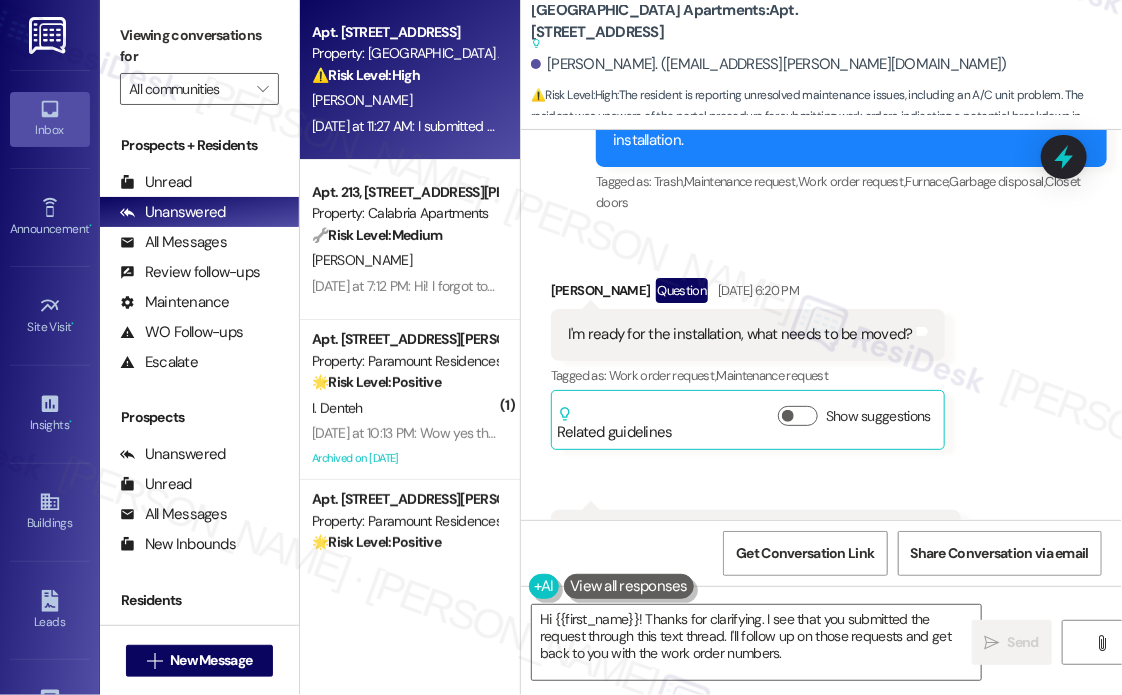 scroll, scrollTop: 6546, scrollLeft: 0, axis: vertical 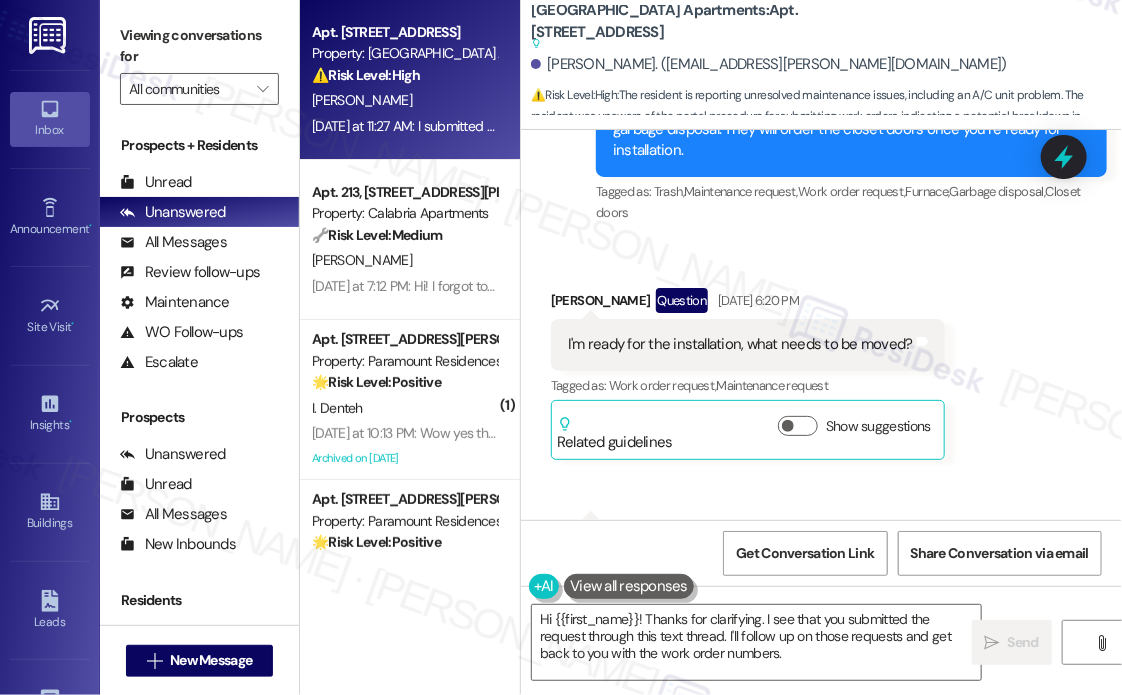 click on "Received via SMS [PERSON_NAME] Question [DATE] 6:20 PM I'm ready for the installation, what needs to be moved? Tags and notes Tagged as:   Work order request ,  Click to highlight conversations about Work order request Maintenance request Click to highlight conversations about Maintenance request  Related guidelines Show suggestions Received via SMS 6:20 PM [PERSON_NAME] [DATE] 6:20 PM And what about the bathroom sink and tub? Tags and notes Tagged as:   Plumbing/water ,  Click to highlight conversations about Plumbing/water High risk ,  Click to highlight conversations about High risk Maintenance request ,  Click to highlight conversations about Maintenance request Work order request Click to highlight conversations about Work order request  Related guidelines Show suggestions" at bounding box center (821, 459) 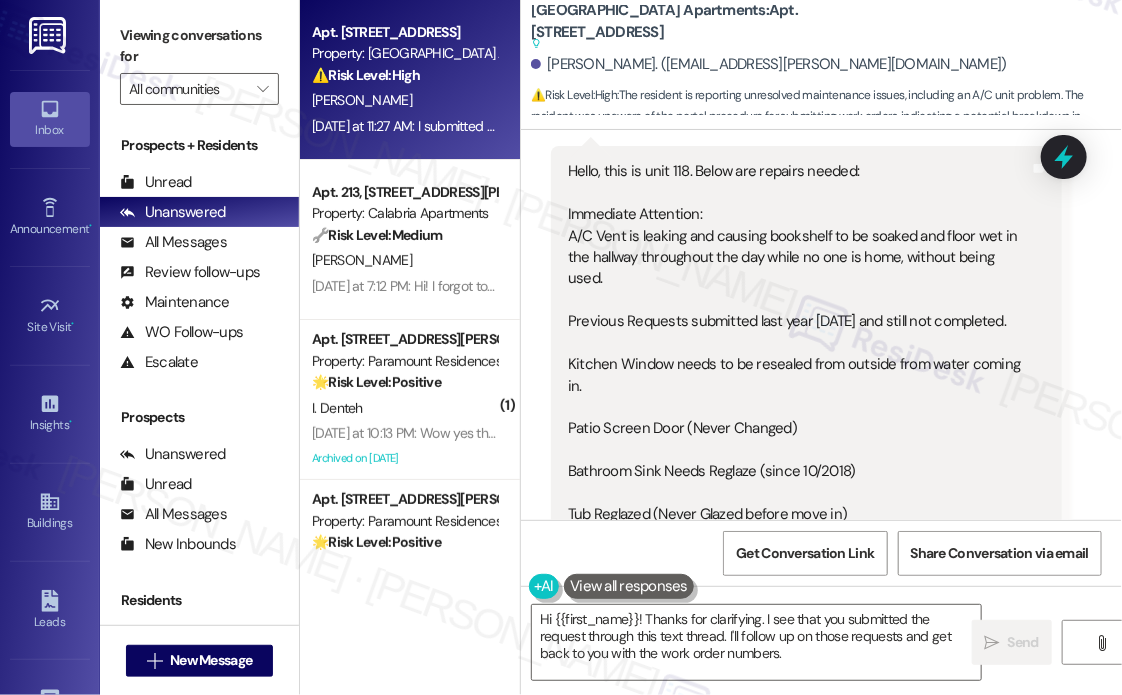 scroll, scrollTop: 9646, scrollLeft: 0, axis: vertical 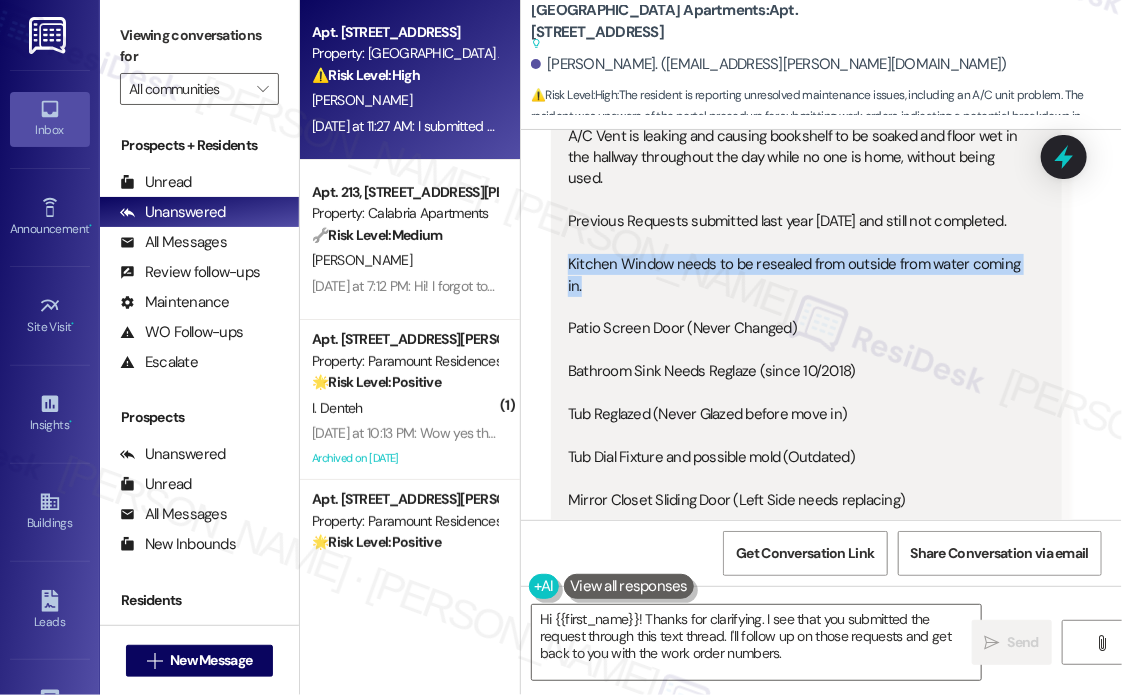 drag, startPoint x: 625, startPoint y: 231, endPoint x: 570, endPoint y: 224, distance: 55.443665 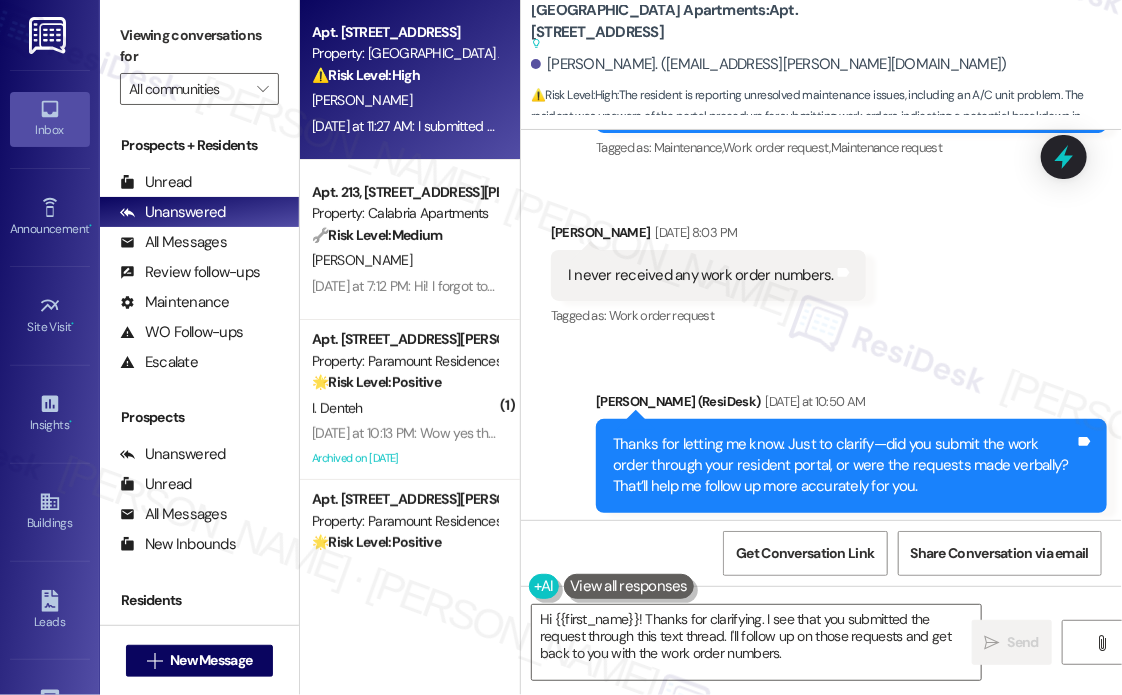 scroll, scrollTop: 12246, scrollLeft: 0, axis: vertical 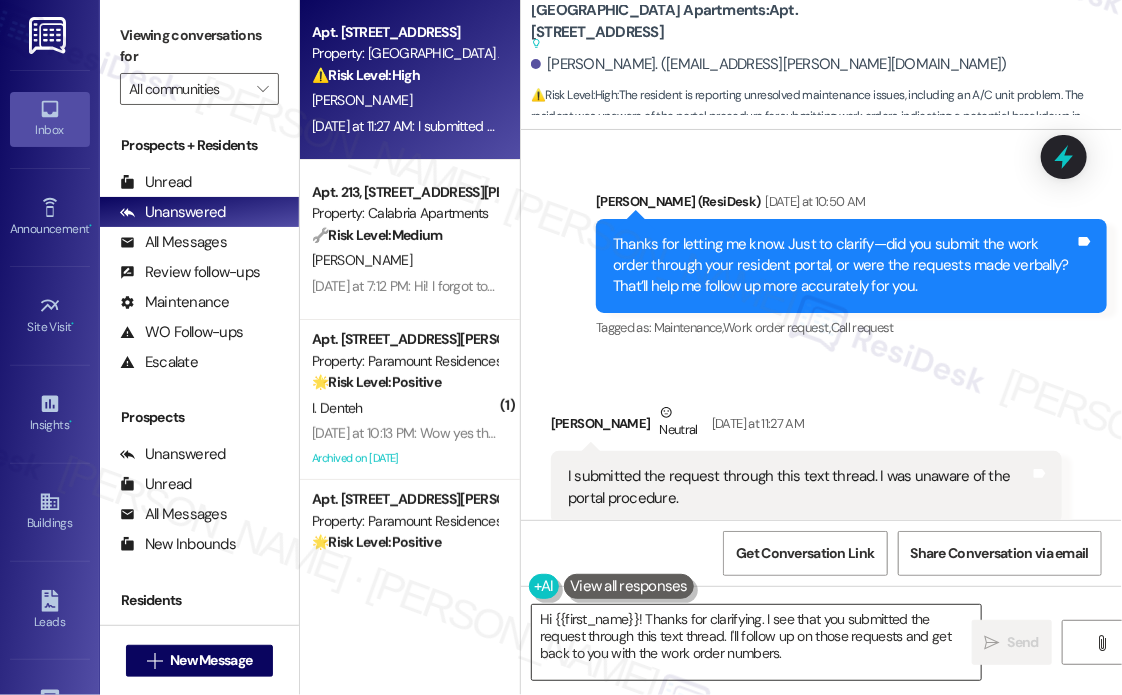 click on "Hi {{first_name}}! Thanks for clarifying. I see that you submitted the request through this text thread. I'll follow up on those requests and get back to you with the work order numbers." at bounding box center [756, 642] 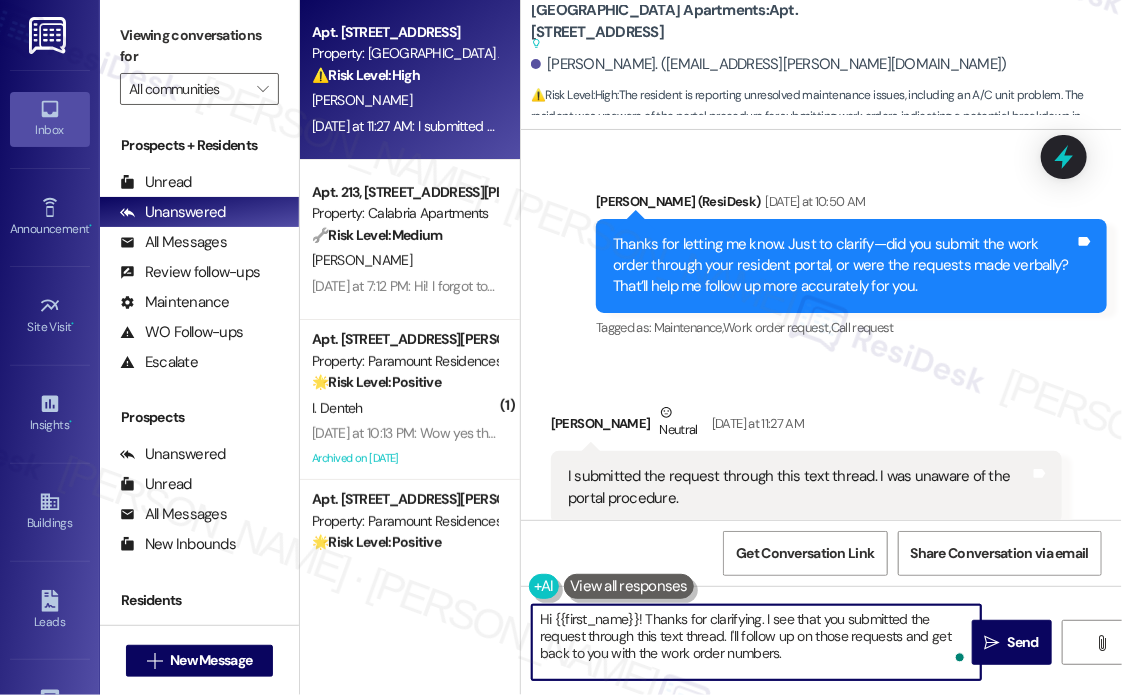 drag, startPoint x: 836, startPoint y: 654, endPoint x: 496, endPoint y: 604, distance: 343.6568 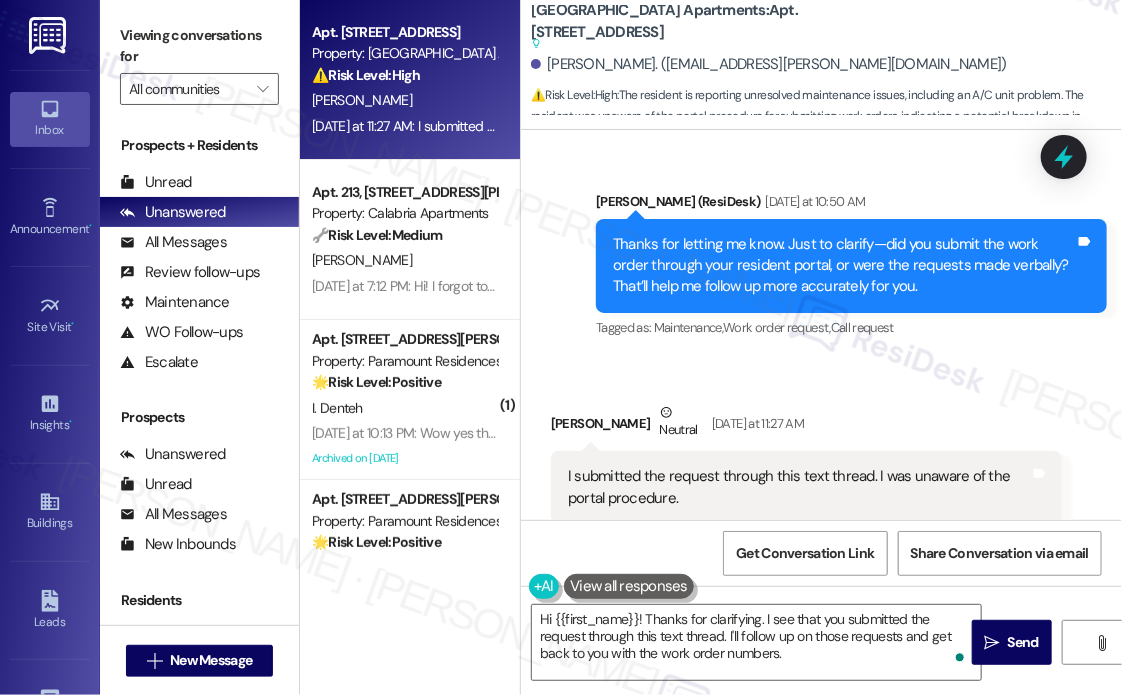 click on "I submitted the request through this text thread. I was unaware of the portal procedure." at bounding box center [799, 487] 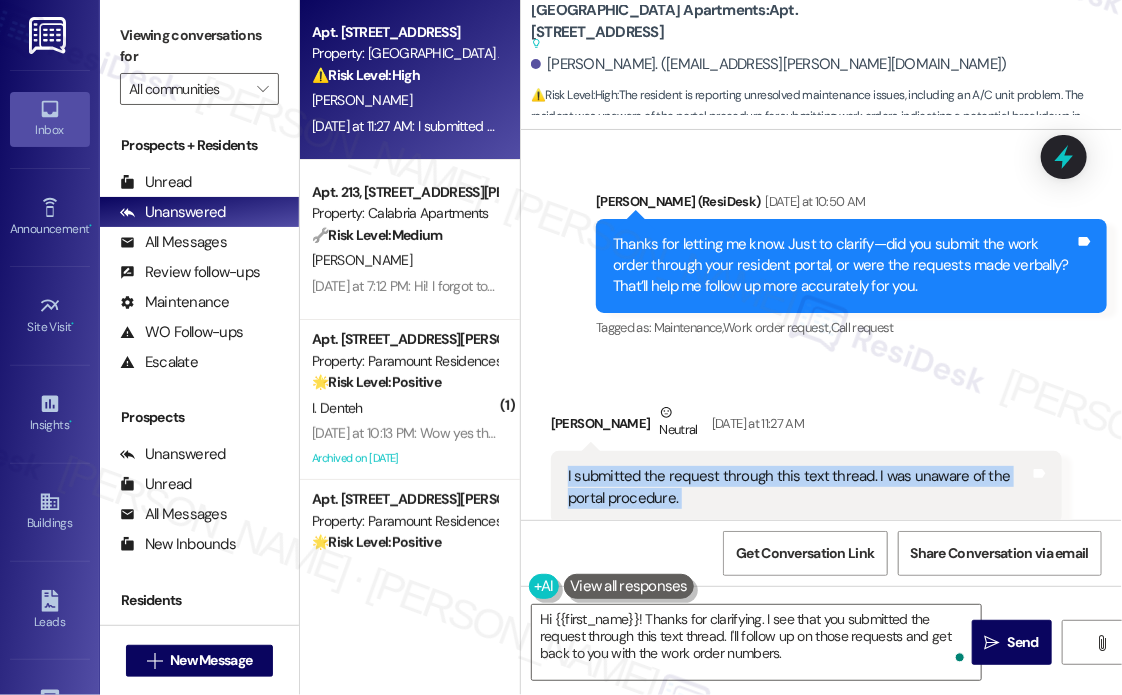 drag, startPoint x: 704, startPoint y: 442, endPoint x: 568, endPoint y: 426, distance: 136.93794 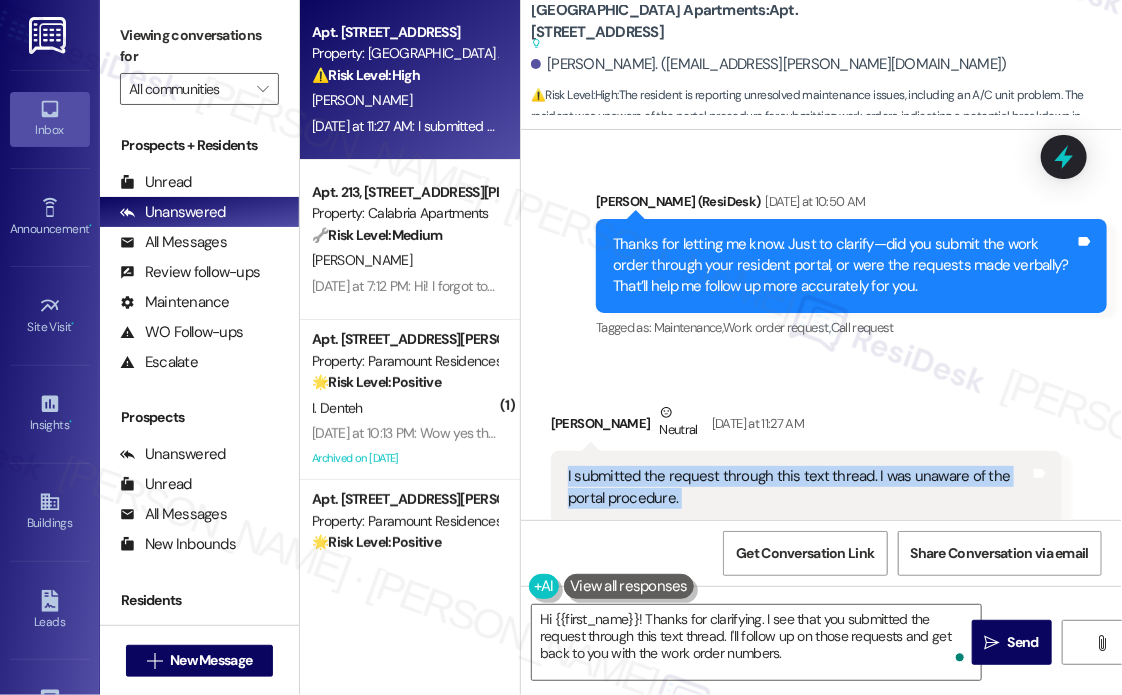 copy on "I submitted the request through this text thread. I was unaware of the portal procedure. Tags and notes" 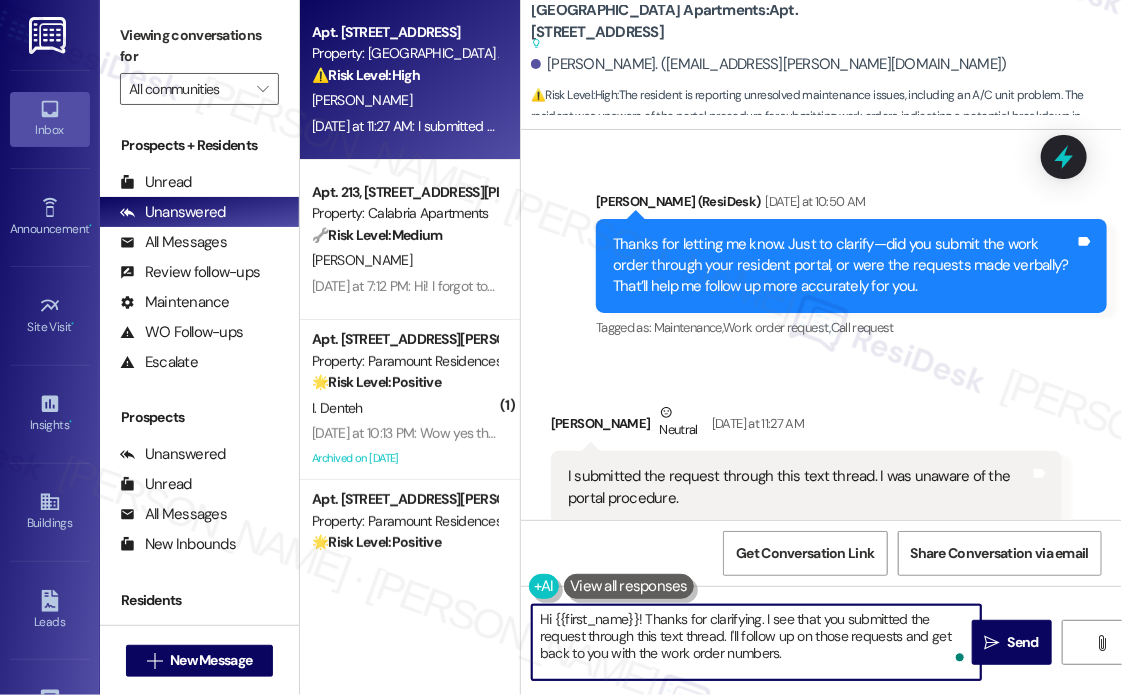 drag, startPoint x: 807, startPoint y: 663, endPoint x: 516, endPoint y: 613, distance: 295.26428 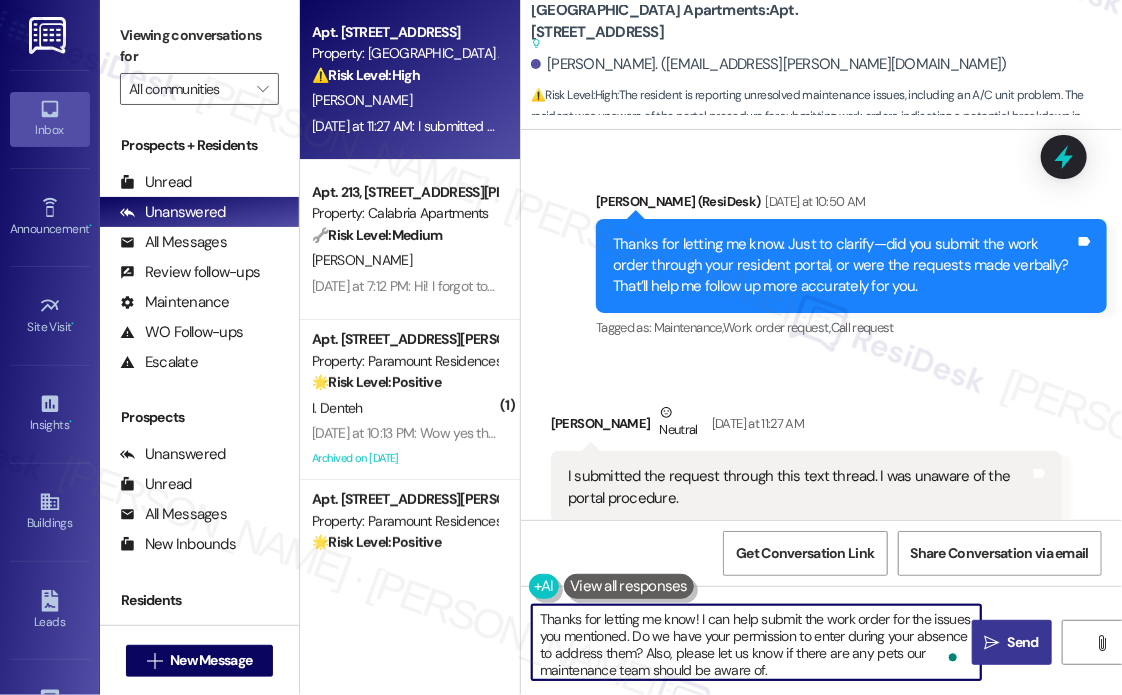 type on "Thanks for letting me know! I can help submit the work order for the issues you mentioned. Do we have your permission to enter during your absence to address them? Also, please let us know if there are any pets our maintenance team should be aware of." 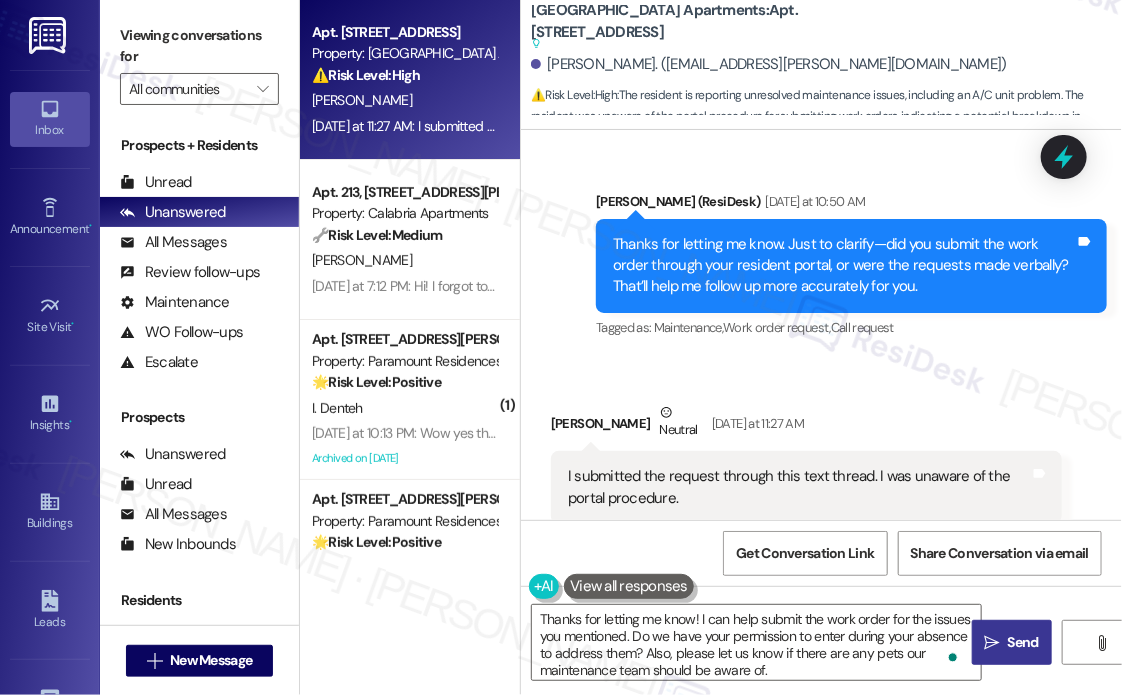 click on "Send" at bounding box center [1023, 642] 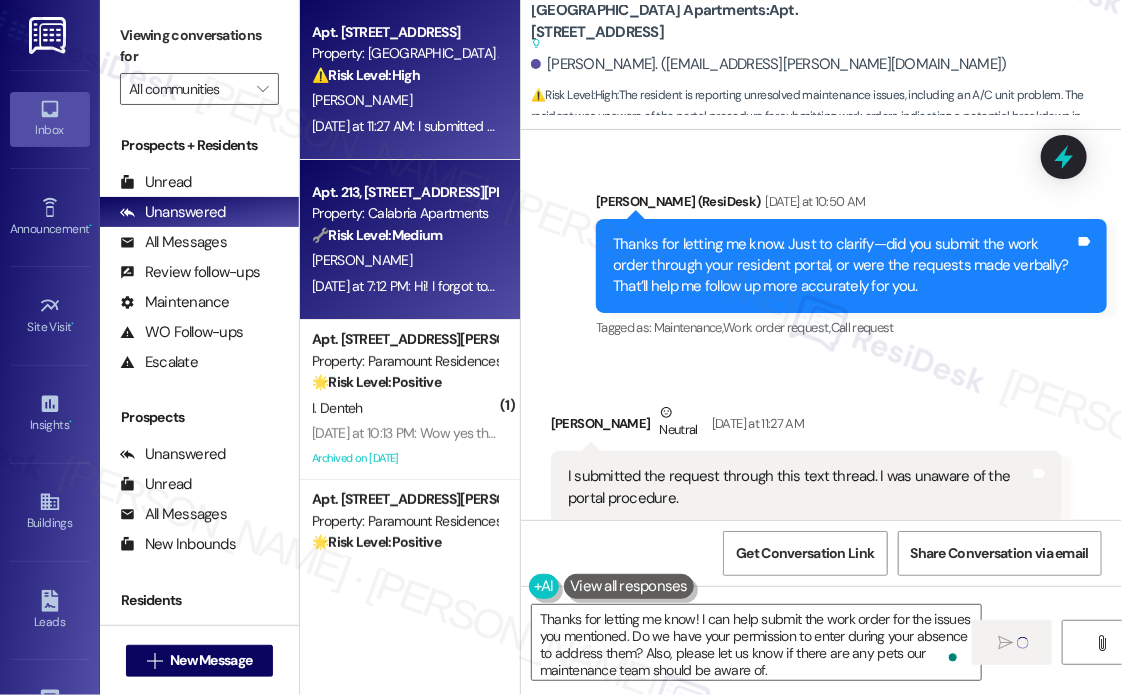 click on "[PERSON_NAME]" at bounding box center [404, 260] 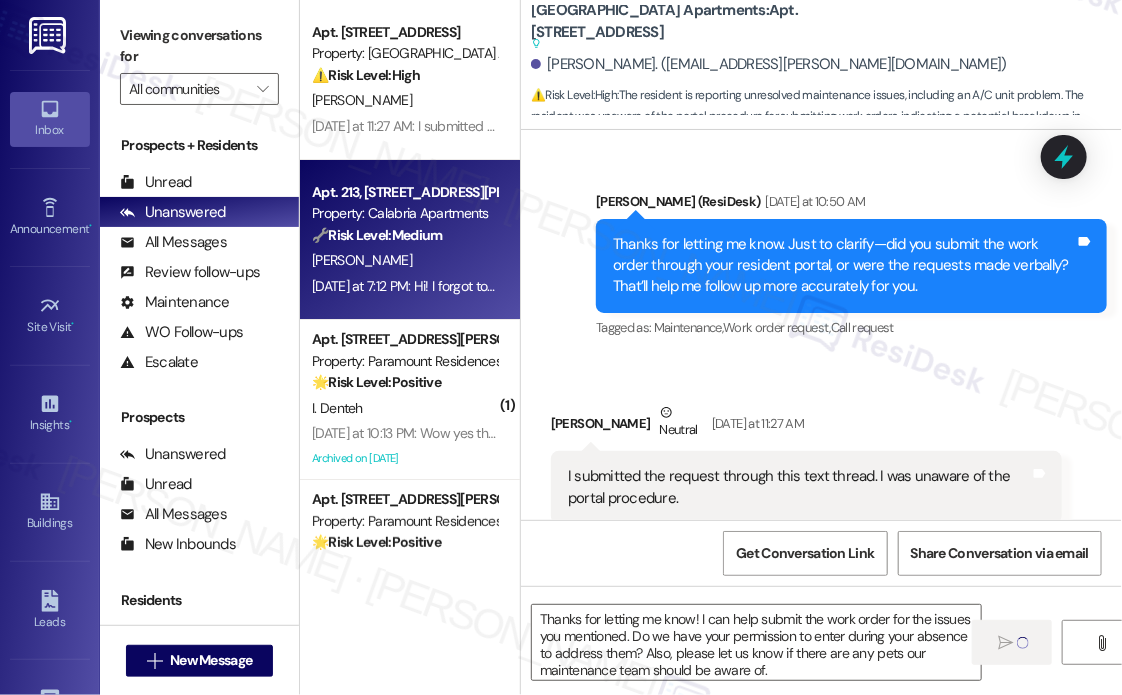 type on "Fetching suggested responses. Please feel free to read through the conversation in the meantime." 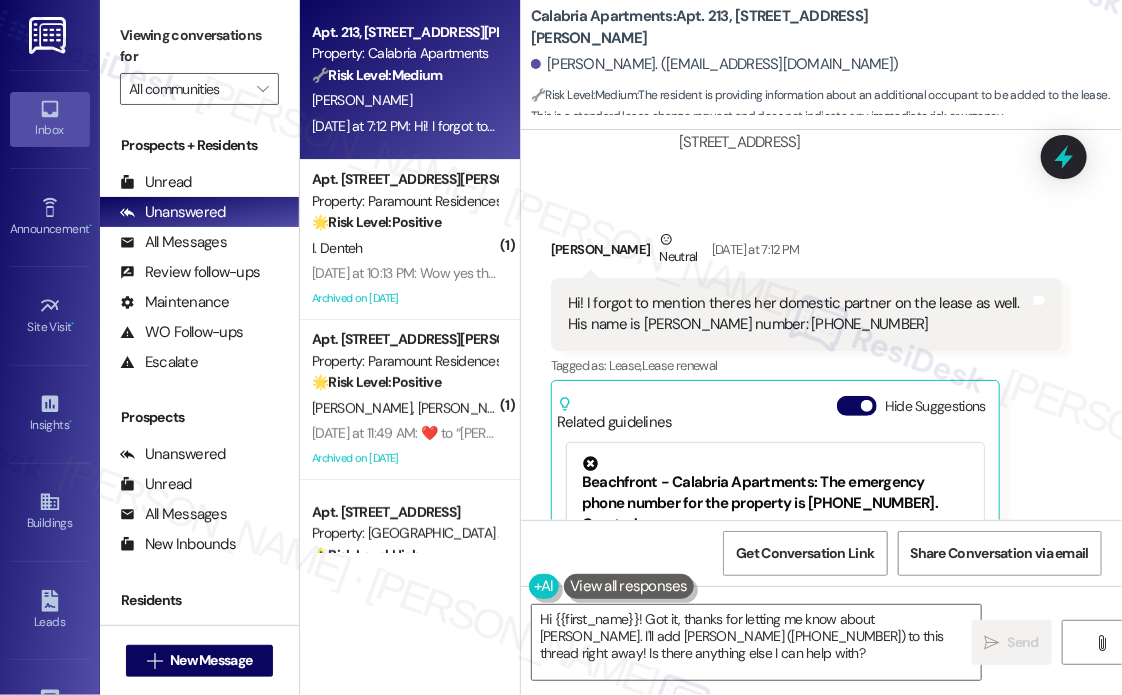 scroll, scrollTop: 2476, scrollLeft: 0, axis: vertical 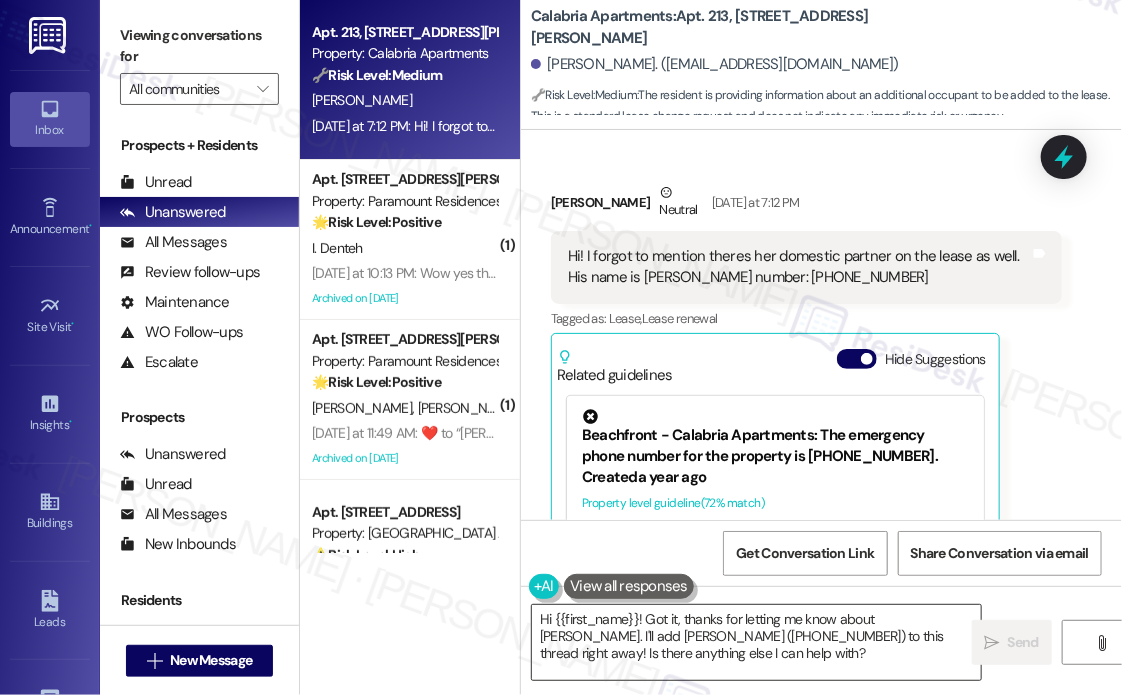 click on "Hi {{first_name}}! Got it, thanks for letting me know about [PERSON_NAME]. I'll add [PERSON_NAME] ([PHONE_NUMBER]) to this thread right away! Is there anything else I can help with?" at bounding box center [756, 642] 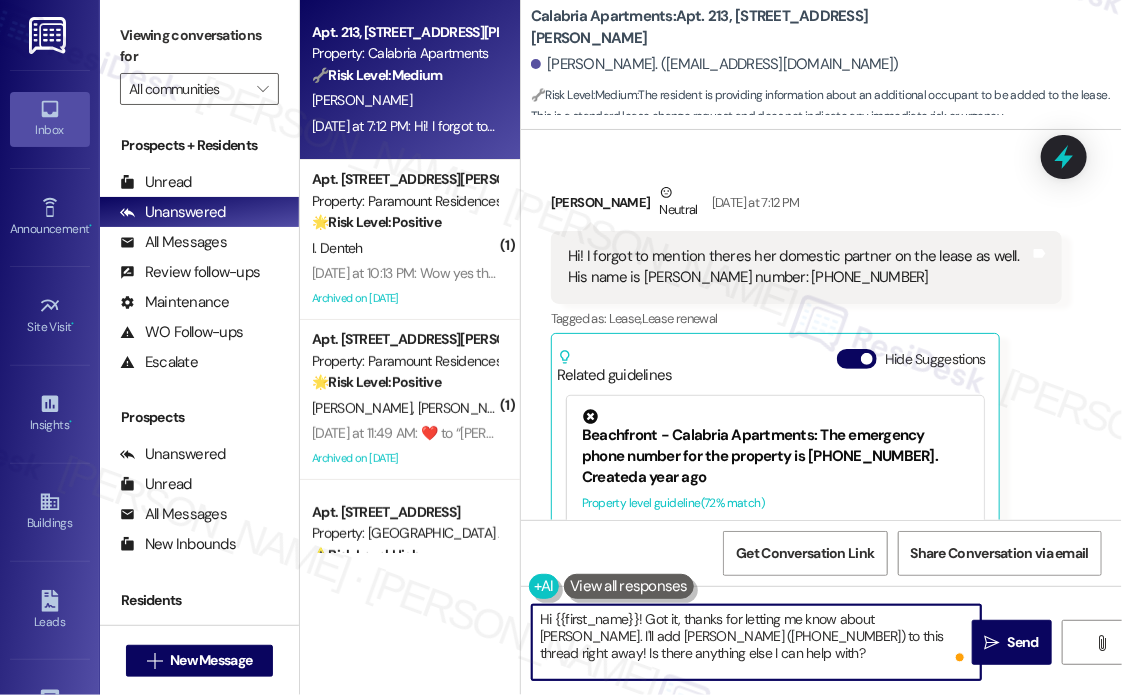 drag, startPoint x: 832, startPoint y: 647, endPoint x: 516, endPoint y: 622, distance: 316.9874 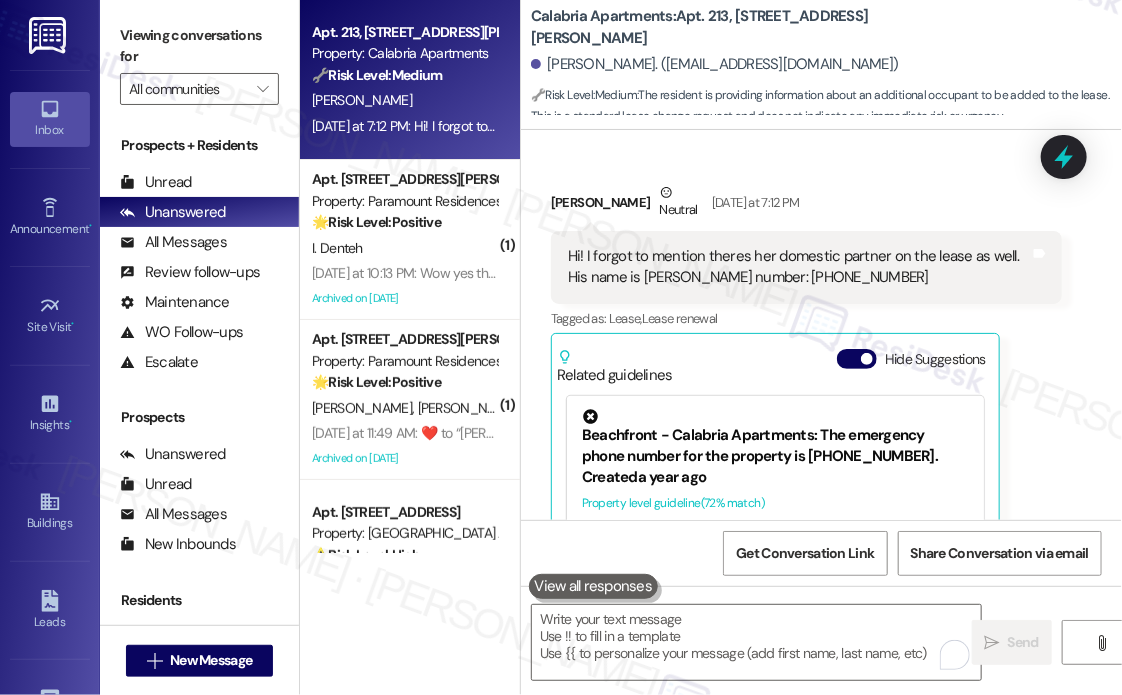 click on "Hi! I forgot to mention theres her domestic partner on the lease as well. His name is [PERSON_NAME] number: [PHONE_NUMBER]" at bounding box center [799, 267] 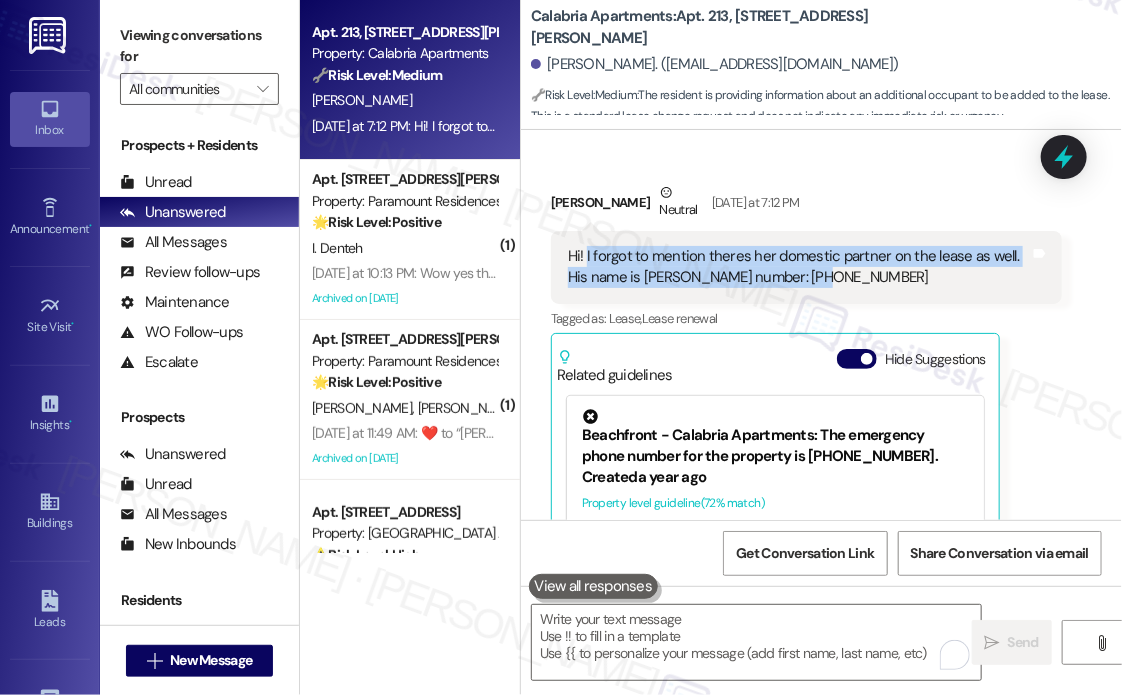 drag, startPoint x: 806, startPoint y: 215, endPoint x: 583, endPoint y: 194, distance: 223.9866 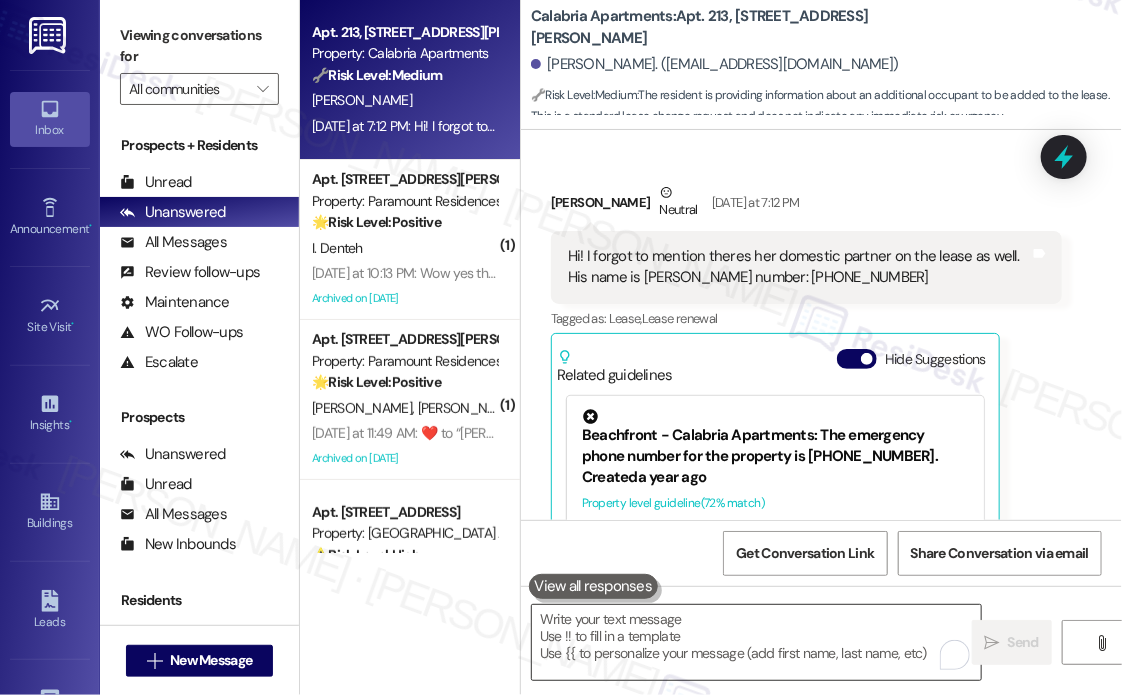 click at bounding box center [756, 642] 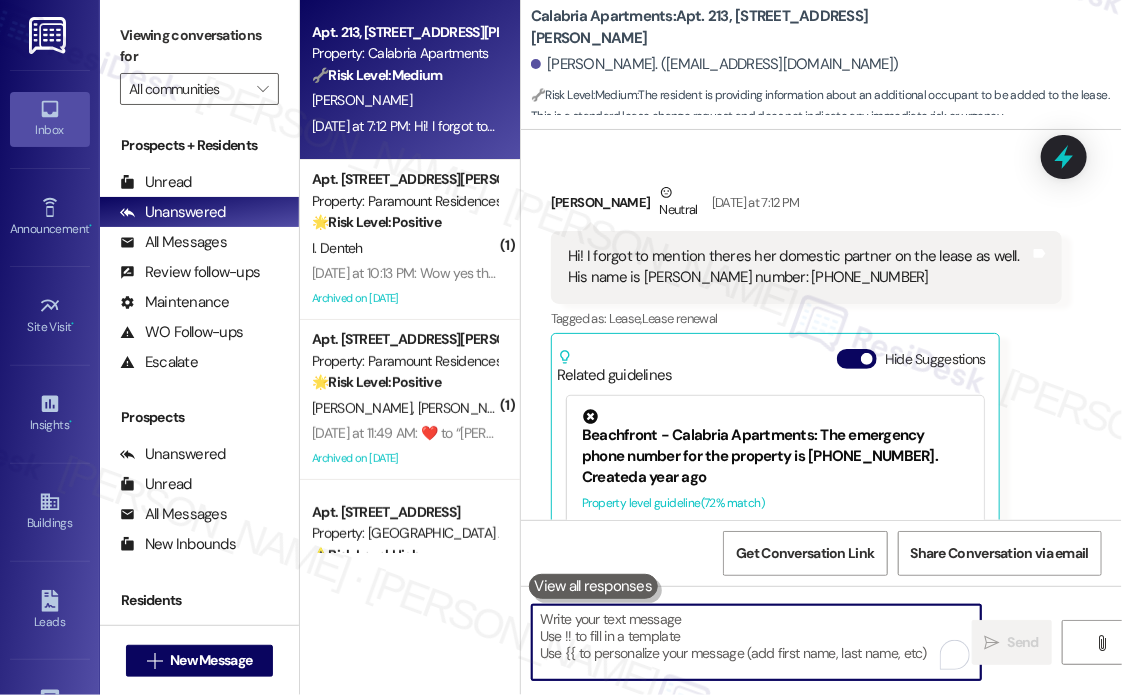 paste on "Thanks for the update! Would you like [PERSON_NAME] to be added to this thread as well for future communication? Let me know and I’ll take care of it." 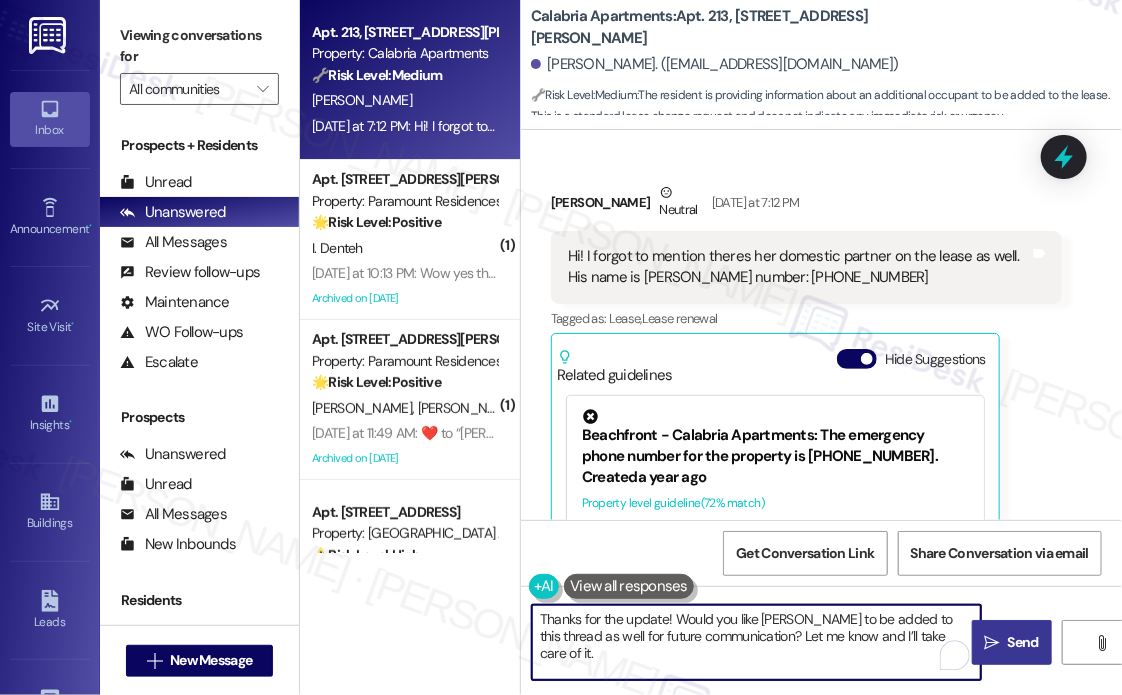 type on "Thanks for the update! Would you like [PERSON_NAME] to be added to this thread as well for future communication? Let me know and I’ll take care of it." 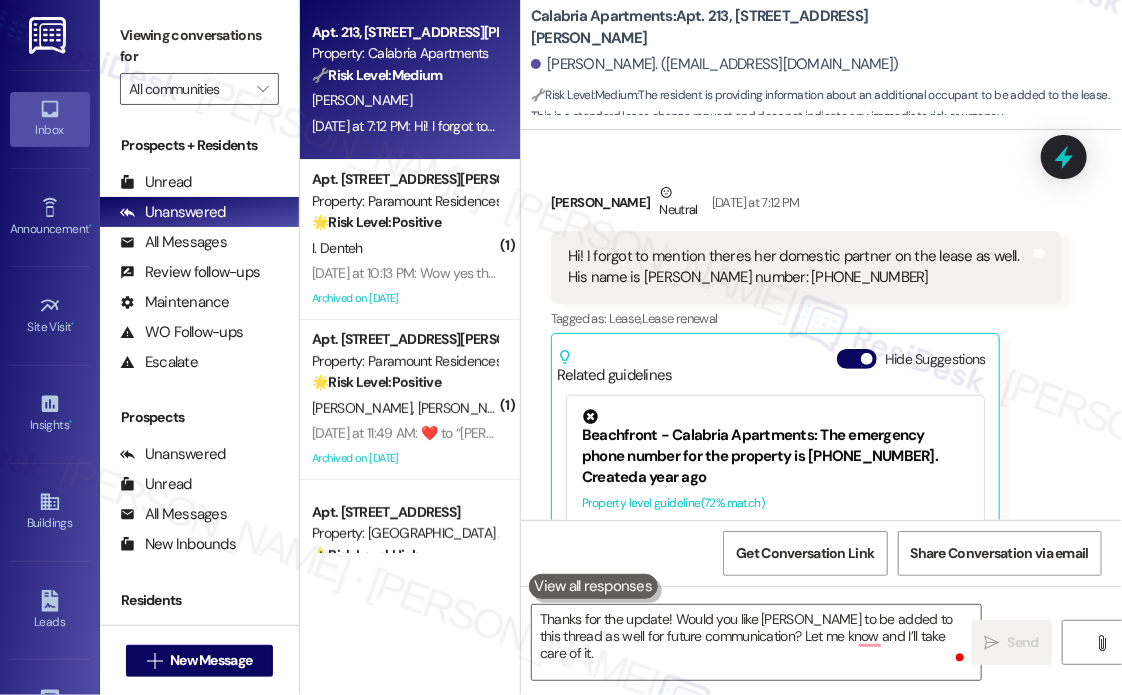 type 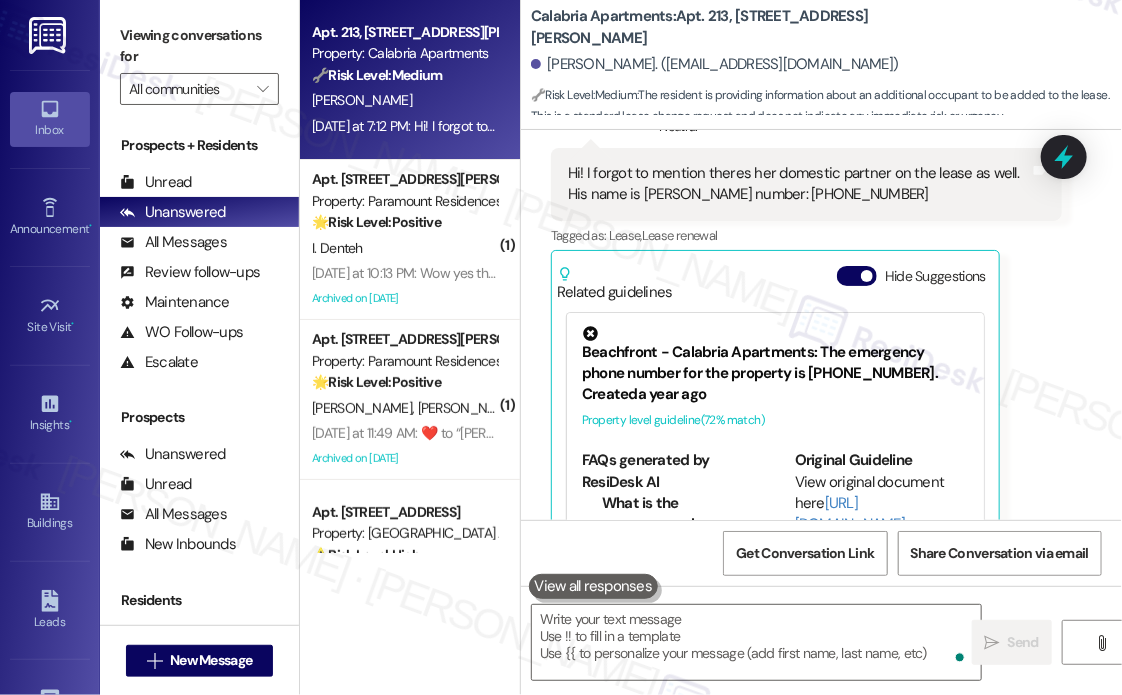 scroll, scrollTop: 2576, scrollLeft: 0, axis: vertical 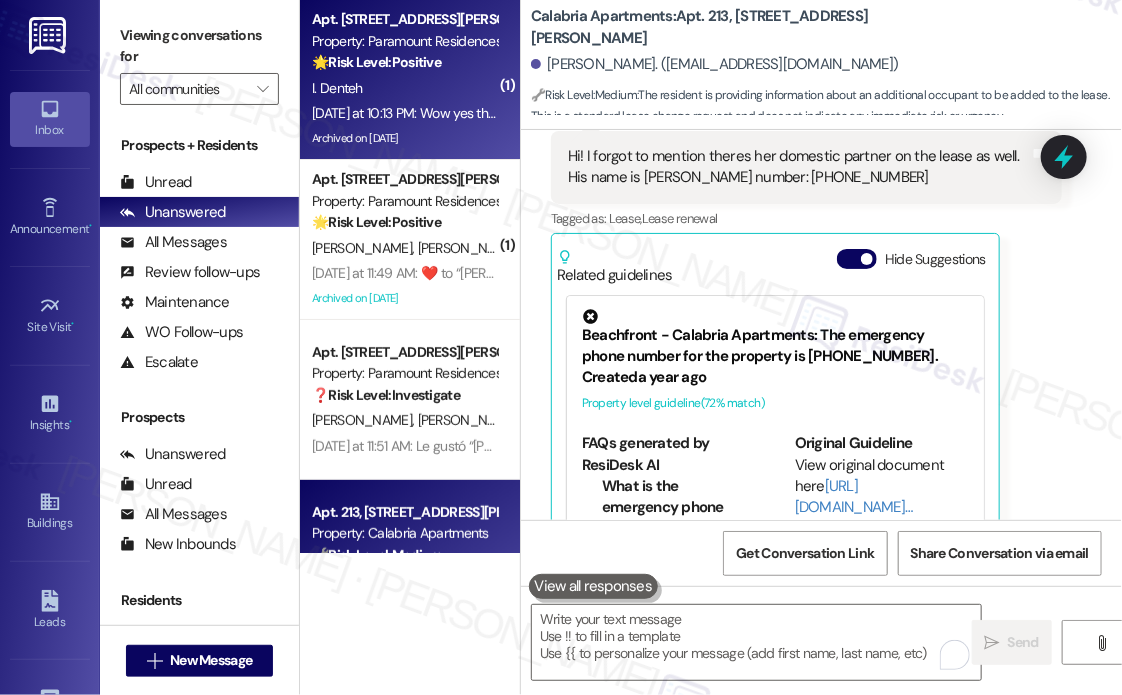 click on "[DATE] at 10:13 PM: Wow yes thank you so much I am pleased  [DATE] at 10:13 PM: Wow yes thank you so much I am pleased" at bounding box center (488, 113) 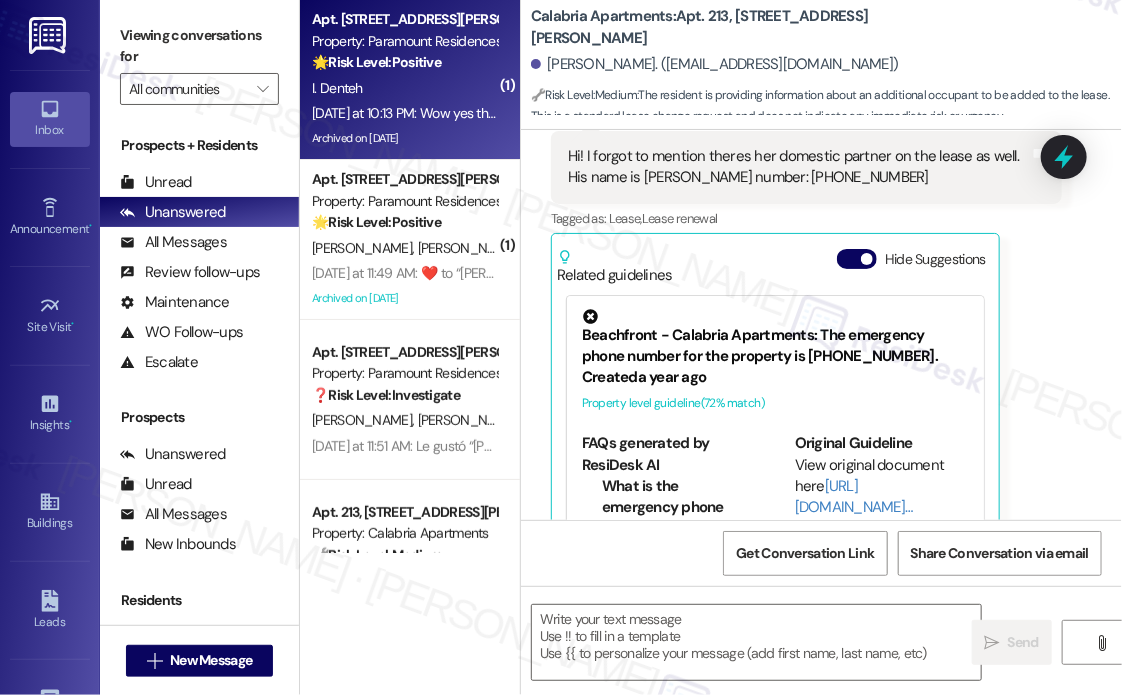type on "Fetching suggested responses. Please feel free to read through the conversation in the meantime." 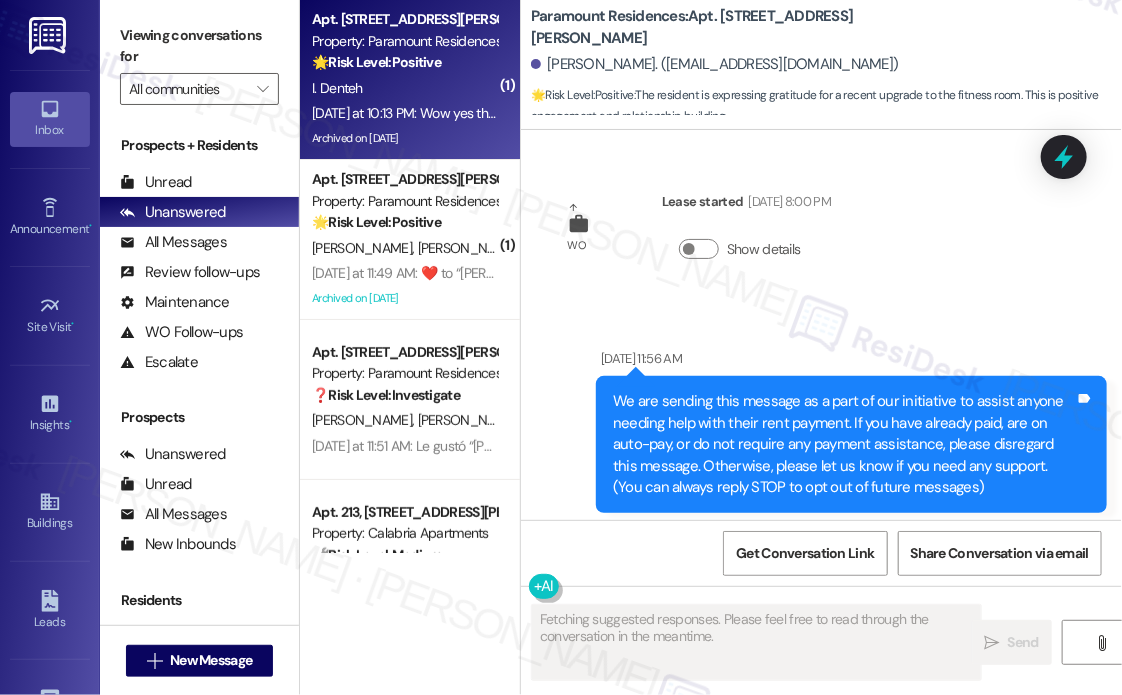 scroll, scrollTop: 51860, scrollLeft: 0, axis: vertical 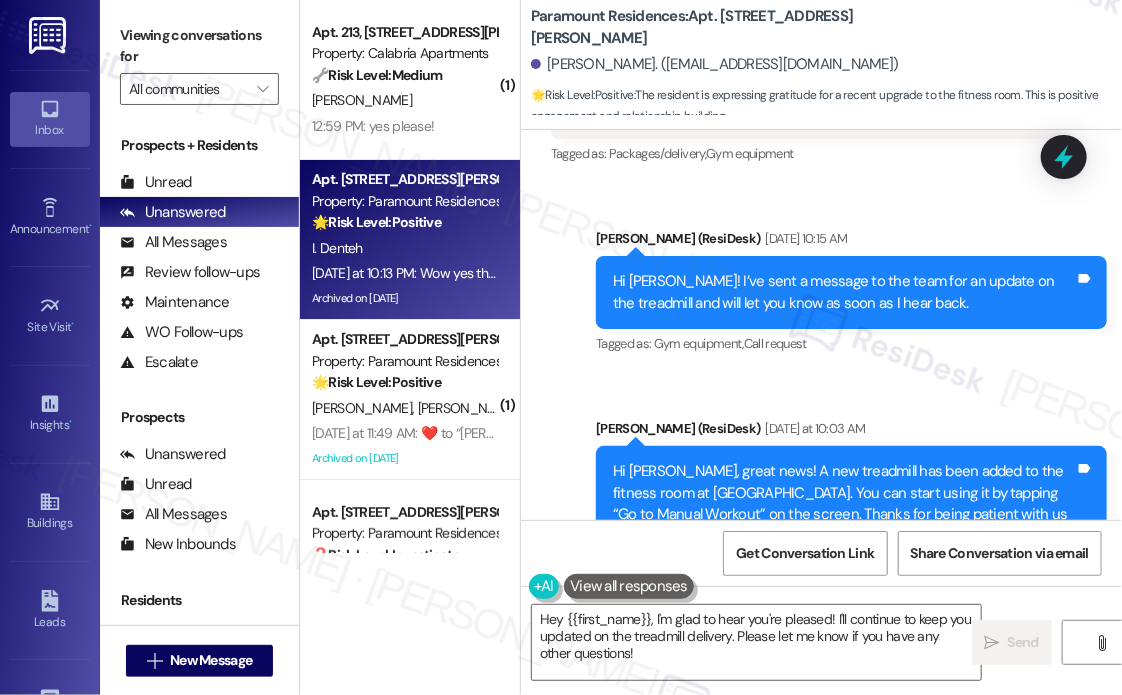 click on "Tagged as:   Amenities ,  Click to highlight conversations about Amenities Praise Click to highlight conversations about Praise" at bounding box center [851, 576] 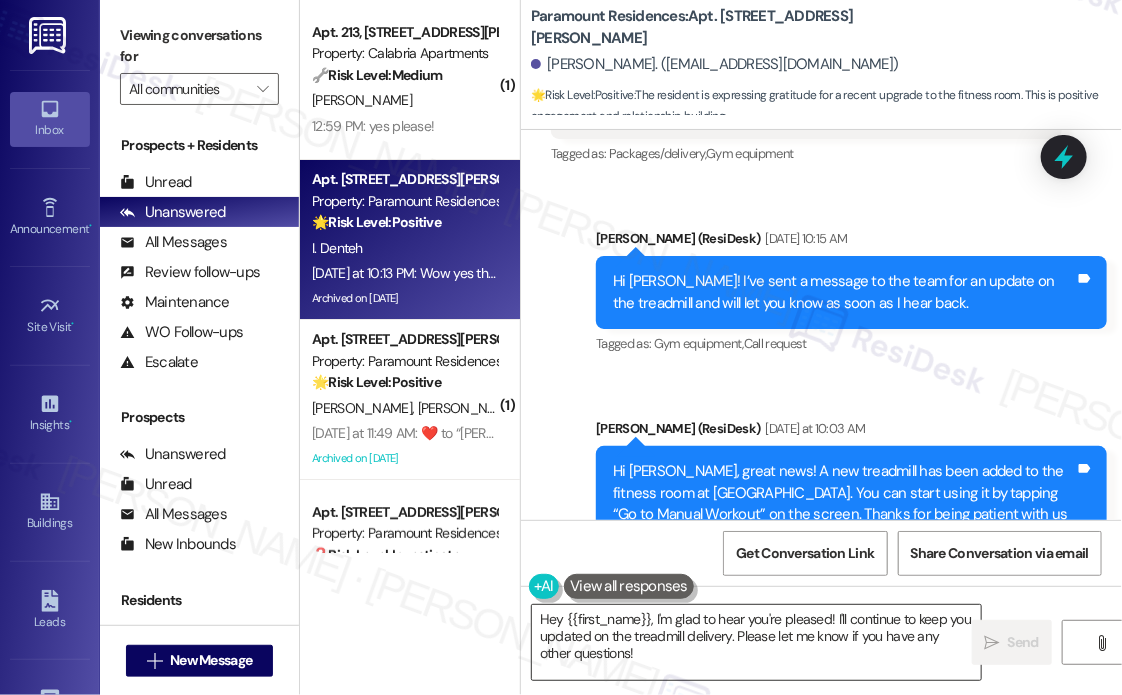click on "Hey {{first_name}}, I'm glad to hear you're pleased! I'll continue to keep you updated on the treadmill delivery. Please let me know if you have any other questions!" at bounding box center (756, 642) 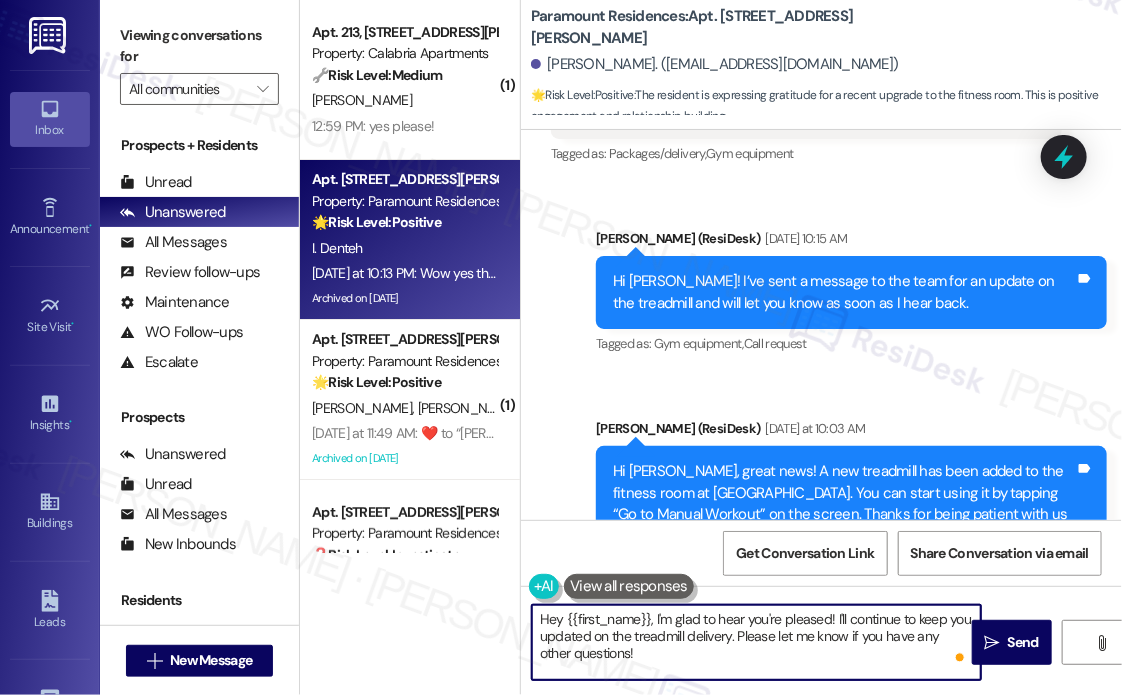 drag, startPoint x: 731, startPoint y: 638, endPoint x: 833, endPoint y: 693, distance: 115.88356 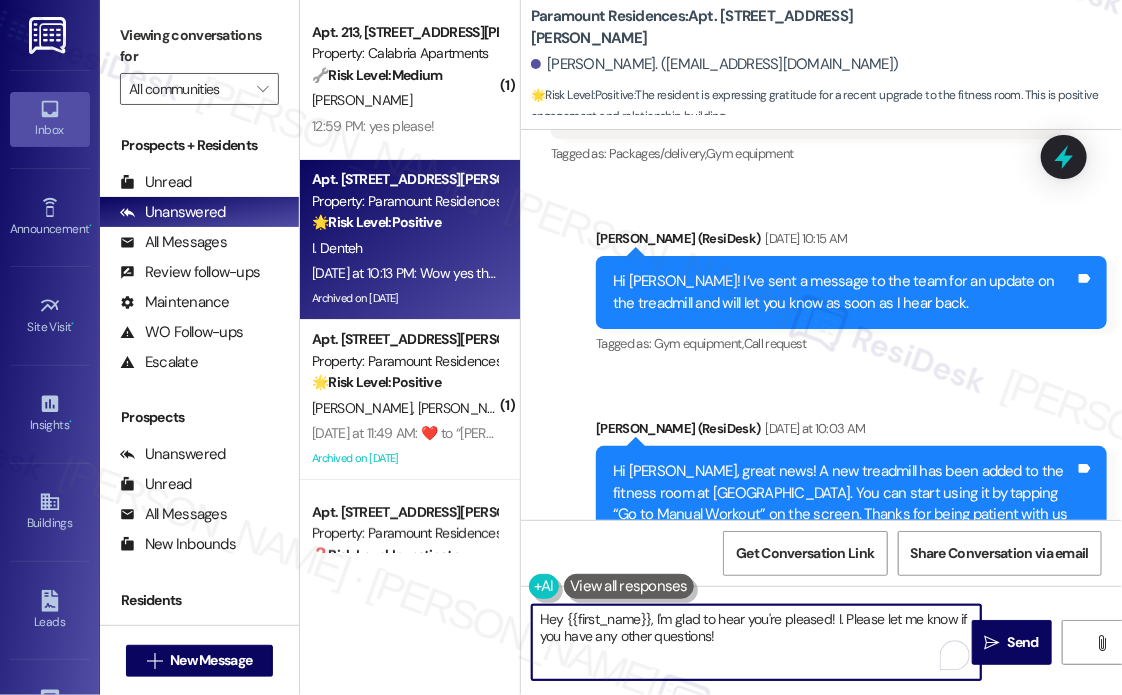 click on "Hey {{first_name}}, I'm glad to hear you're pleased! I. Please let me know if you have any other questions!" at bounding box center [756, 642] 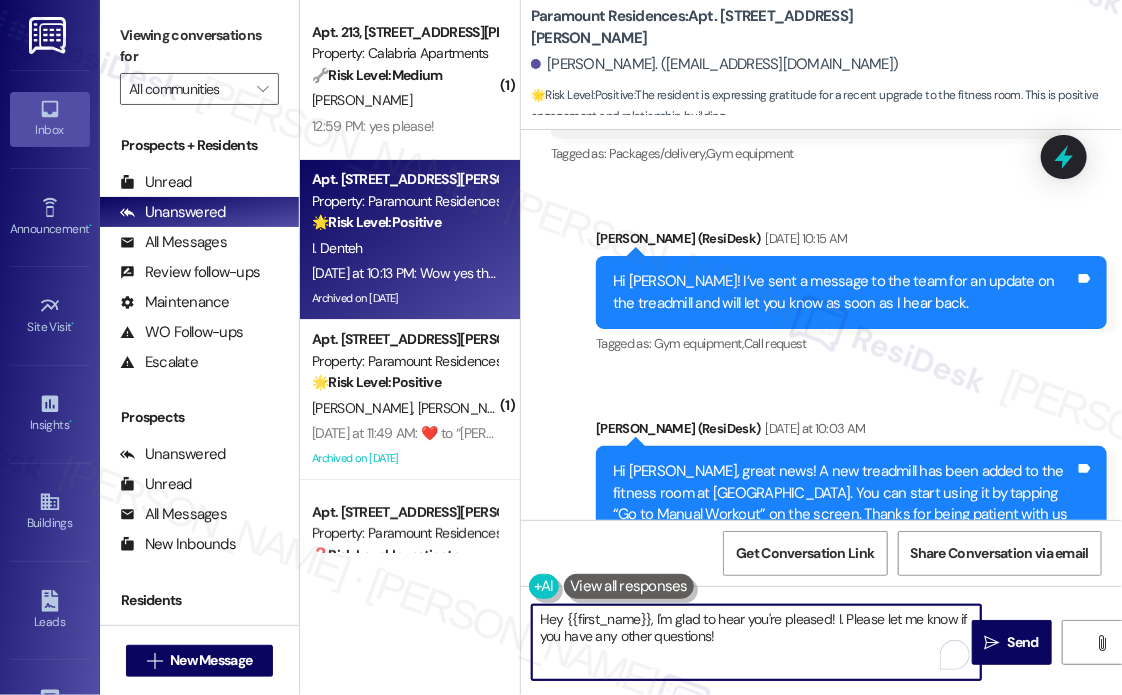 click on "Hey {{first_name}}, I'm glad to hear you're pleased! I. Please let me know if you have any other questions!" at bounding box center [756, 642] 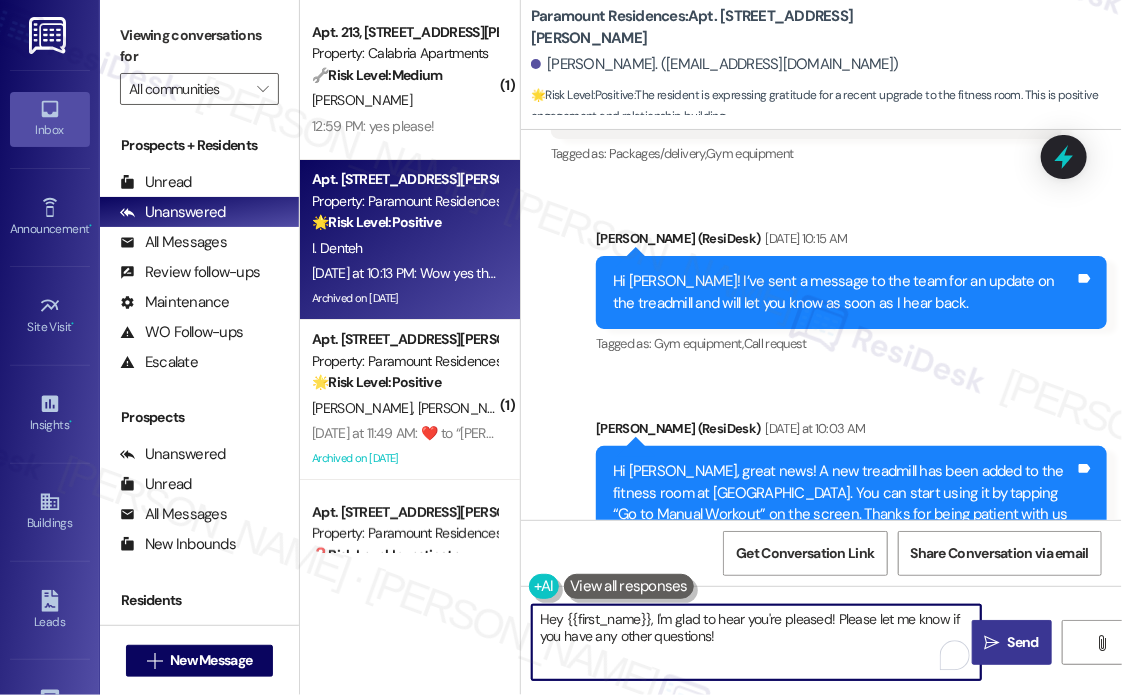 type on "Hey {{first_name}}, I'm glad to hear you're pleased! Please let me know if you have any other questions!" 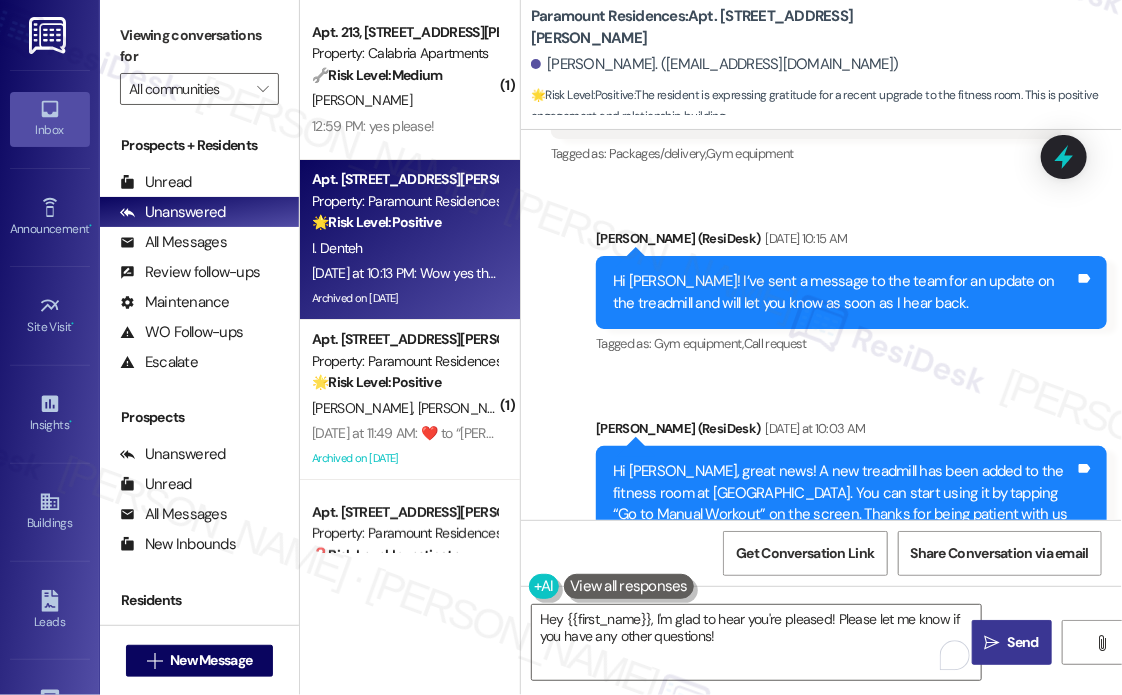 click on "Send" at bounding box center [1023, 642] 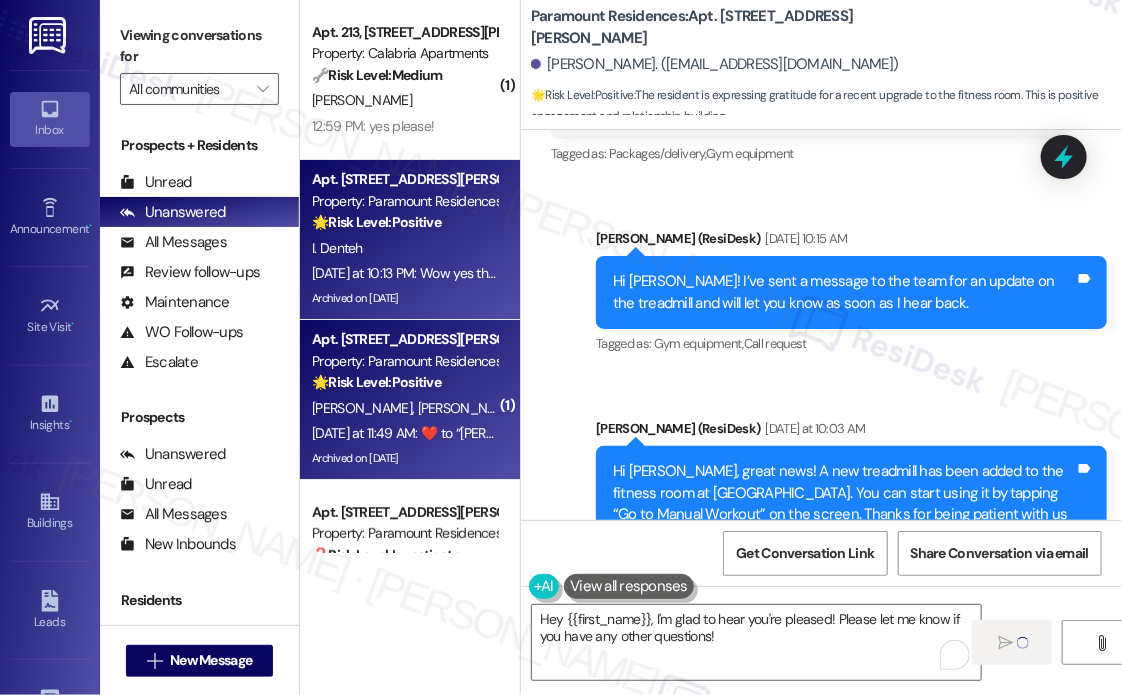 type 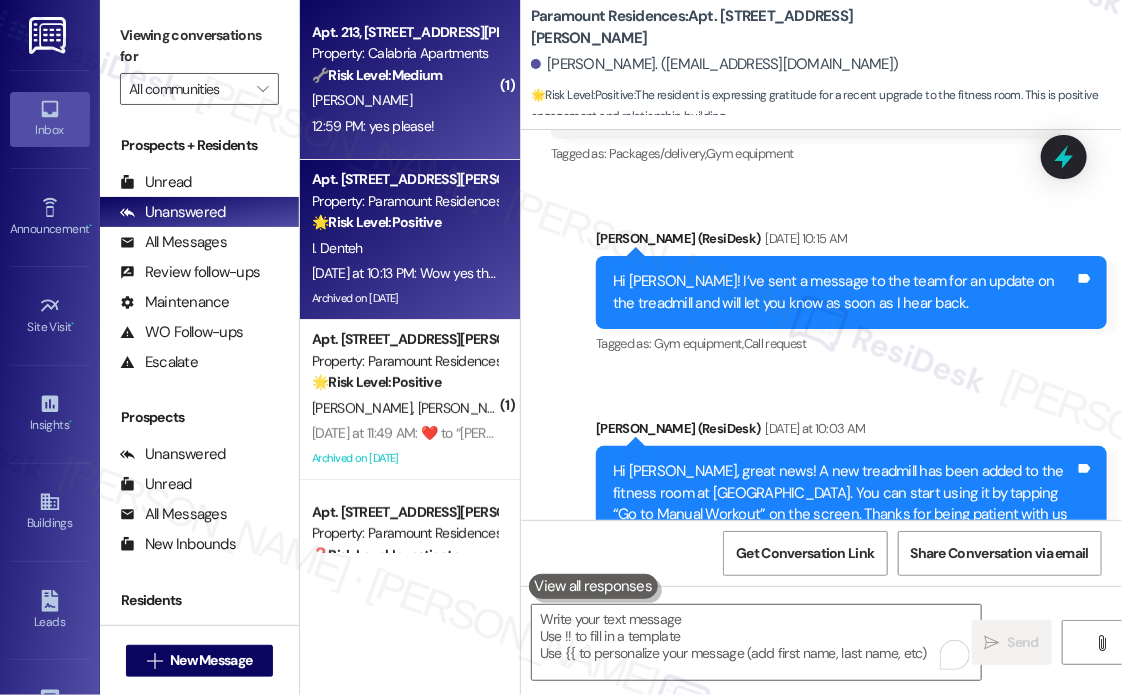 scroll, scrollTop: 51860, scrollLeft: 0, axis: vertical 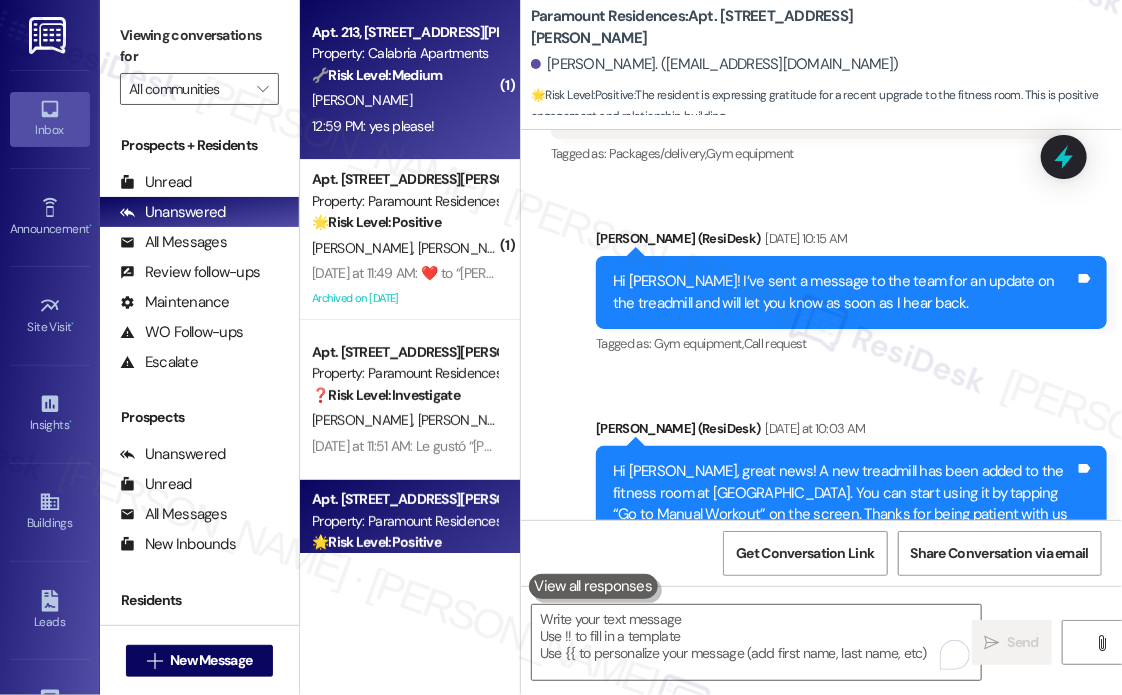 click on "12:59 PM: yes please! 12:59 PM: yes please!" at bounding box center [404, 126] 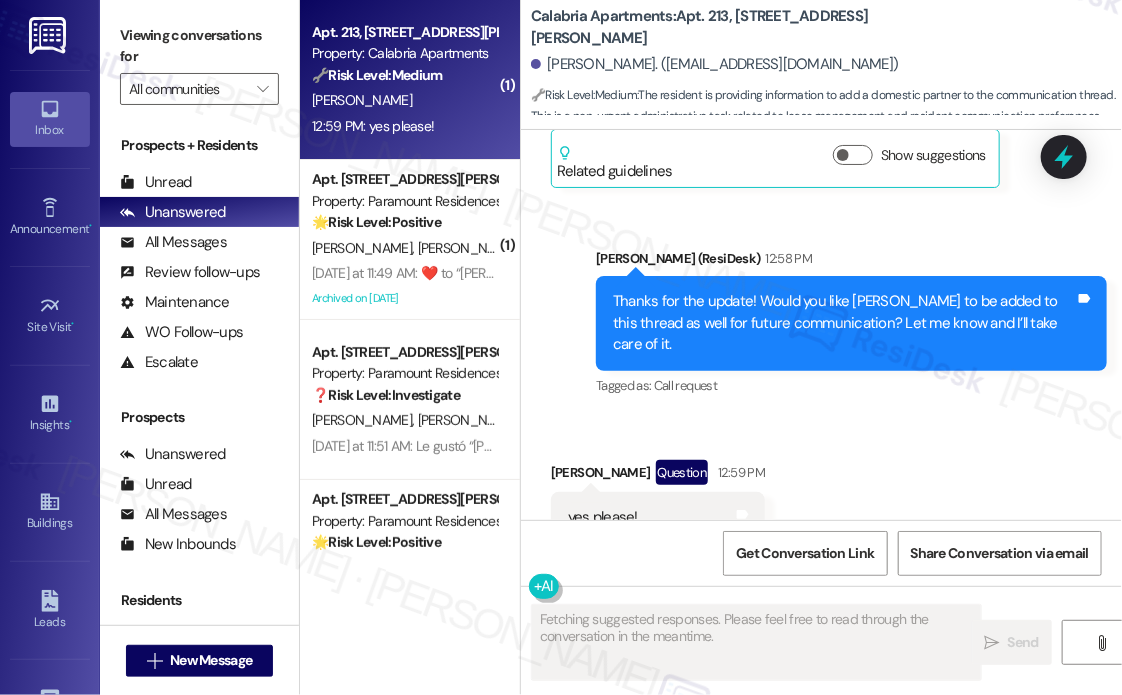 scroll, scrollTop: 2682, scrollLeft: 0, axis: vertical 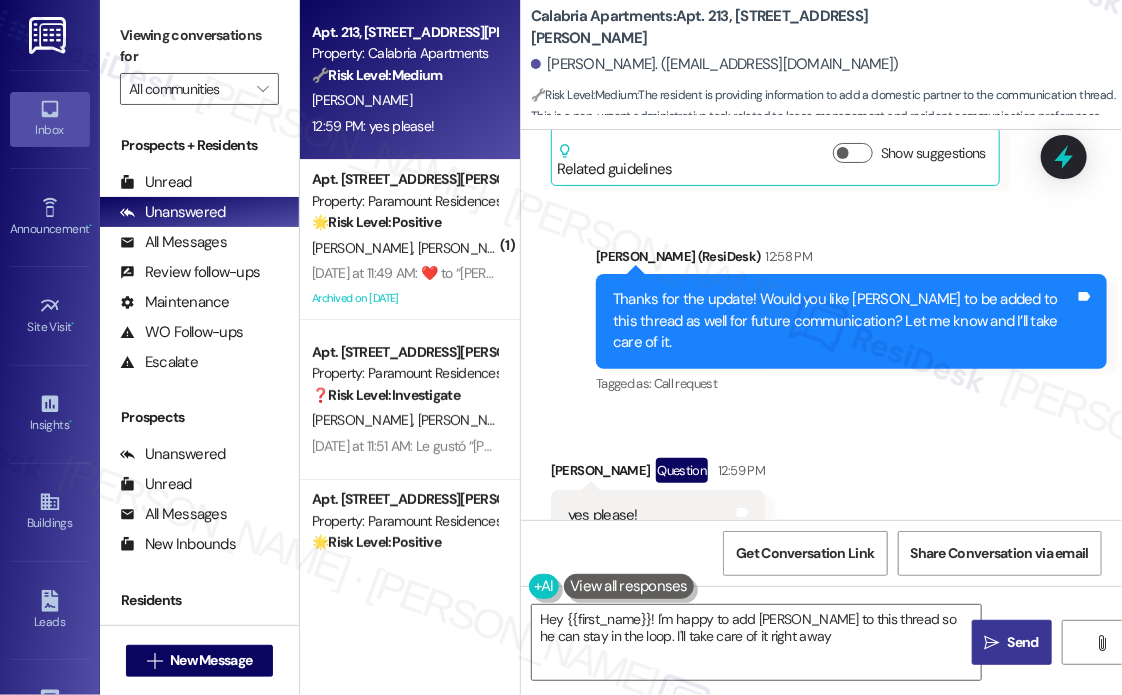 type on "Hey {{first_name}}! I'm happy to add [PERSON_NAME] to this thread so he can stay in the loop. I'll take care of it right away!" 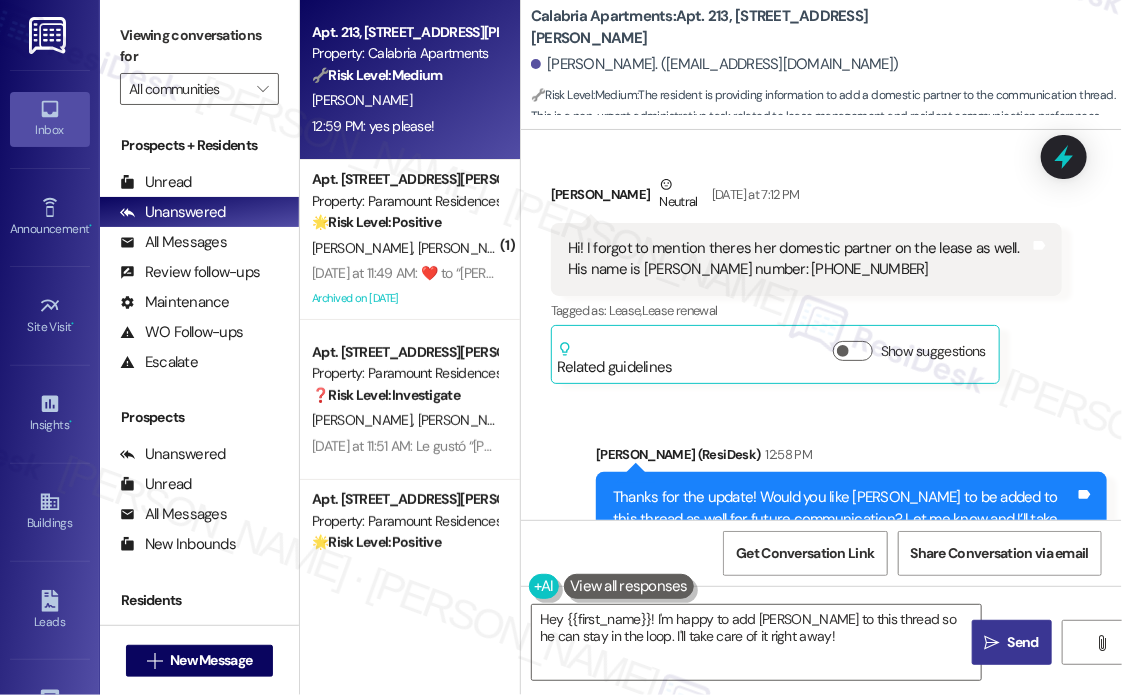 scroll, scrollTop: 2483, scrollLeft: 0, axis: vertical 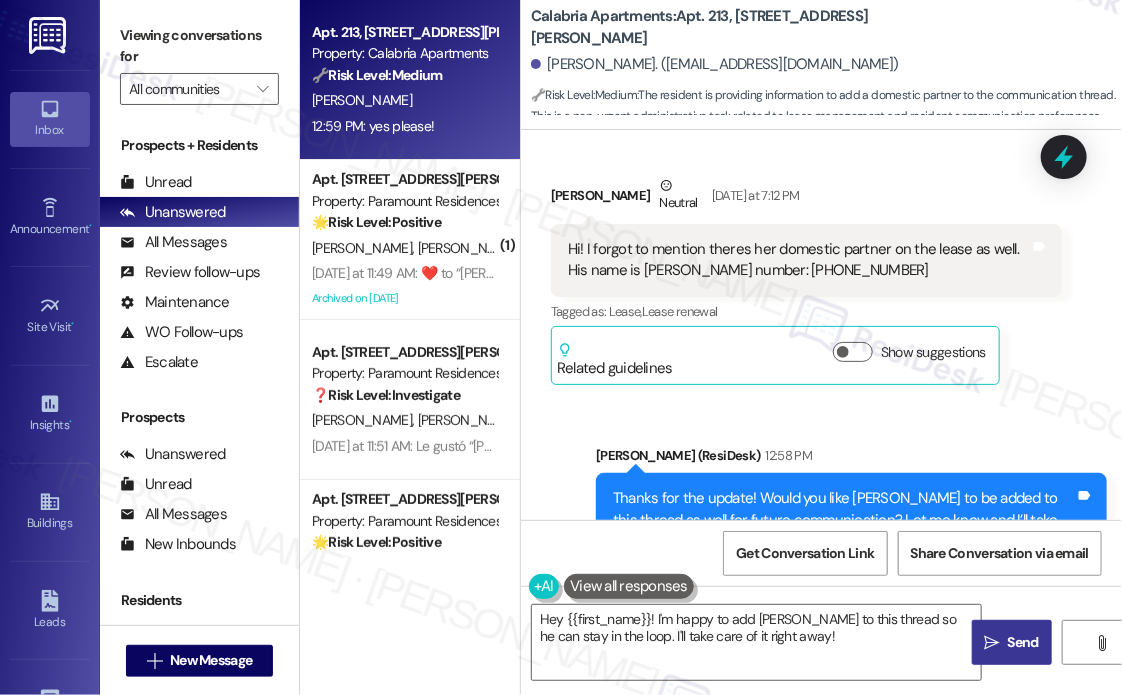 drag, startPoint x: 963, startPoint y: 206, endPoint x: 578, endPoint y: 200, distance: 385.04675 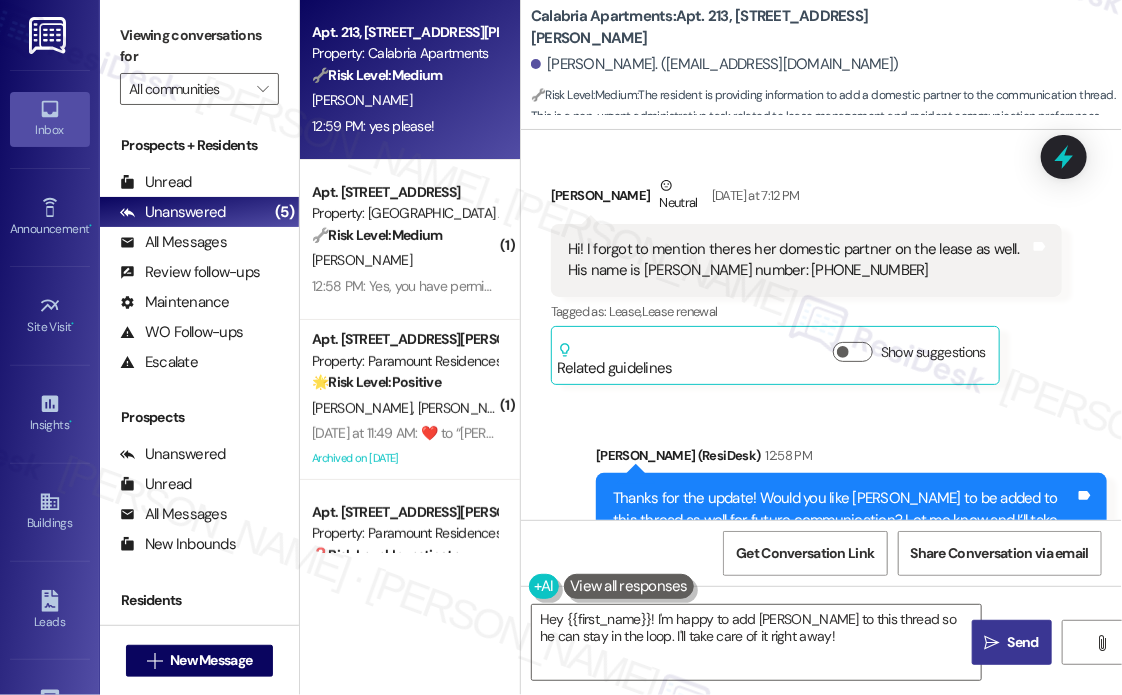 scroll, scrollTop: 2683, scrollLeft: 0, axis: vertical 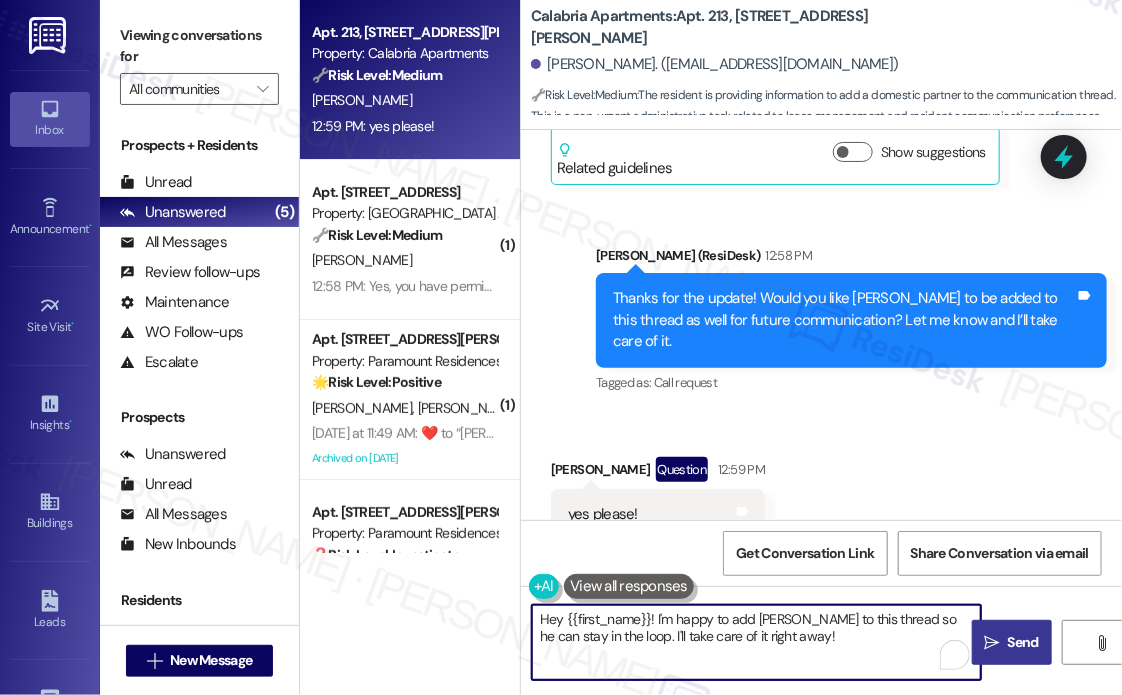 click on "Hey {{first_name}}! I'm happy to add [PERSON_NAME] to this thread so he can stay in the loop. I'll take care of it right away!" at bounding box center [756, 642] 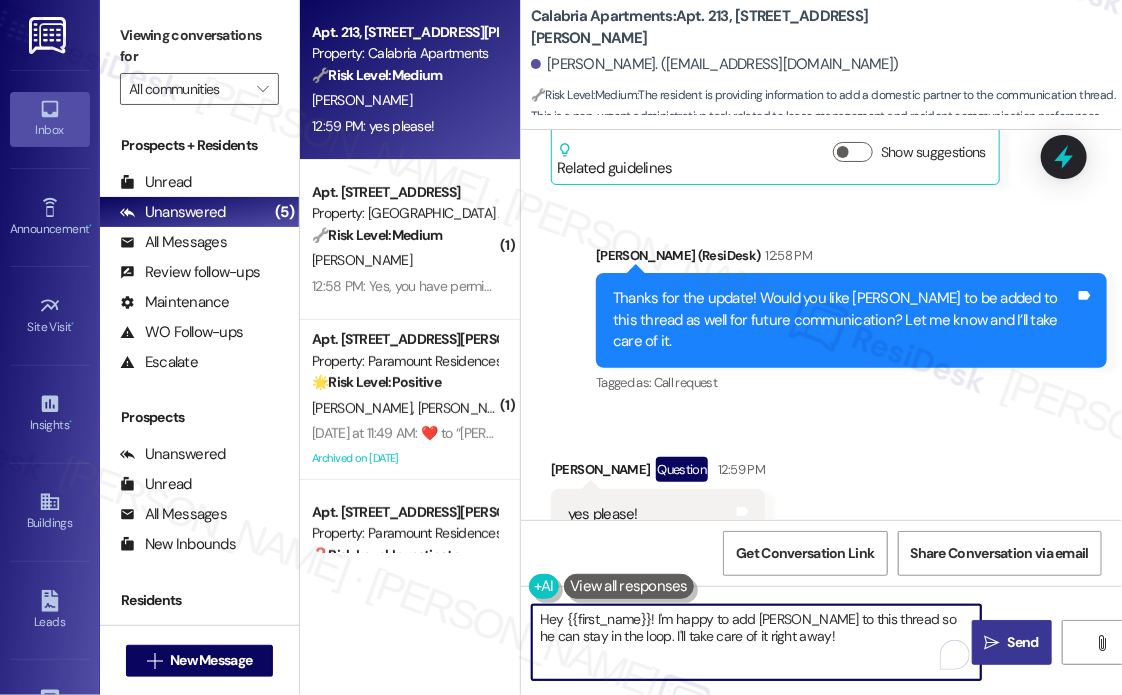 click on "Hey {{first_name}}! I'm happy to add [PERSON_NAME] to this thread so he can stay in the loop. I'll take care of it right away!" at bounding box center (756, 642) 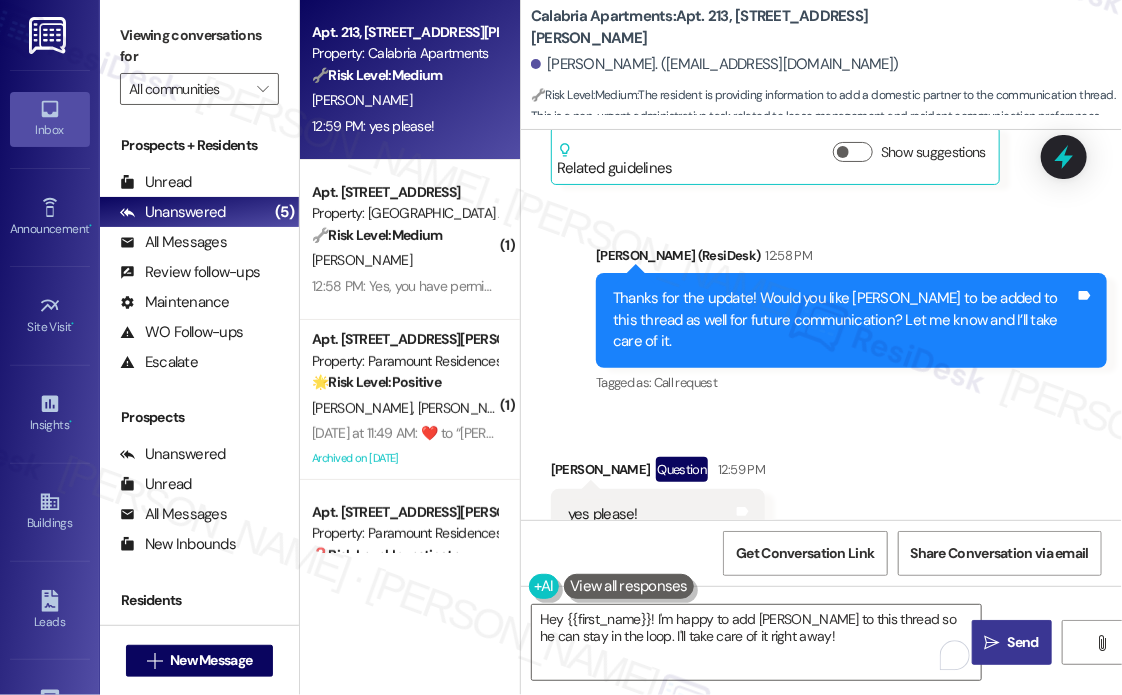 click on "Send" at bounding box center (1023, 642) 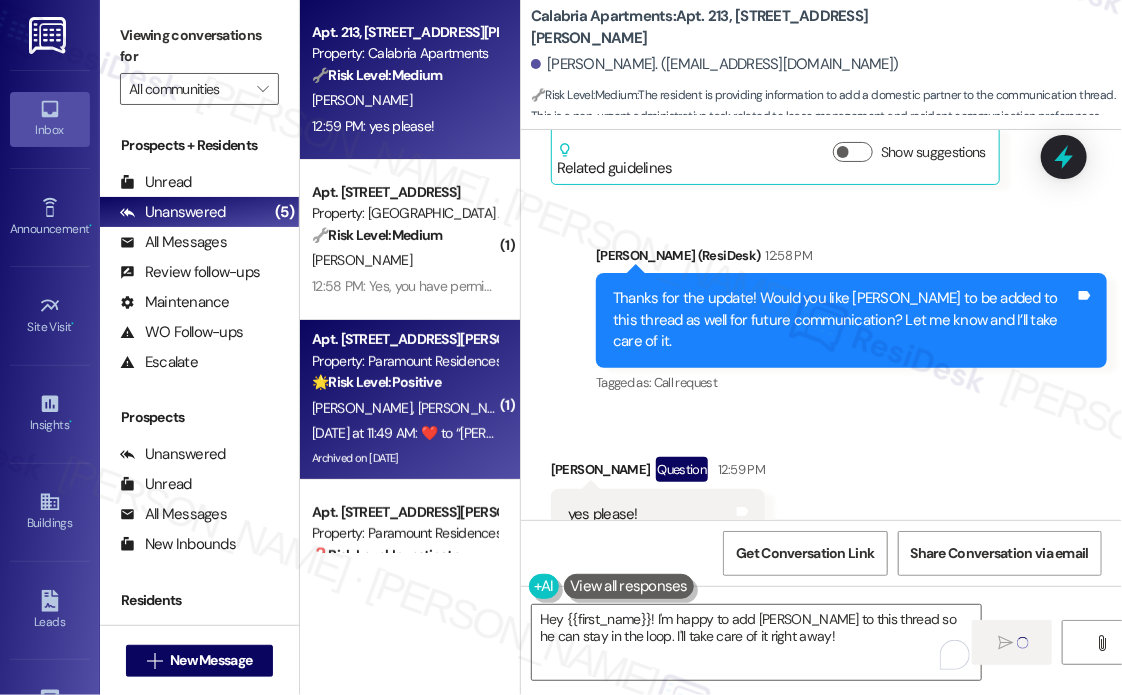 type 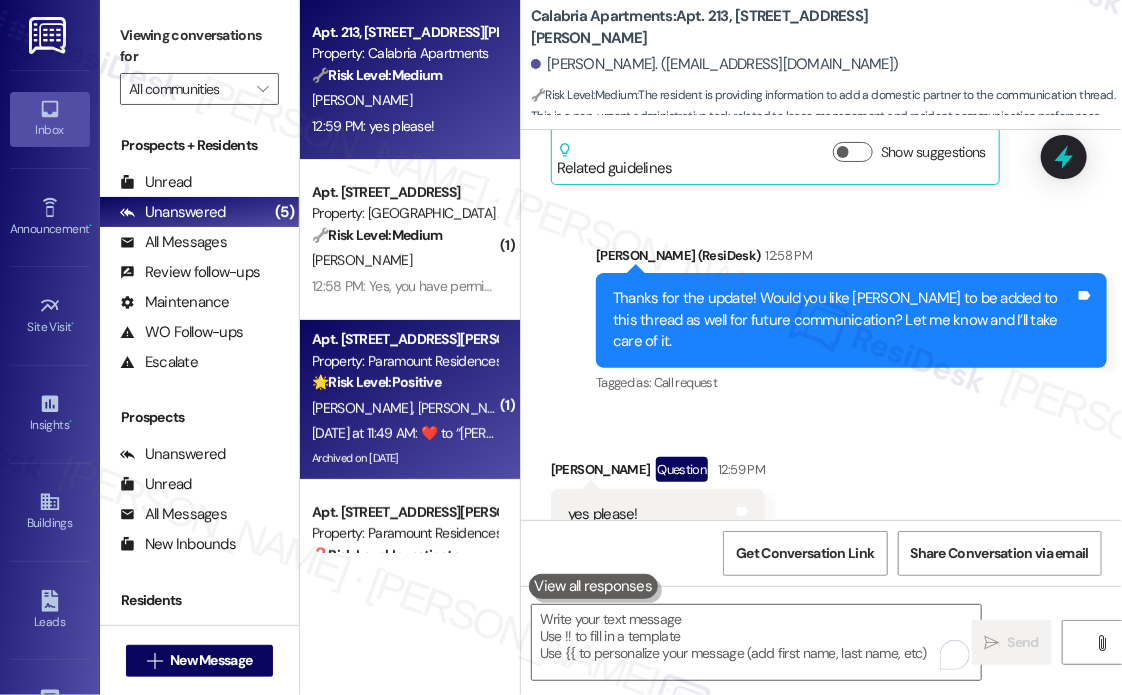 scroll, scrollTop: 2682, scrollLeft: 0, axis: vertical 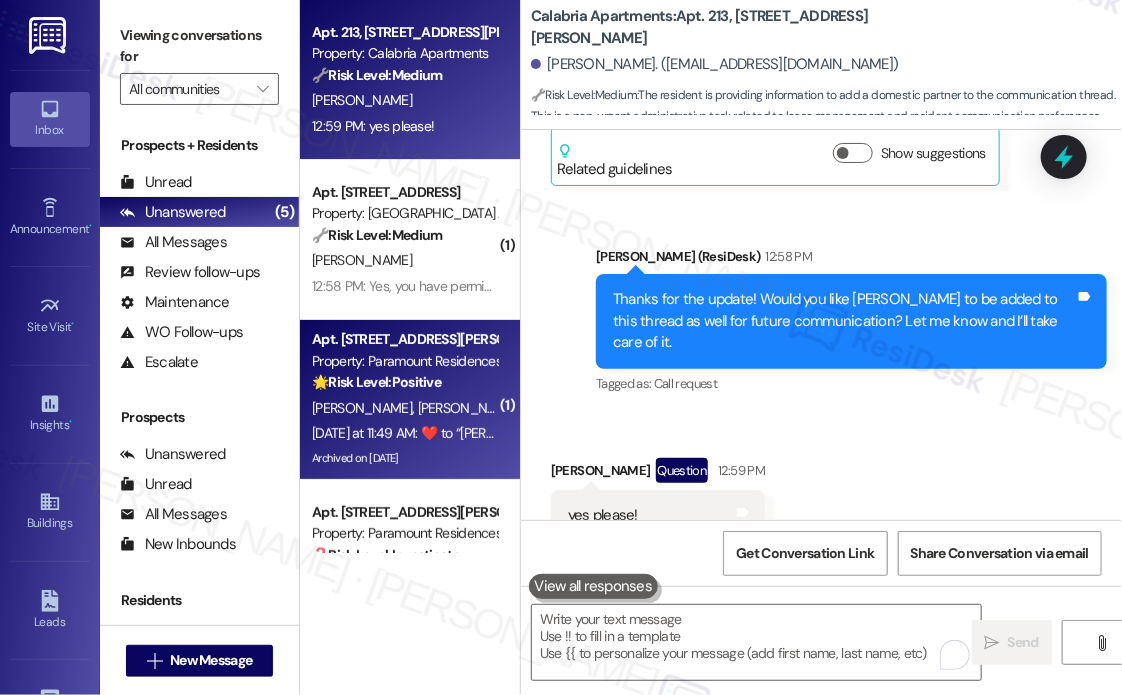 click on "🌟  Risk Level:  Positive" at bounding box center [376, 382] 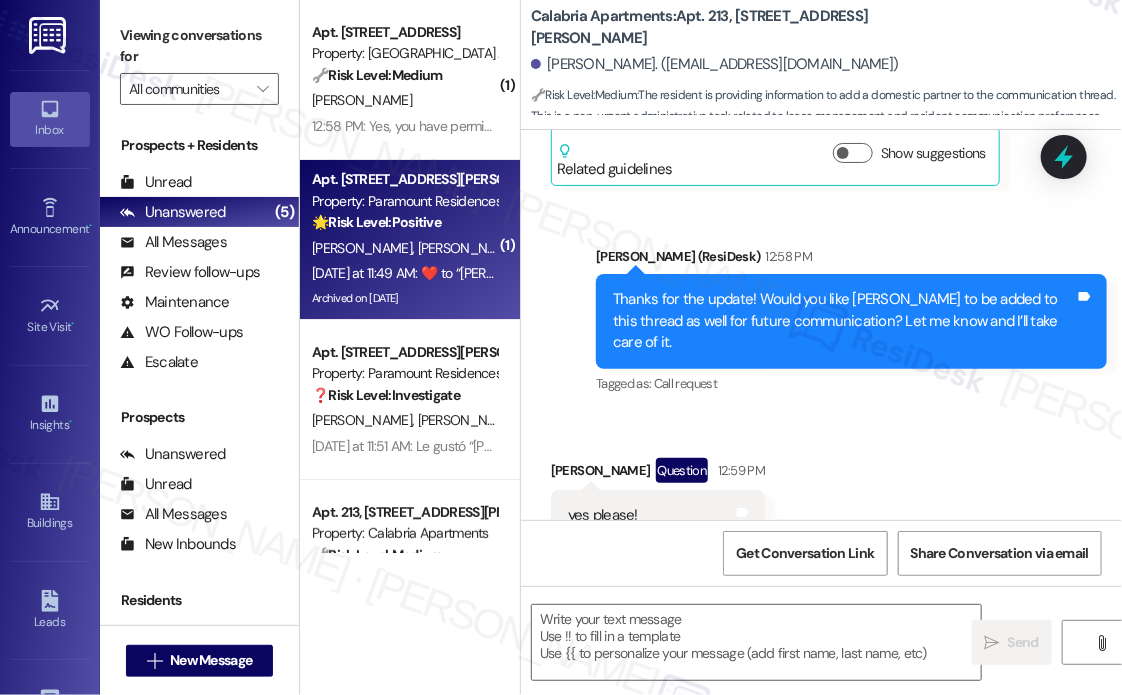 type on "Fetching suggested responses. Please feel free to read through the conversation in the meantime." 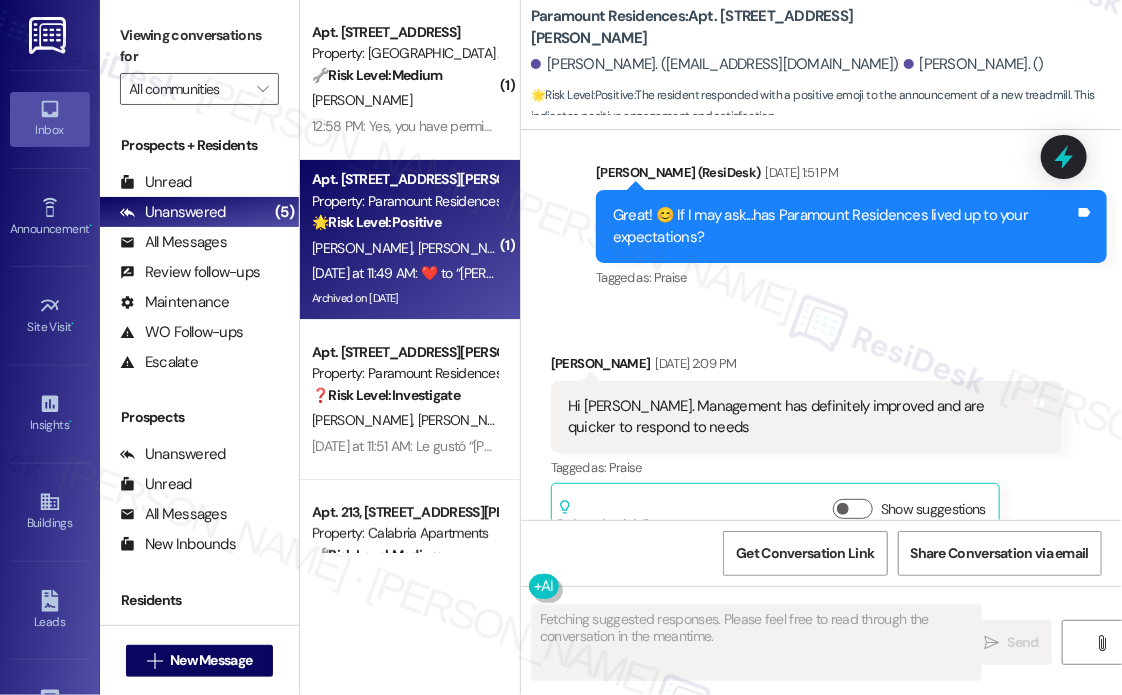 scroll, scrollTop: 36440, scrollLeft: 0, axis: vertical 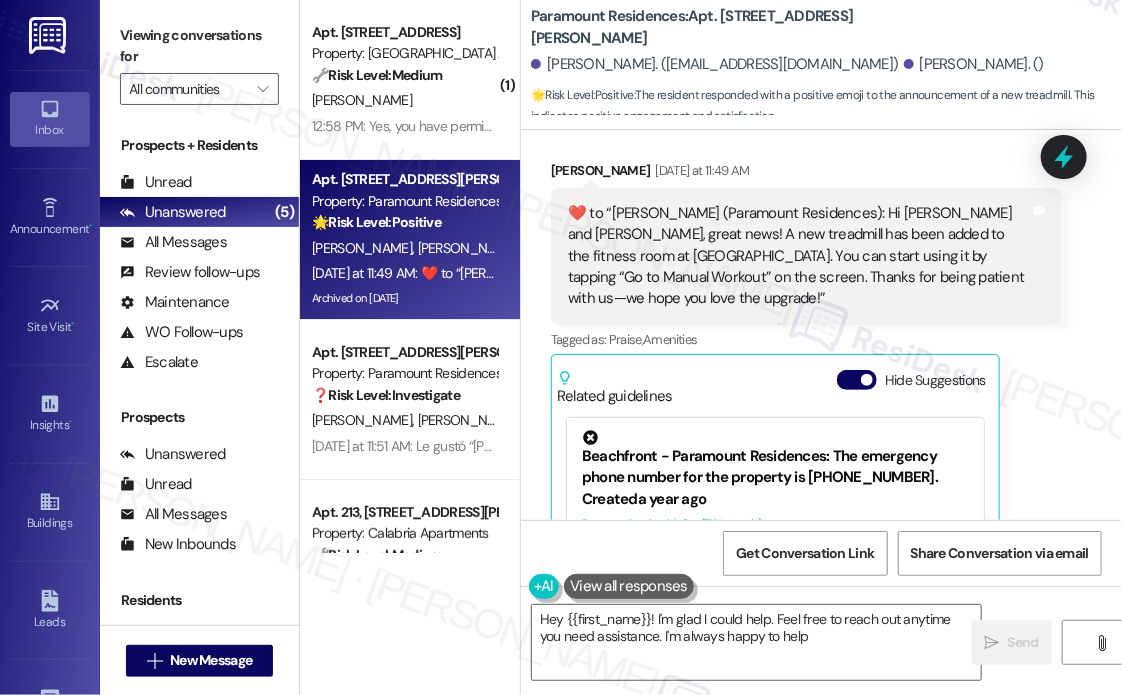 type on "Hey {{first_name}}! I'm glad I could help. Feel free to reach out anytime you need assistance. I'm always happy to help!" 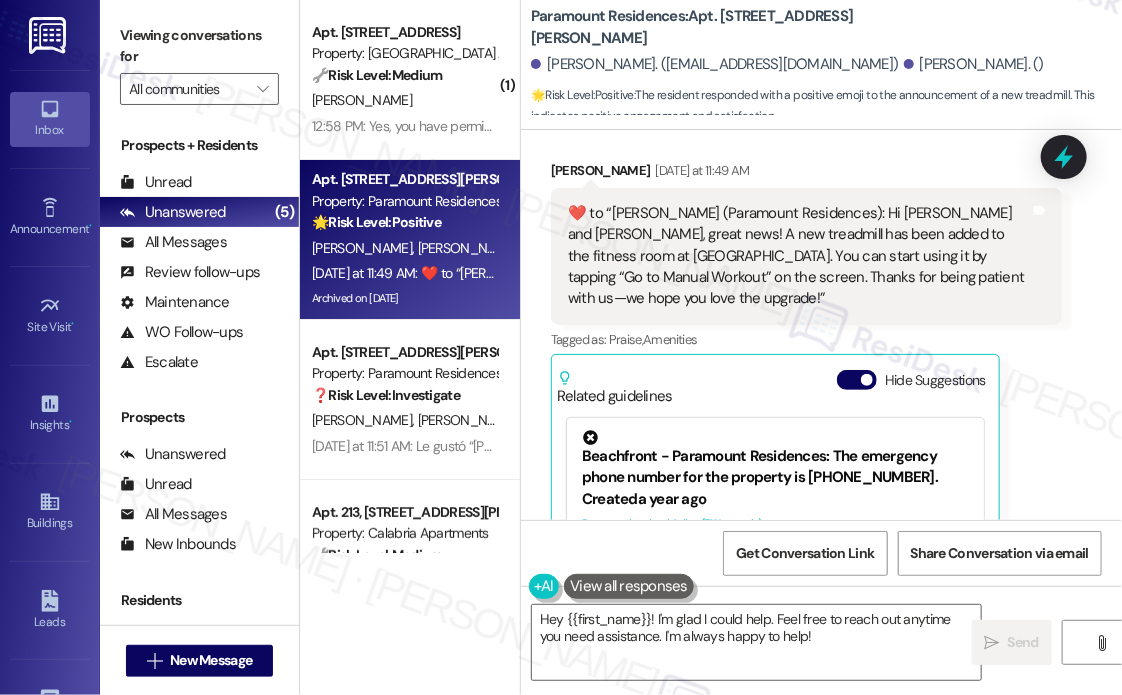 click on "Received via SMS [PERSON_NAME] [DATE] at 11:49 AM  ​❤️​ to “ [PERSON_NAME] (Paramount Residences): Hi [PERSON_NAME] and [PERSON_NAME], great news! A new treadmill has been added to the fitness room at [GEOGRAPHIC_DATA]. You can start using it by tapping “Go to Manual Workout” on the screen. Thanks for being patient with us—we hope you love the upgrade! ”  Tags and notes Tagged as:   Praise ,  Click to highlight conversations about Praise Amenities Click to highlight conversations about Amenities  Related guidelines Hide Suggestions Beachfront - Paramount Residences: The emergency phone number for the property is [PHONE_NUMBER]. Created  a year ago Property level guideline  ( 71 % match) FAQs generated by ResiDesk AI What is the emergency phone number for Paramount Residences? The emergency phone number for Paramount Residences is [PHONE_NUMBER]. Original Guideline View original document here  [URL][DOMAIN_NAME]… Created  [DATE] Property level guideline  ( 67 % match) FAQs generated by ResiDesk AI Created" at bounding box center (806, 426) 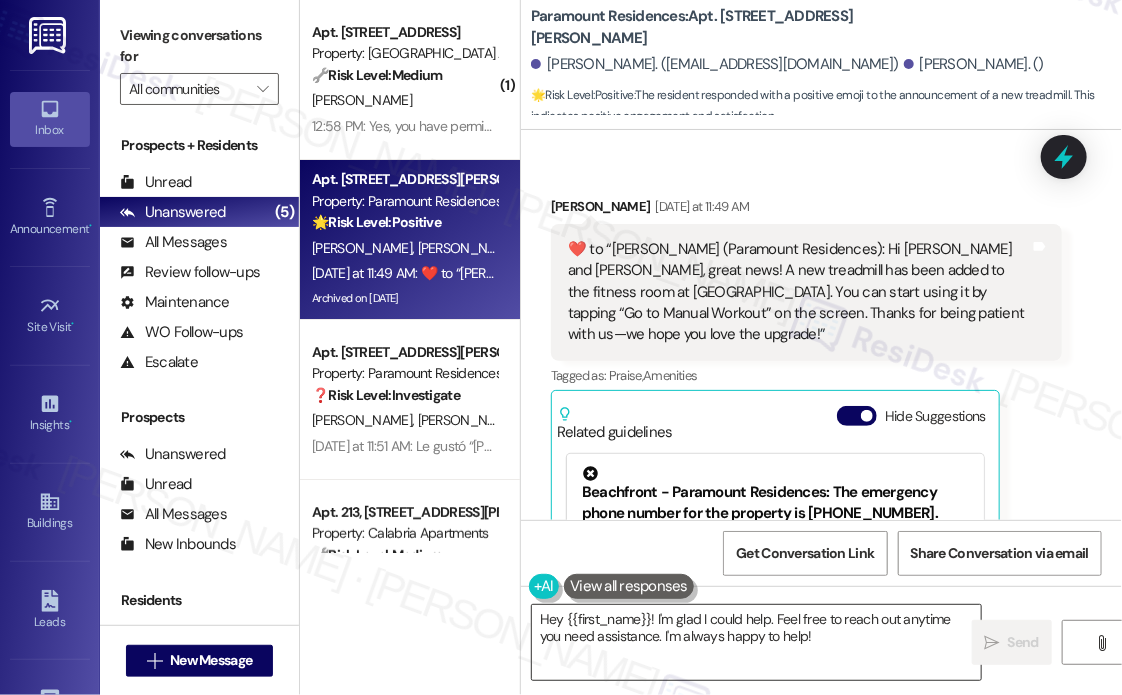 scroll, scrollTop: 36440, scrollLeft: 0, axis: vertical 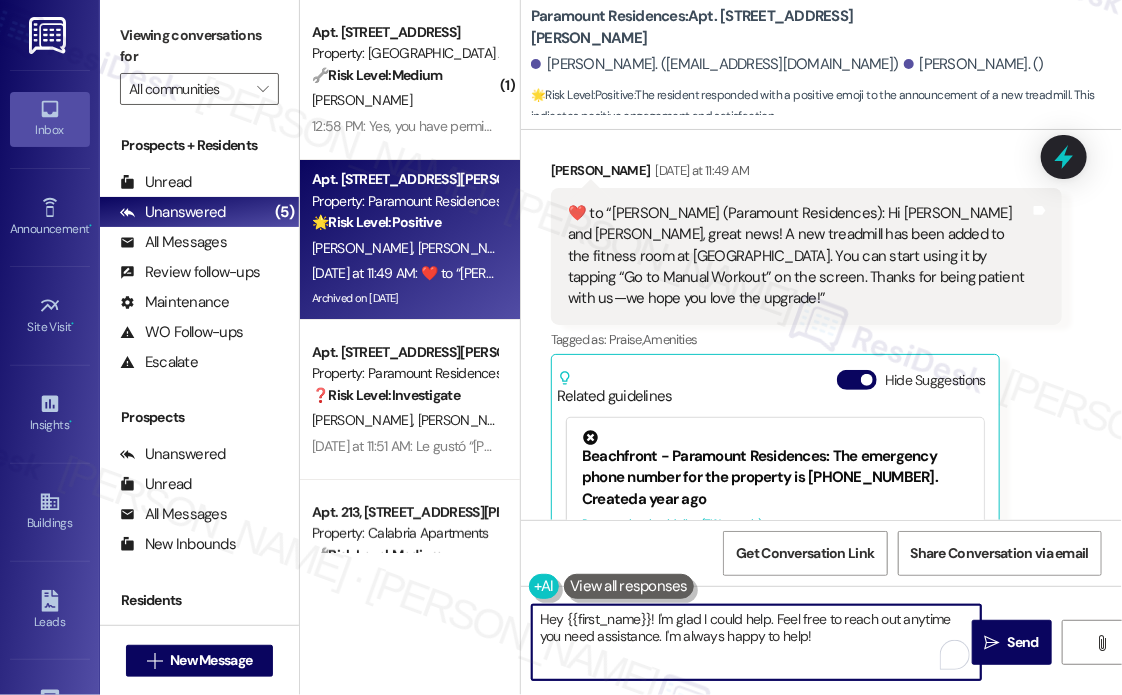 click on "Hey {{first_name}}! I'm glad I could help. Feel free to reach out anytime you need assistance. I'm always happy to help!" at bounding box center [756, 642] 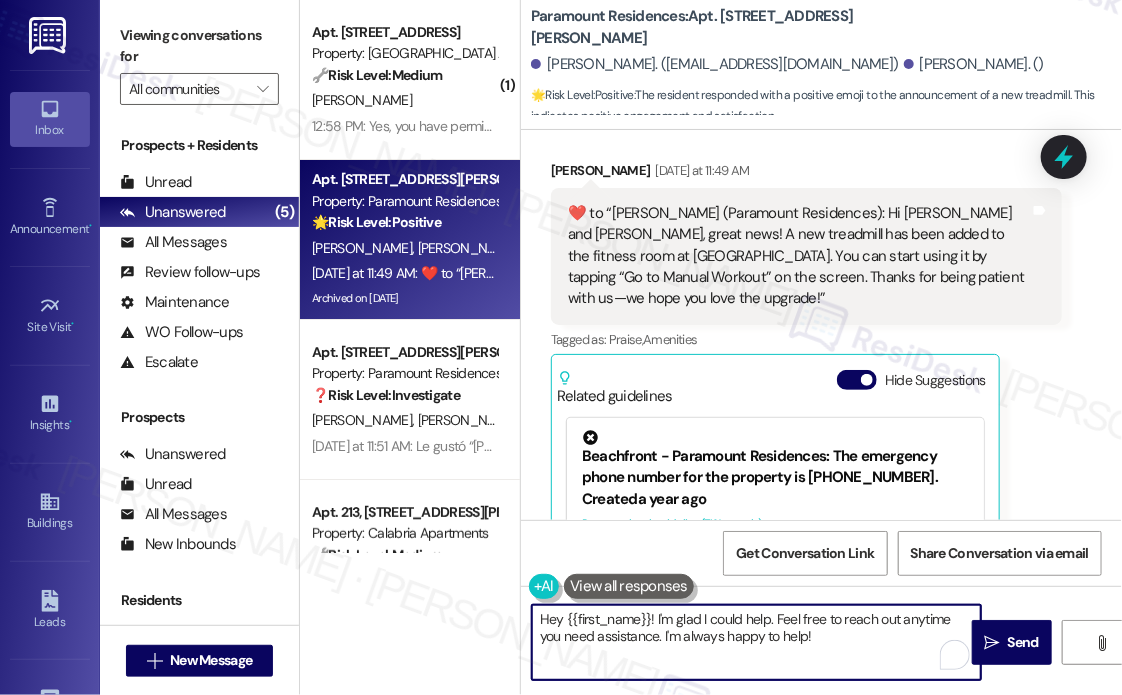 click on "Hey {{first_name}}! I'm glad I could help. Feel free to reach out anytime you need assistance. I'm always happy to help!" at bounding box center (756, 642) 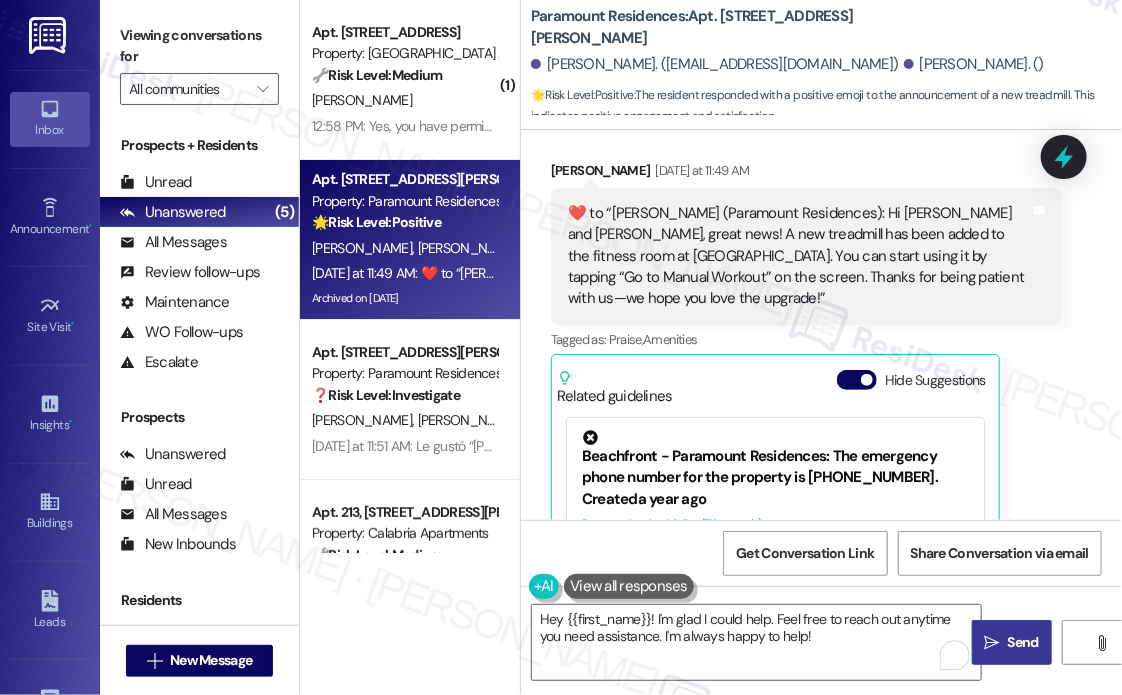 click on "" at bounding box center (992, 643) 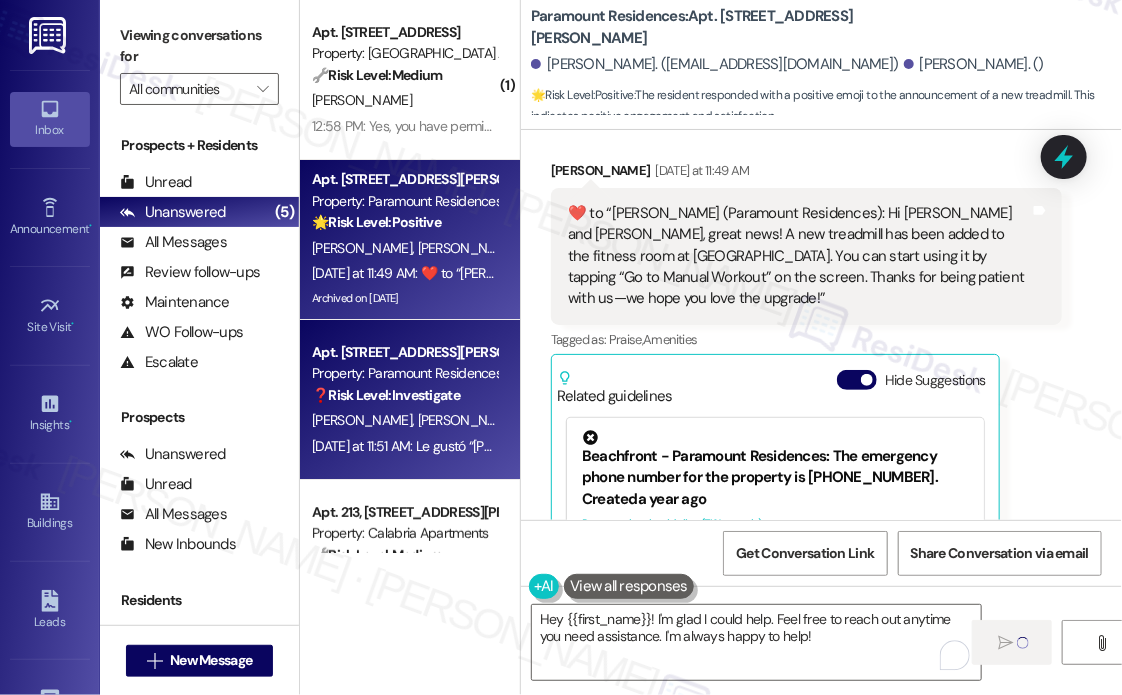 scroll, scrollTop: 200, scrollLeft: 0, axis: vertical 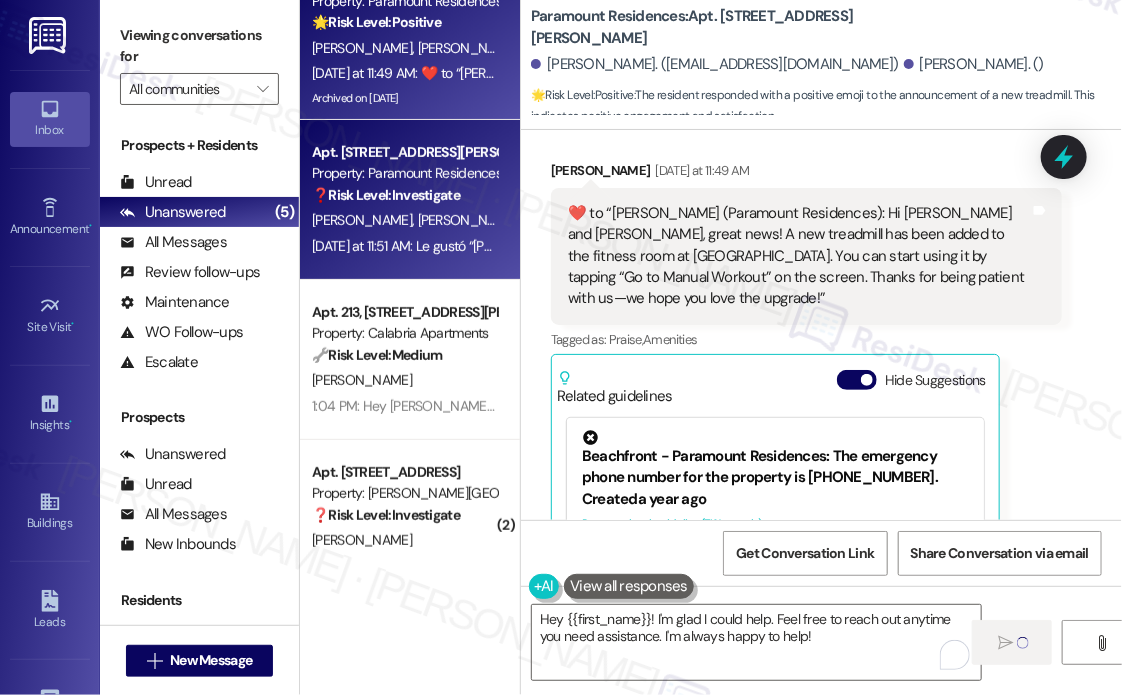 type 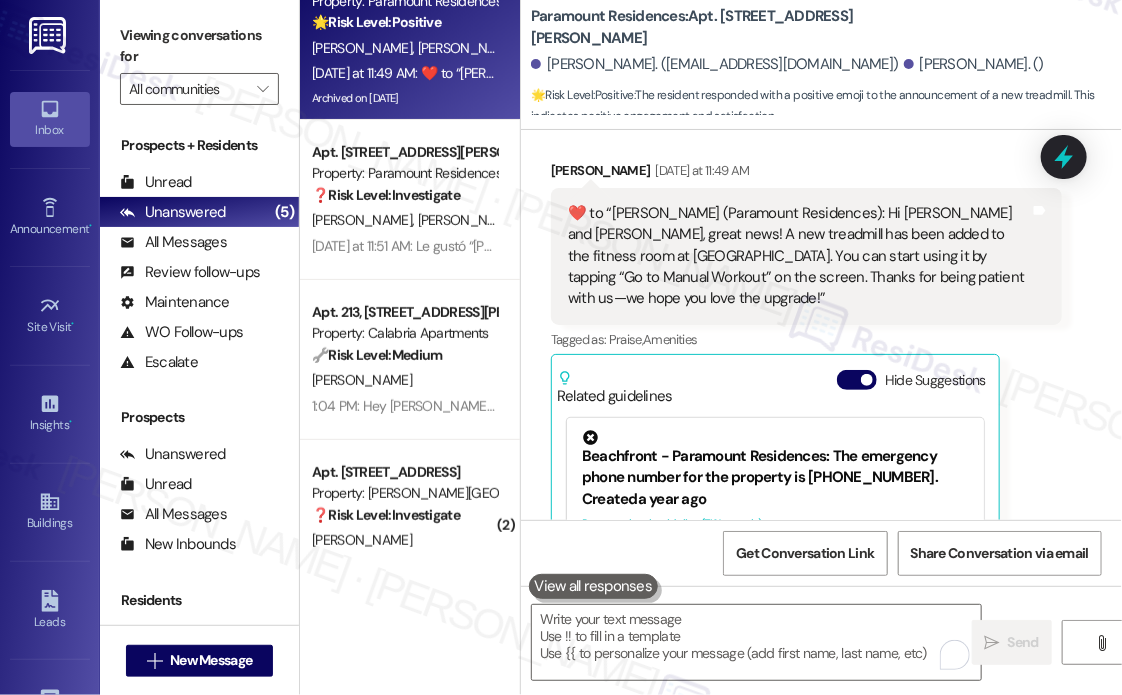scroll, scrollTop: 36439, scrollLeft: 0, axis: vertical 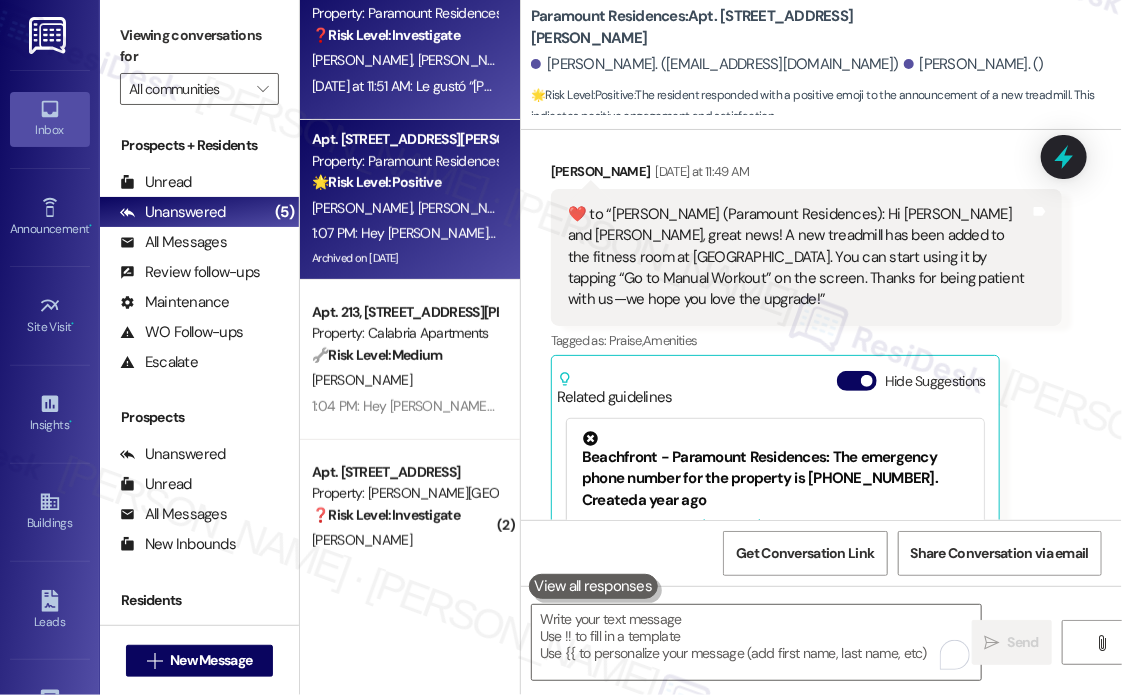click on "[DATE] at 11:51 AM: Le gustó “[PERSON_NAME] (Paramount Residences): Hi [PERSON_NAME] and [PERSON_NAME], great news! A new treadmill has been added to the fitness room at [GEOGRAPHIC_DATA]. You can start using it by tapping “Go to Manual Workout” on the screen. Thanks for being patient with us—we hope you love the upgrade!” [DATE] at 11:51 AM: Le gustó “[PERSON_NAME] (Paramount Residences): Hi [PERSON_NAME] and [PERSON_NAME], great news! A new treadmill has been added to the fitness room at [GEOGRAPHIC_DATA]. You can start using it by tapping “Go to Manual Workout” on the screen. Thanks for being patient with us—we hope you love the upgrade!”" at bounding box center [1304, 86] 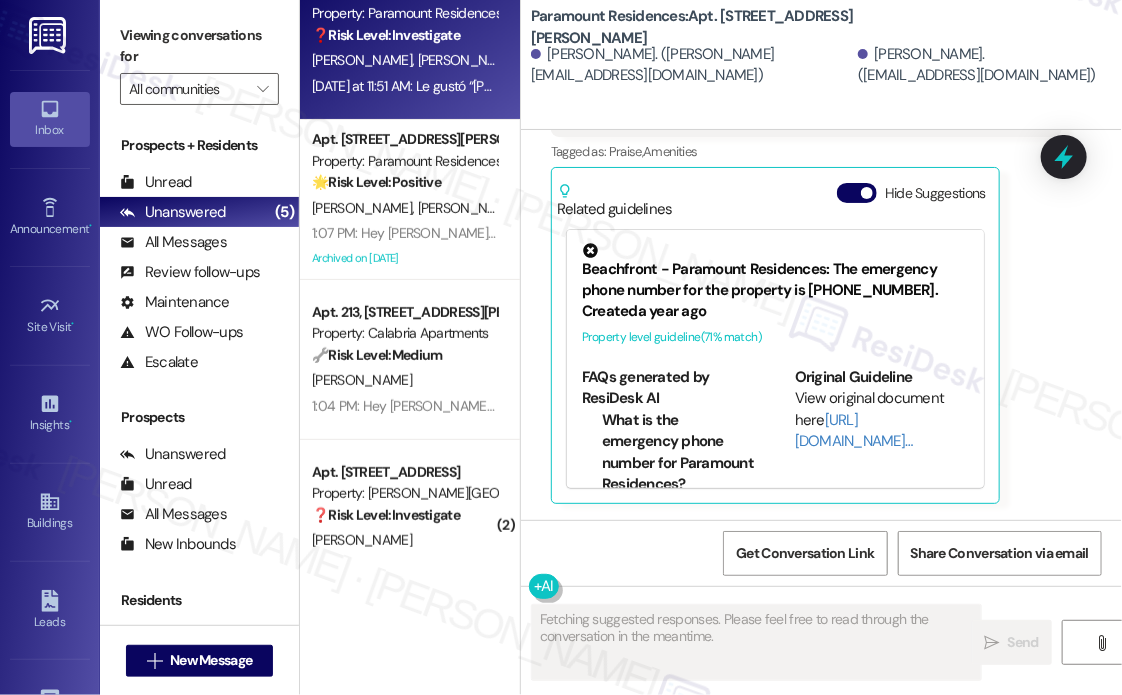 scroll, scrollTop: 780, scrollLeft: 0, axis: vertical 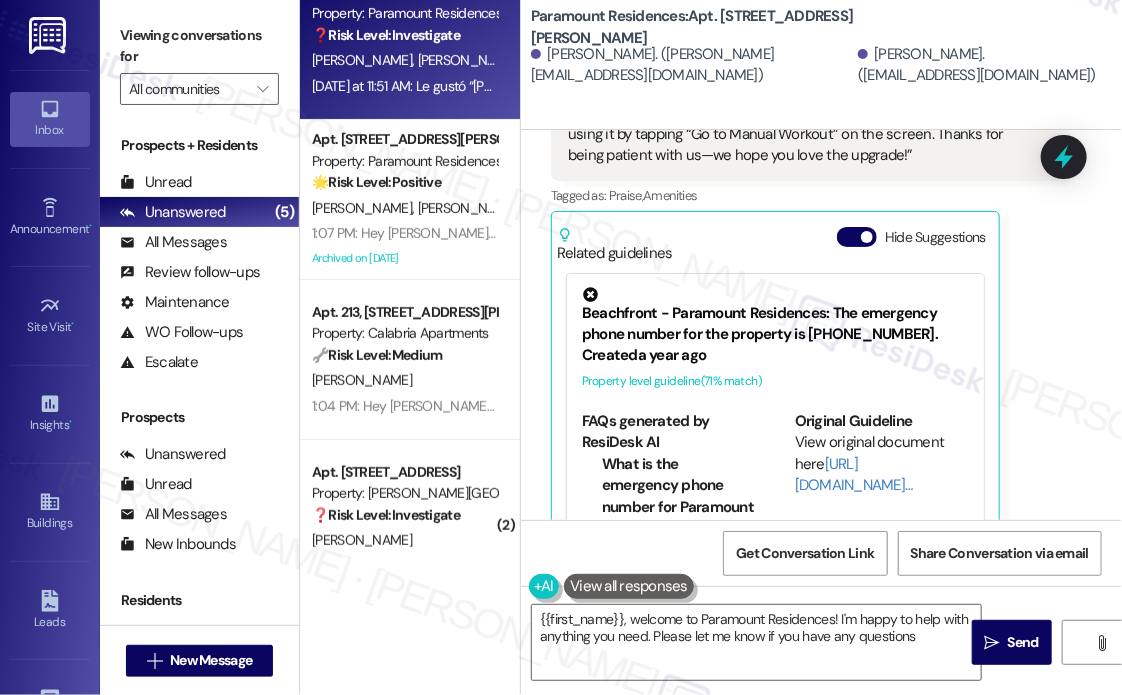 type on "{{first_name}}, welcome to Paramount Residences! I'm happy to help with anything you need. Please let me know if you have any questions!" 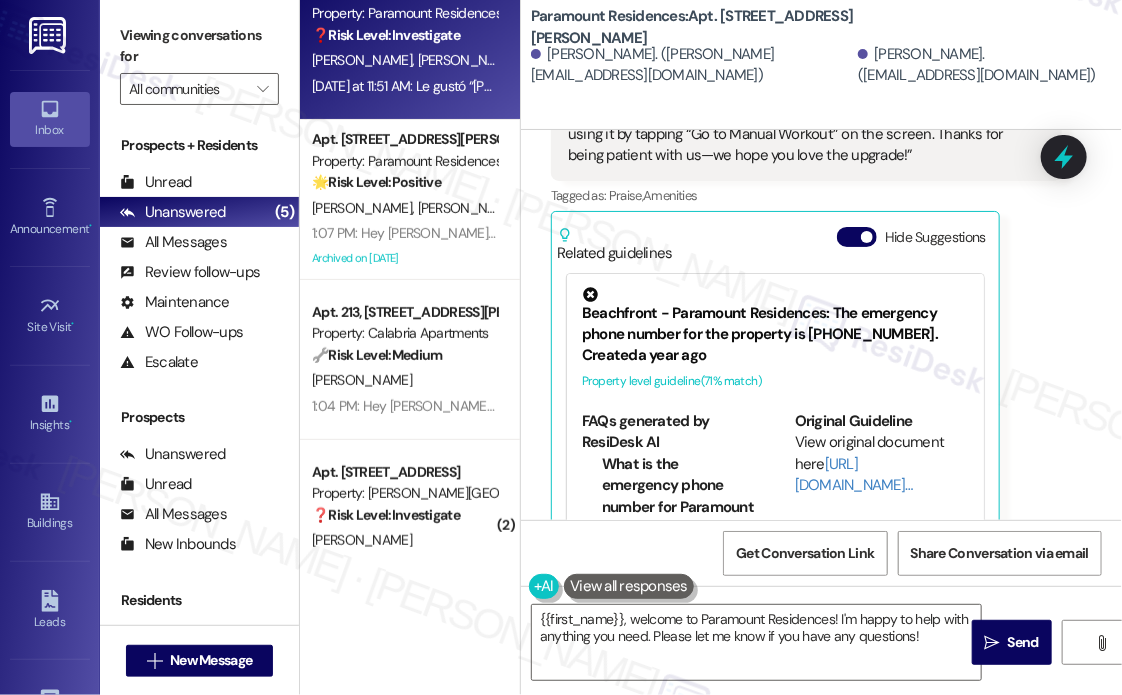 click on "[PERSON_NAME] [DATE] at 11:51 AM Le gustó “[PERSON_NAME] (Paramount Residences): Hi [PERSON_NAME] and [PERSON_NAME], great news! A new treadmill has been added to the fitness room at [GEOGRAPHIC_DATA]. You can start using it by tapping “Go to Manual Workout” on the screen. Thanks for being patient with us—we hope you love the upgrade!” Tags and notes Tagged as:   Praise ,  Click to highlight conversations about Praise Amenities Click to highlight conversations about Amenities  Related guidelines Hide Suggestions Beachfront - Paramount Residences: The emergency phone number for the property is [PHONE_NUMBER]. Created  a year ago Property level guideline  ( 71 % match) FAQs generated by ResiDesk AI What is the emergency phone number for Paramount Residences? The emergency phone number for Paramount Residences is [PHONE_NUMBER]. Original Guideline View original document here  [URL][DOMAIN_NAME]… Created  [DATE] Property level guideline  ( 69 % match) FAQs generated by ResiDesk AI How should I maintain my balcony?" at bounding box center (806, 282) 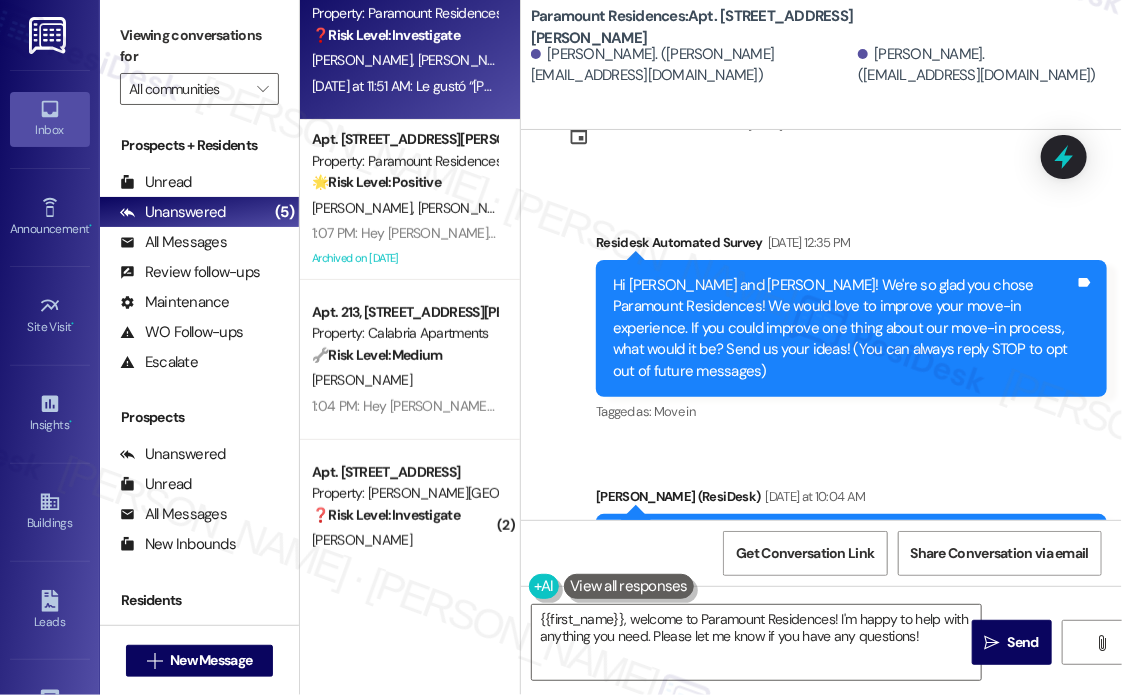 scroll, scrollTop: 0, scrollLeft: 0, axis: both 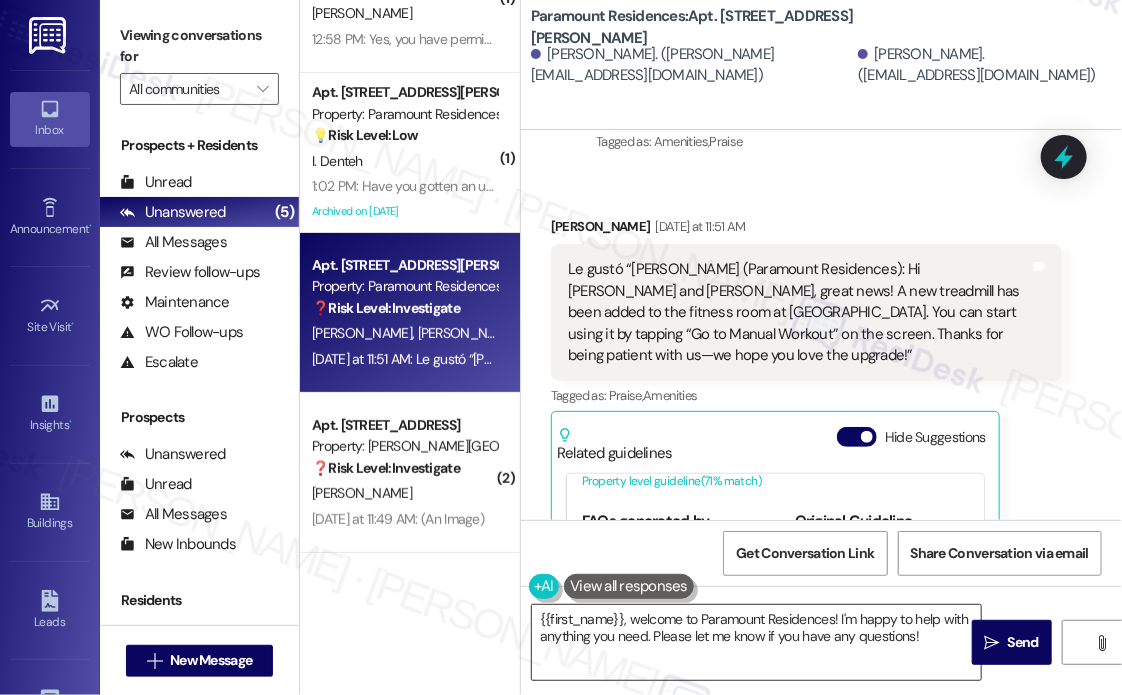 click on "{{first_name}}, welcome to Paramount Residences! I'm happy to help with anything you need. Please let me know if you have any questions!" at bounding box center (756, 642) 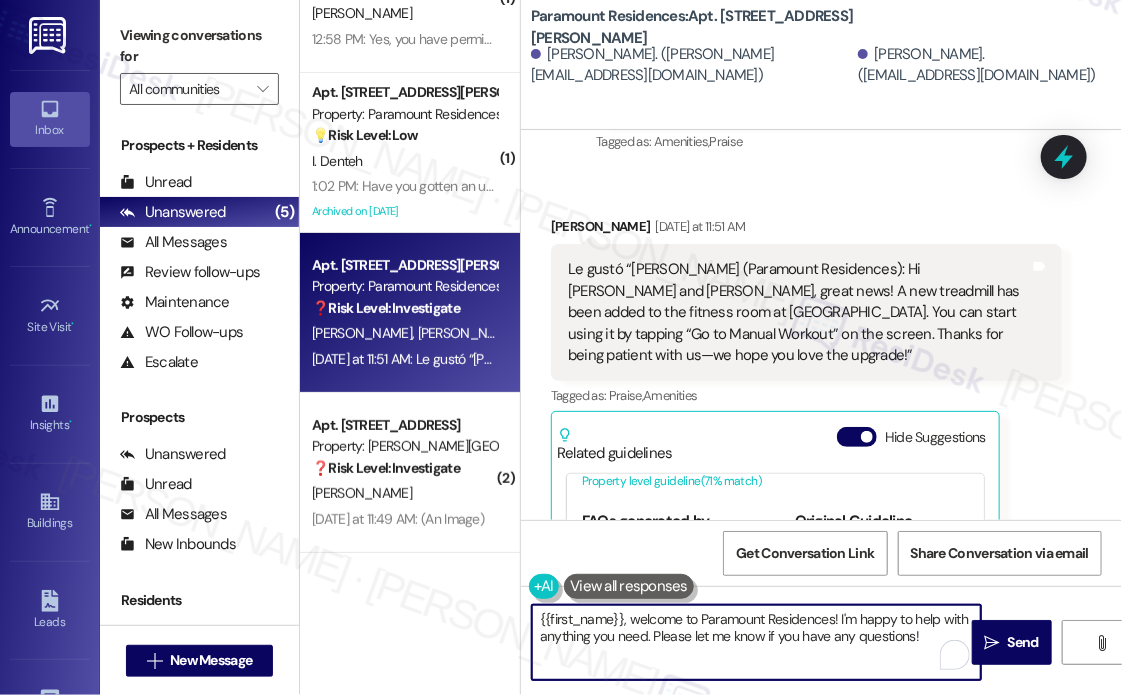 click on "{{first_name}}, welcome to Paramount Residences! I'm happy to help with anything you need. Please let me know if you have any questions!" at bounding box center [756, 642] 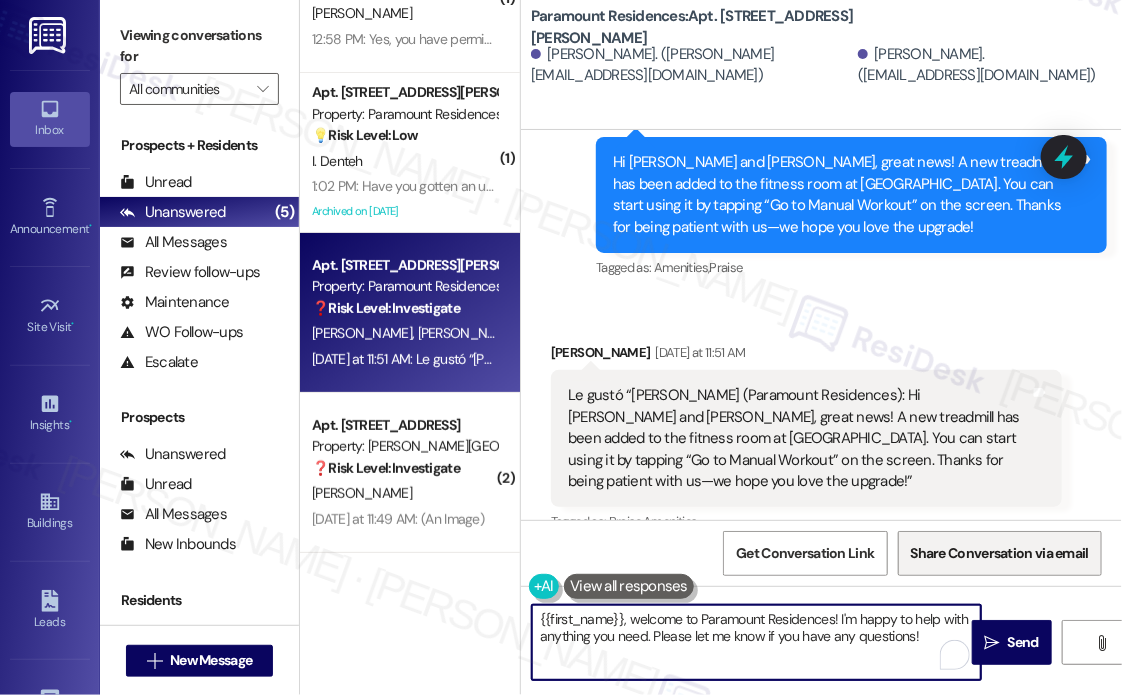 scroll, scrollTop: 580, scrollLeft: 0, axis: vertical 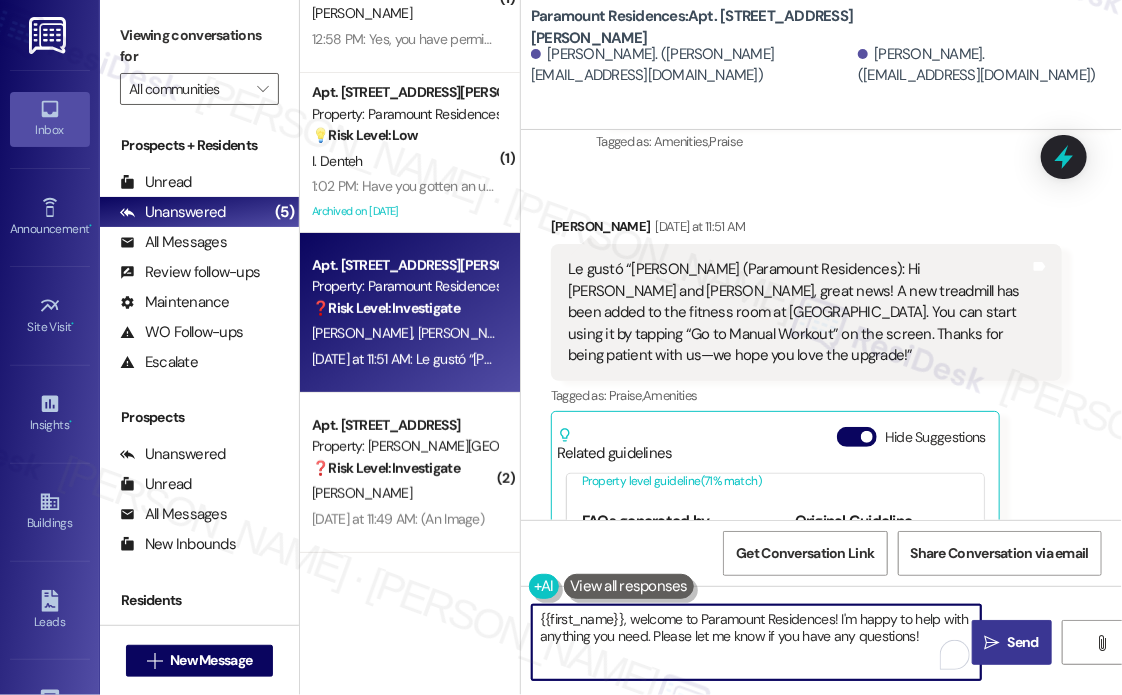 click on "Send" at bounding box center [1023, 642] 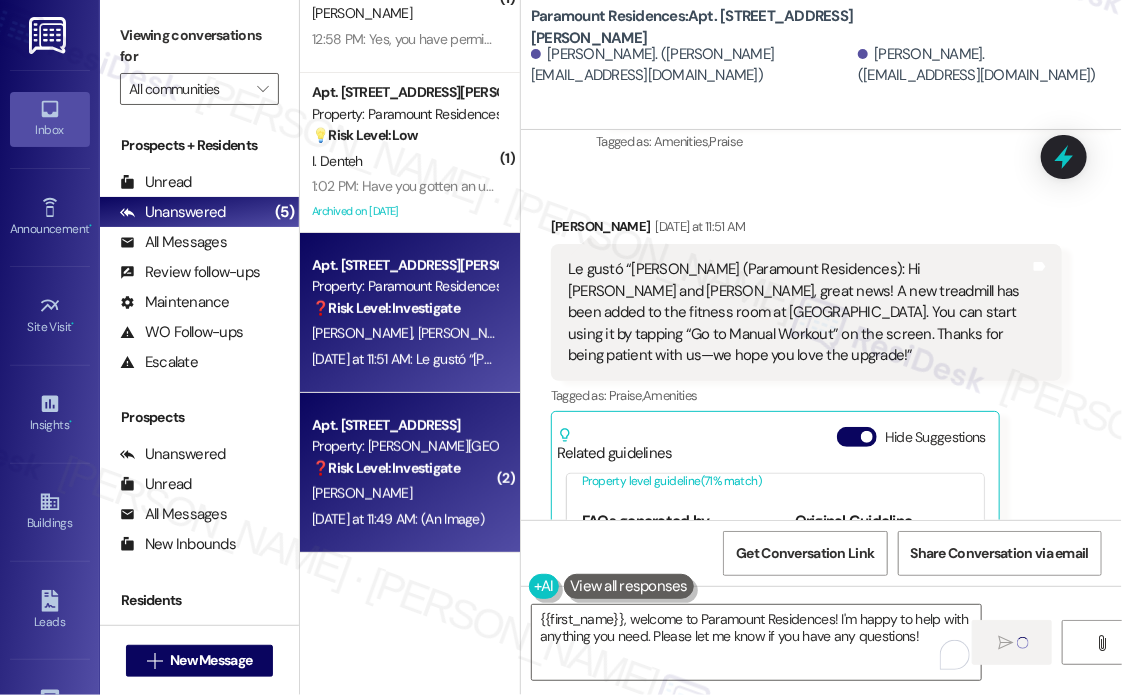click on "Property: [PERSON_NAME][GEOGRAPHIC_DATA] Apartments" at bounding box center (404, 446) 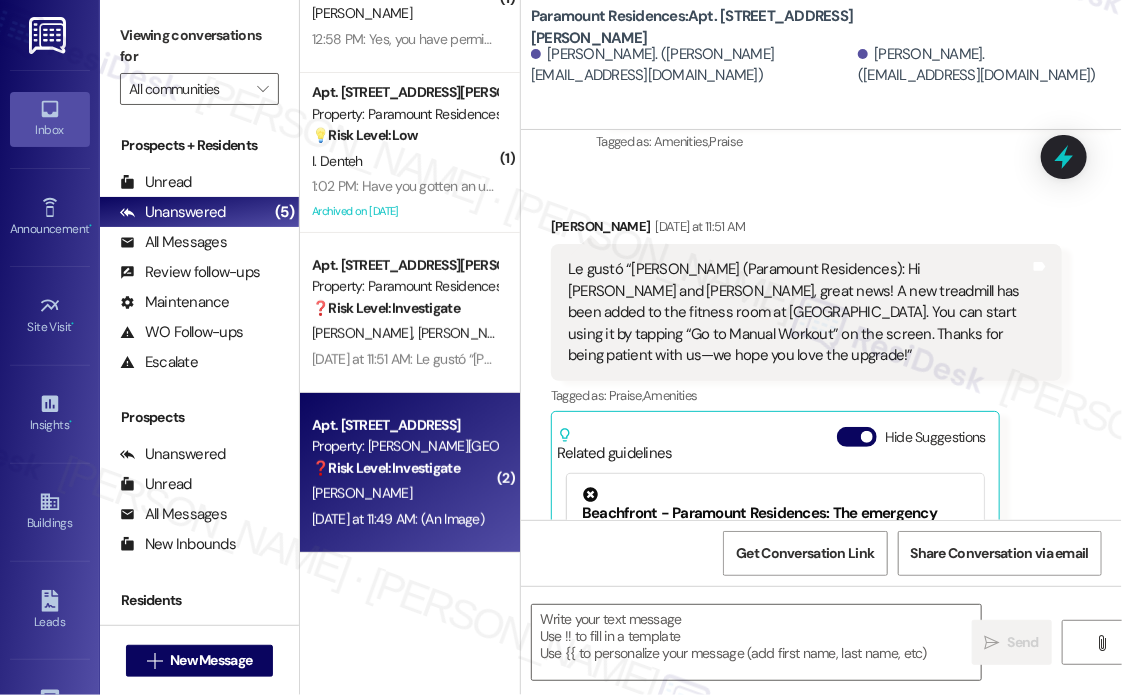 type on "Fetching suggested responses. Please feel free to read through the conversation in the meantime." 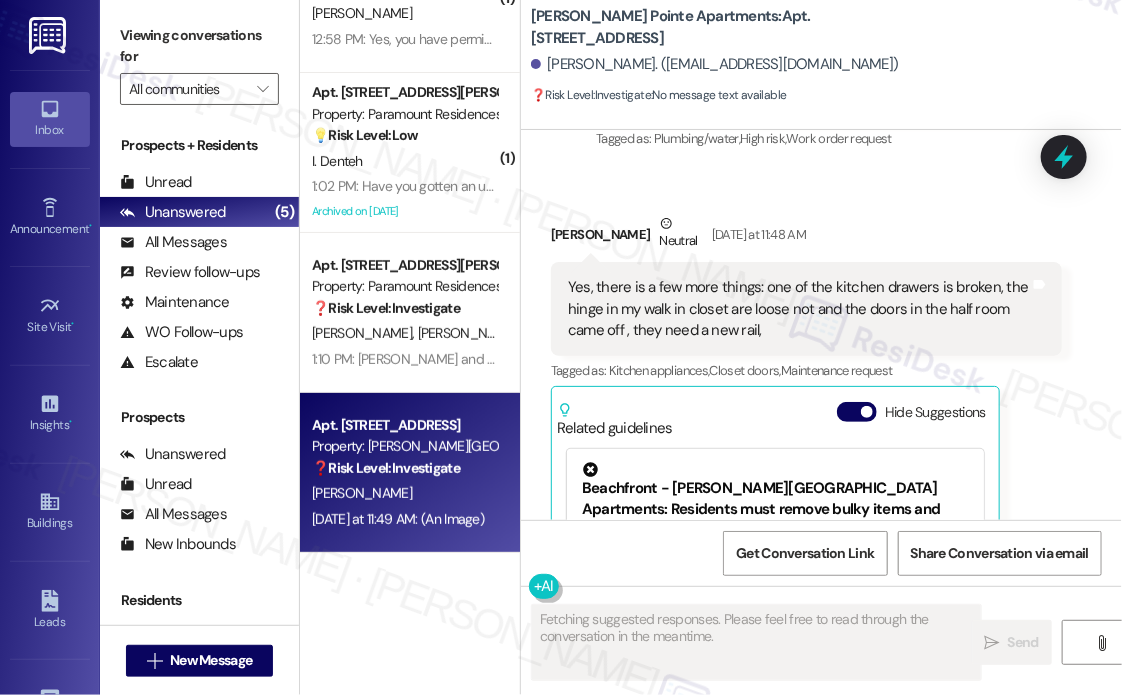 scroll, scrollTop: 12884, scrollLeft: 0, axis: vertical 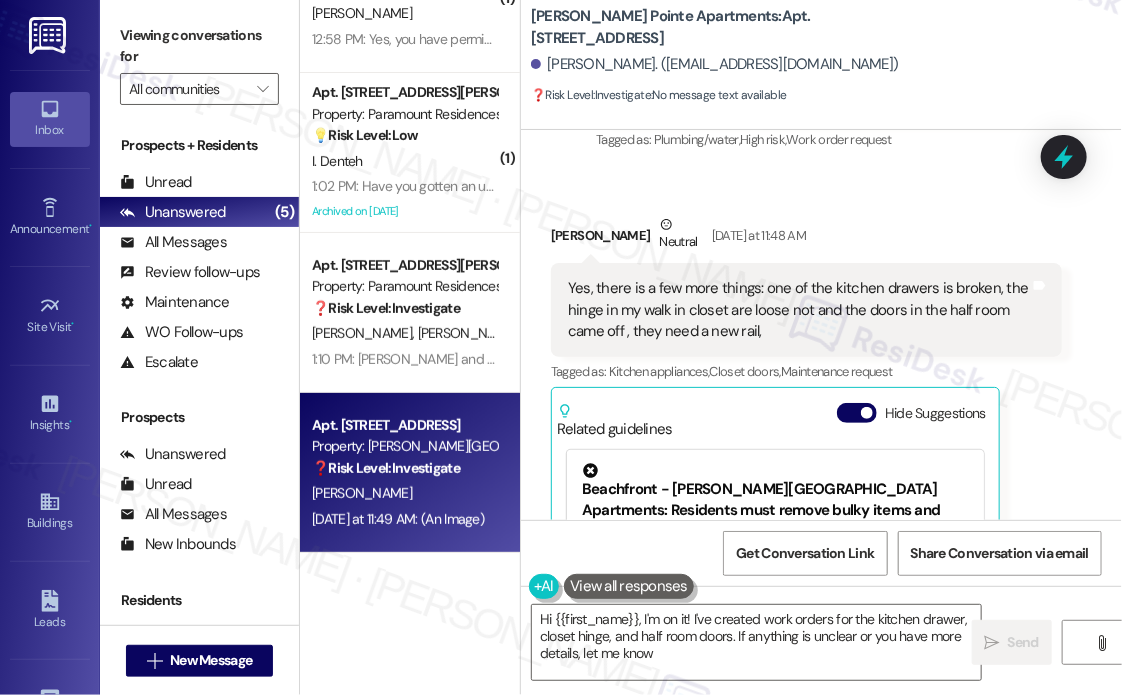 type on "Hi {{first_name}}, I'm on it! I've created work orders for the kitchen drawer, closet hinge, and half room doors. If anything is unclear or you have more details, let me know!" 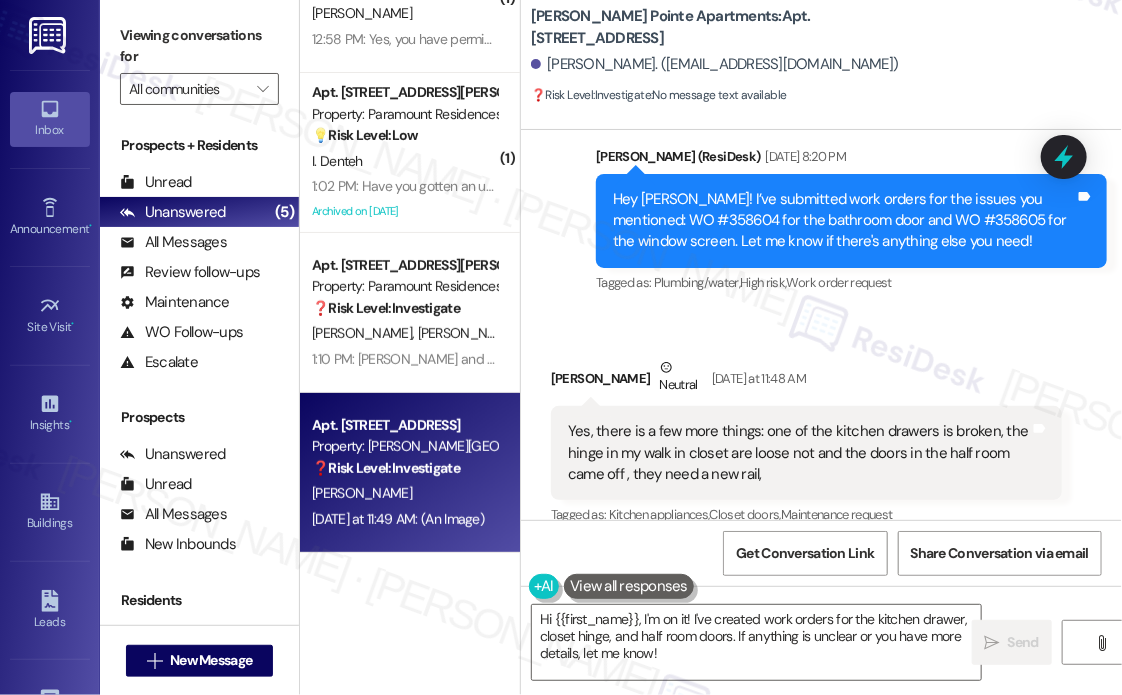 scroll, scrollTop: 12784, scrollLeft: 0, axis: vertical 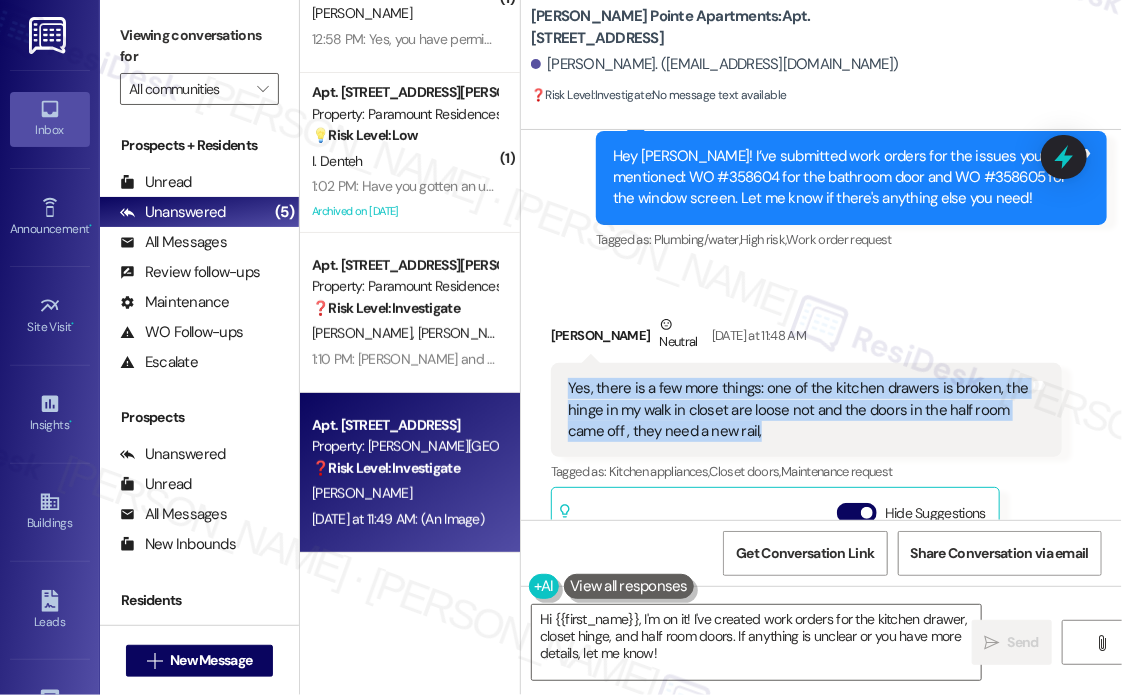 drag, startPoint x: 800, startPoint y: 315, endPoint x: 564, endPoint y: 274, distance: 239.53497 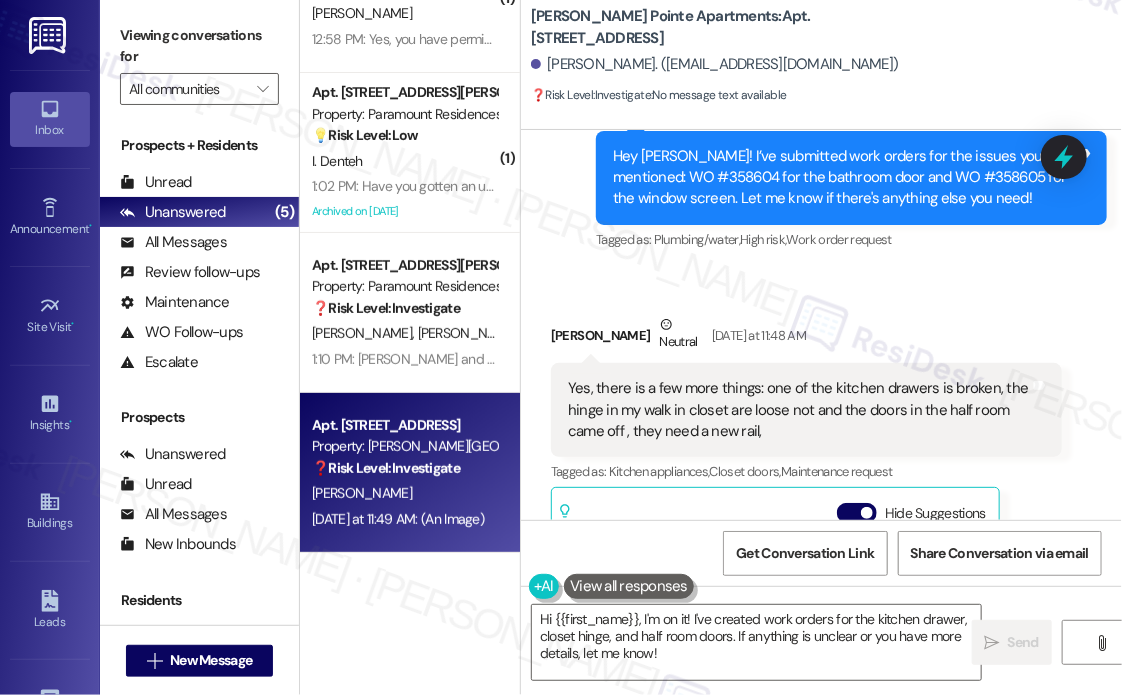 click on "[PERSON_NAME]   Neutral [DATE] at 11:48 AM" at bounding box center (806, 338) 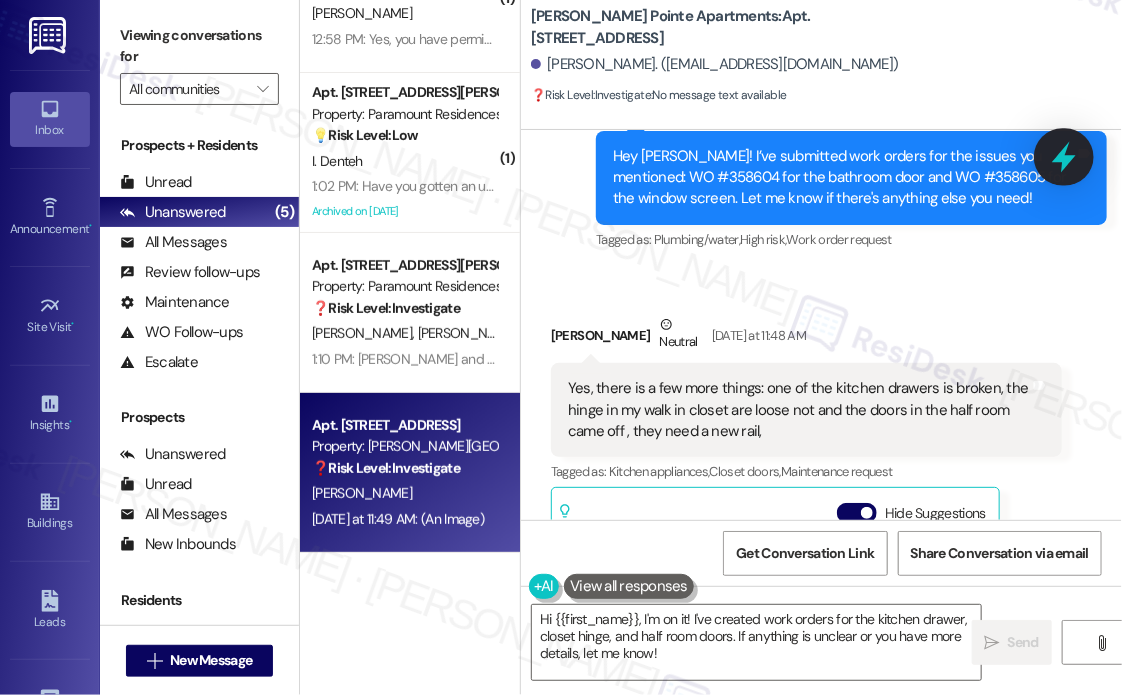 click 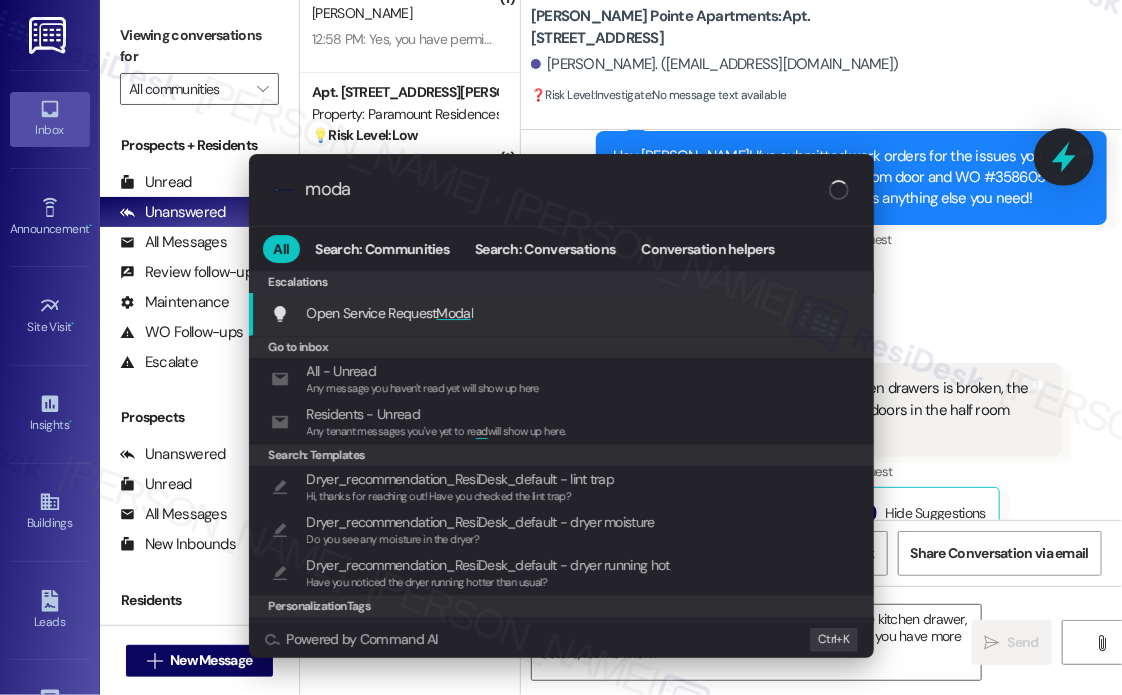 type on "modal" 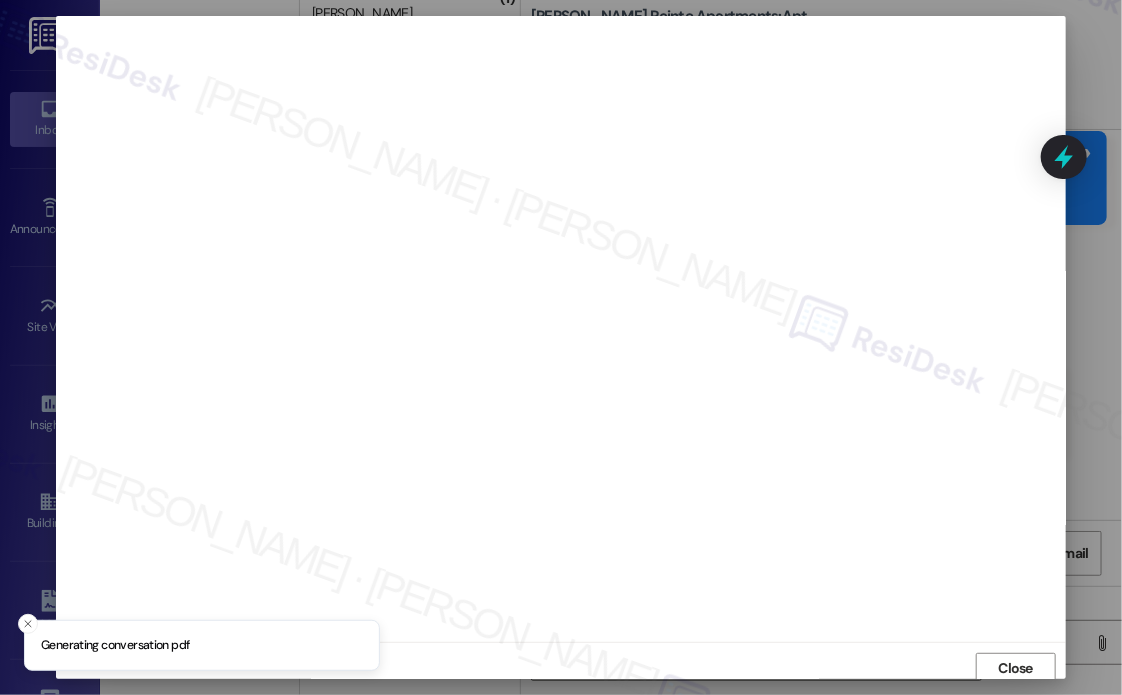 scroll, scrollTop: 5, scrollLeft: 0, axis: vertical 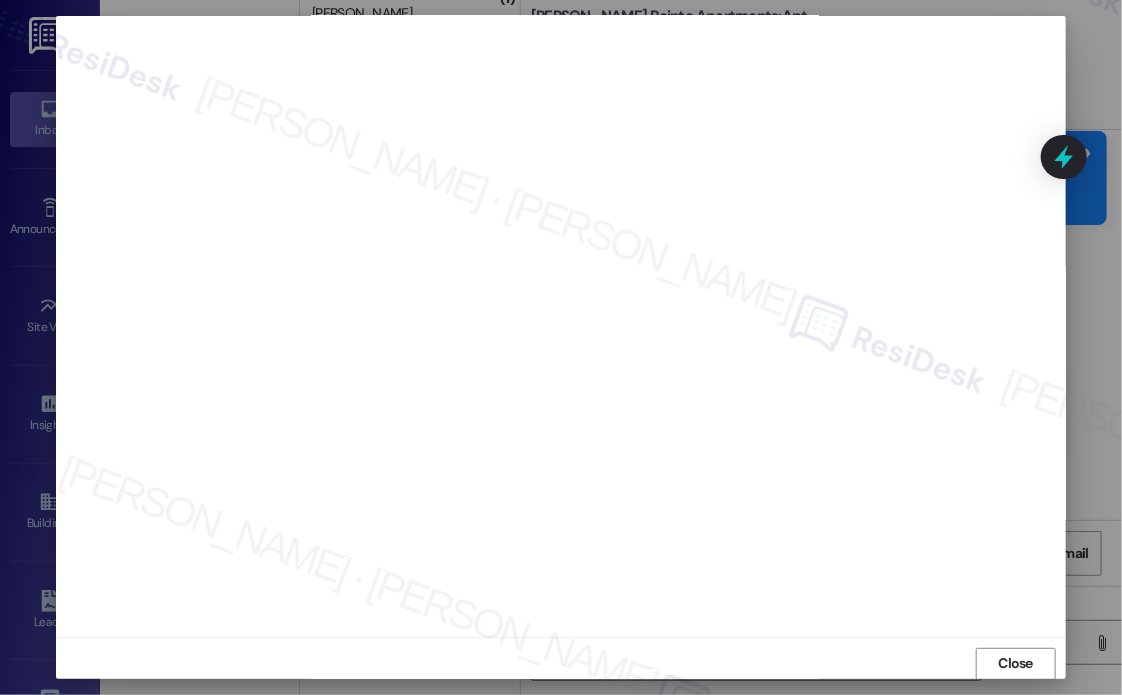 type 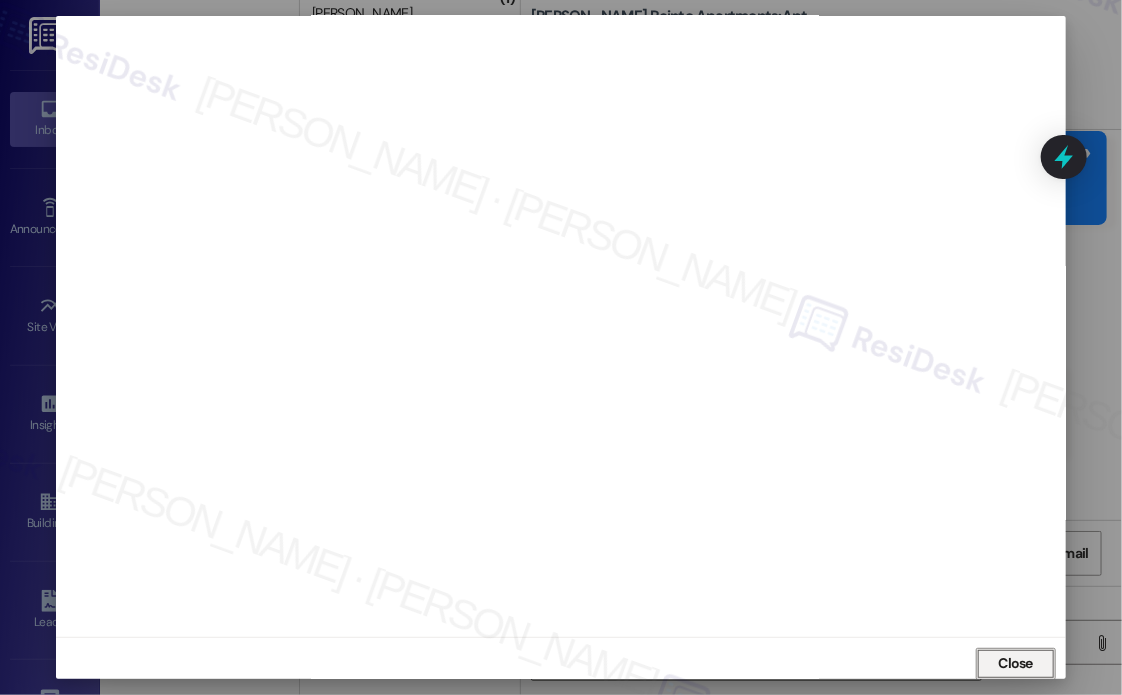click on "Close" at bounding box center [1016, 664] 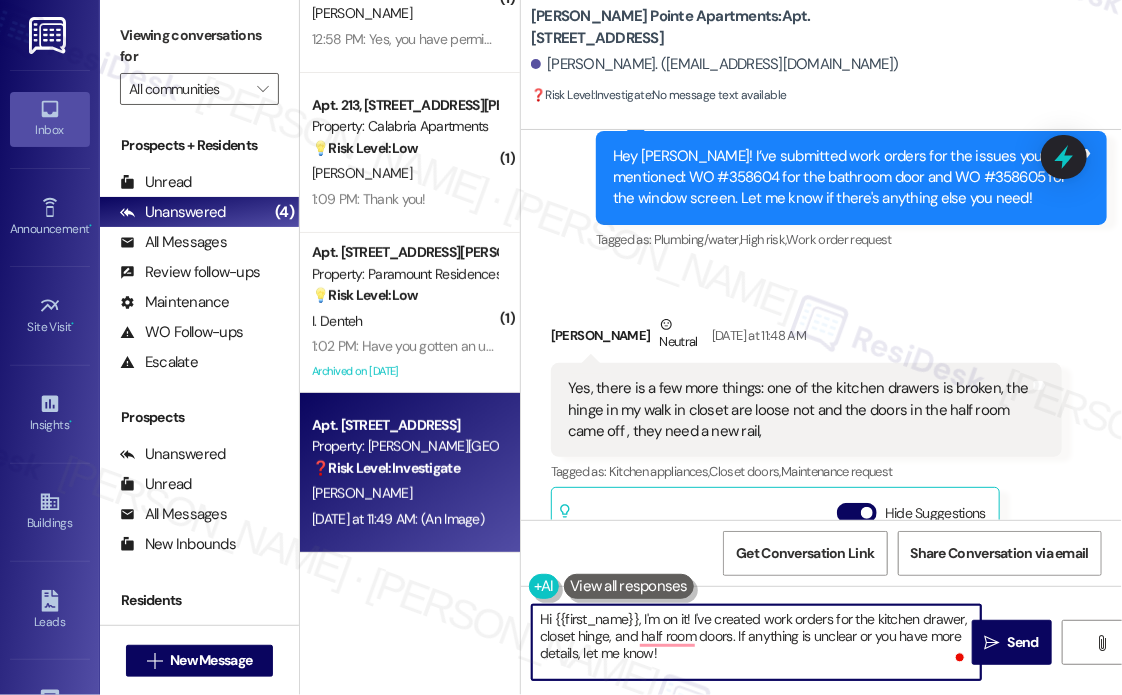 drag, startPoint x: 758, startPoint y: 658, endPoint x: 532, endPoint y: 621, distance: 229.00873 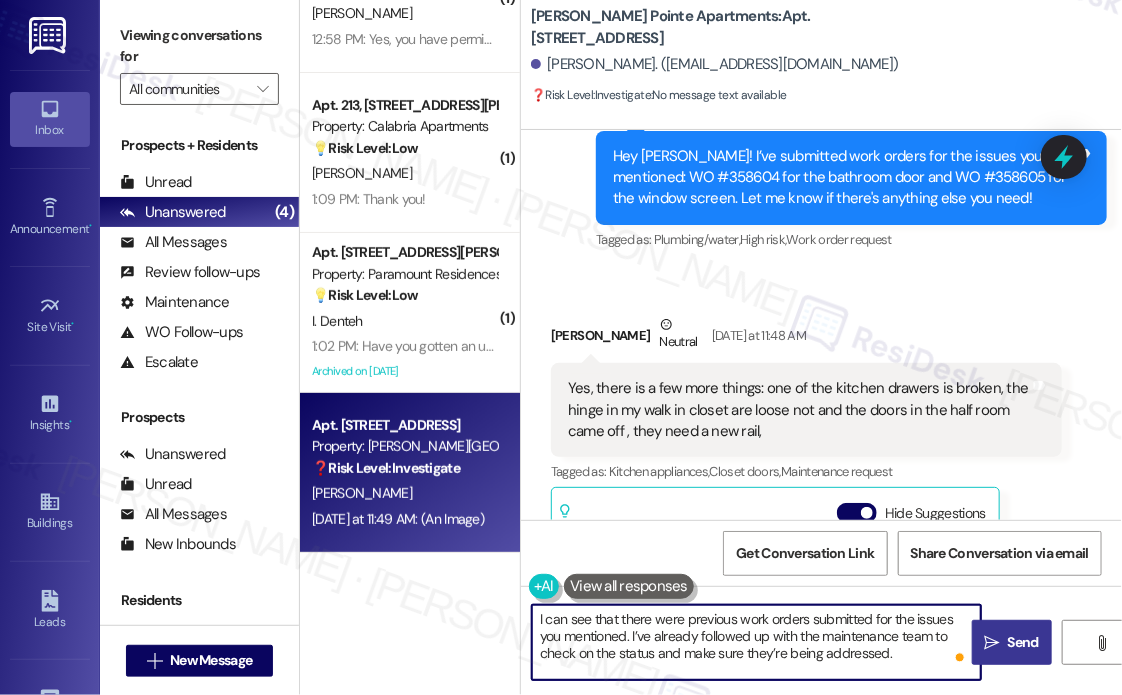 type on "I can see that there were previous work orders submitted for the issues you mentioned. I’ve already followed up with the maintenance team to check on the status and make sure they’re being addressed." 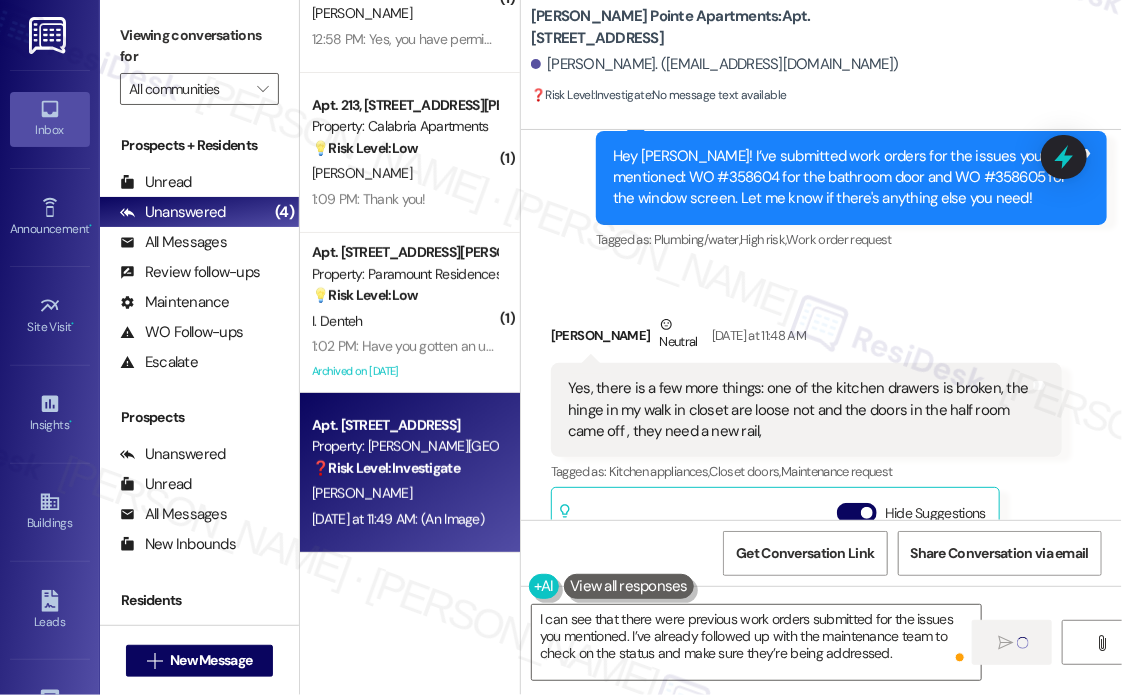 type 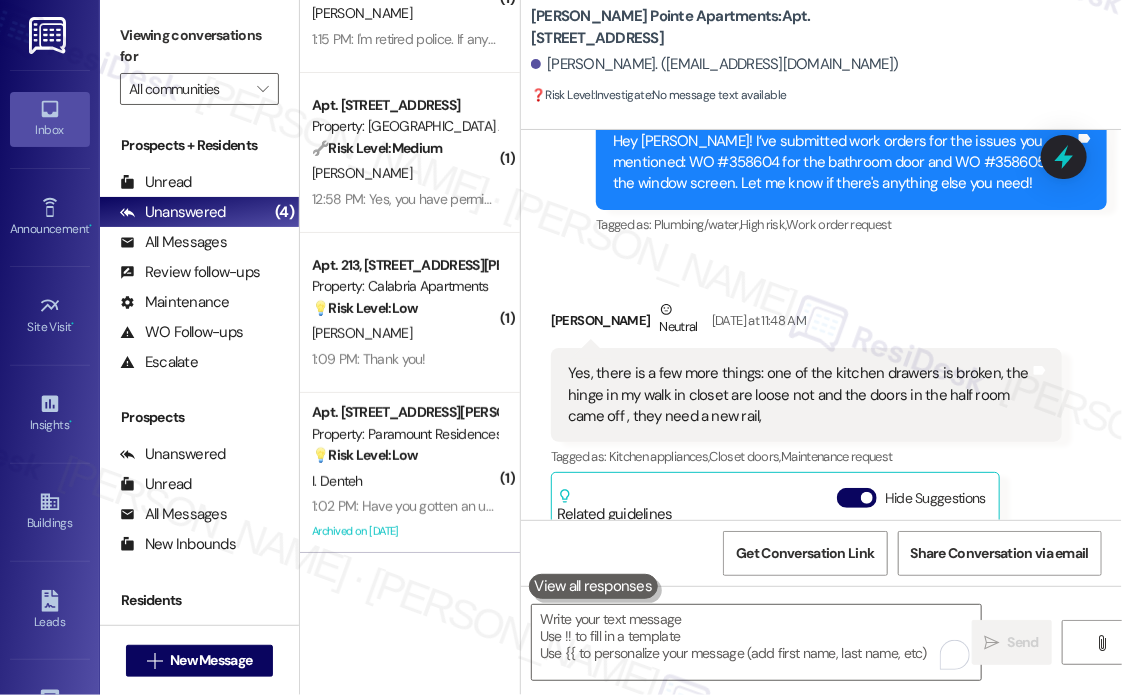 scroll, scrollTop: 12784, scrollLeft: 0, axis: vertical 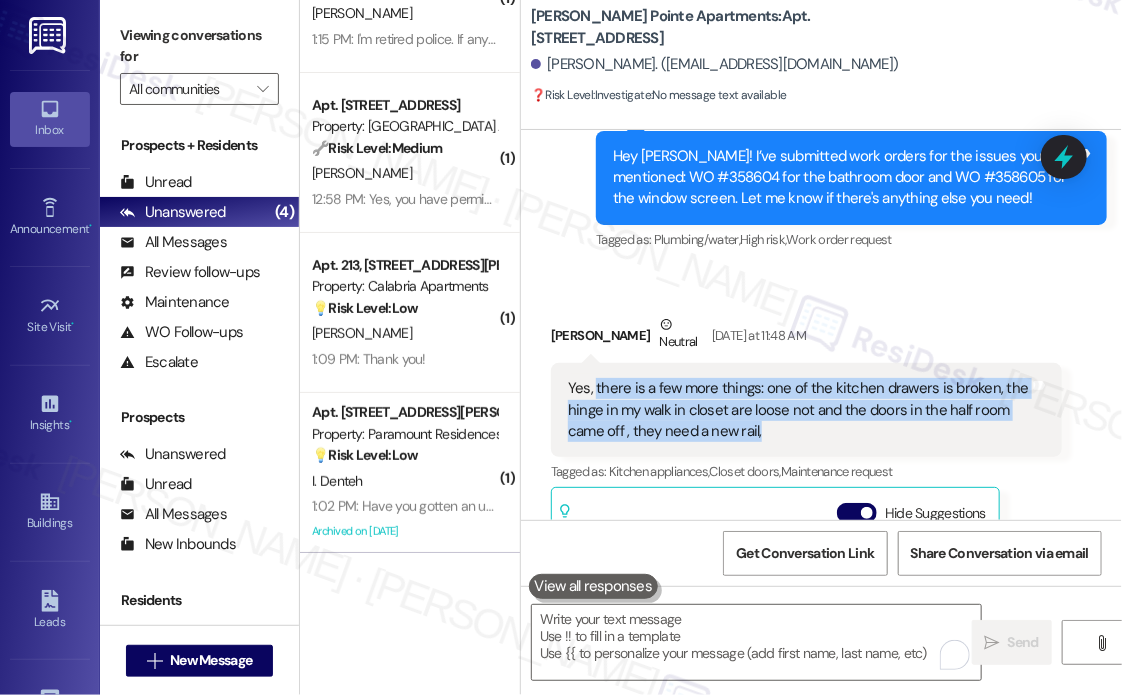 drag, startPoint x: 820, startPoint y: 319, endPoint x: 595, endPoint y: 279, distance: 228.5279 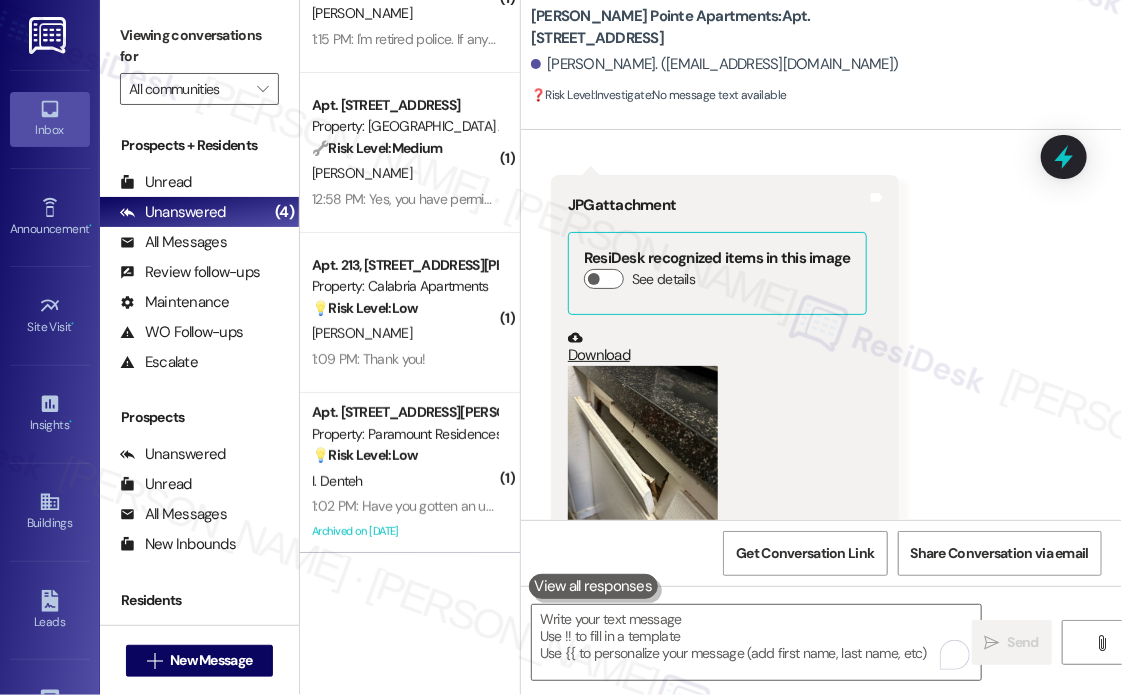 scroll, scrollTop: 13667, scrollLeft: 0, axis: vertical 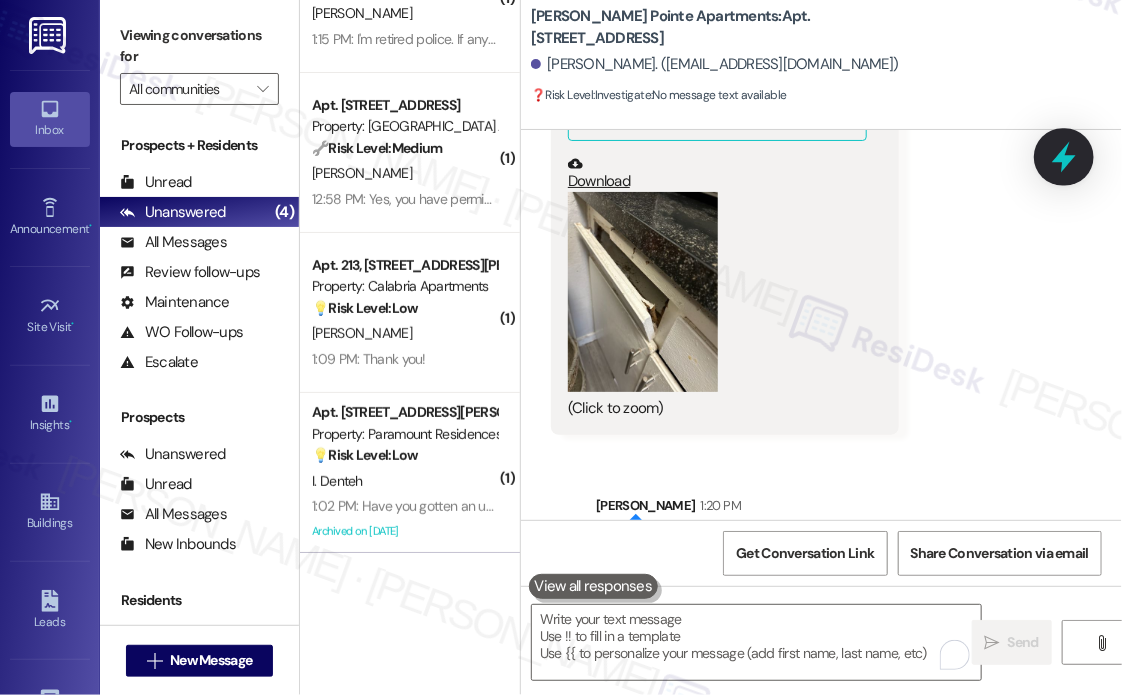 click at bounding box center (1064, 156) 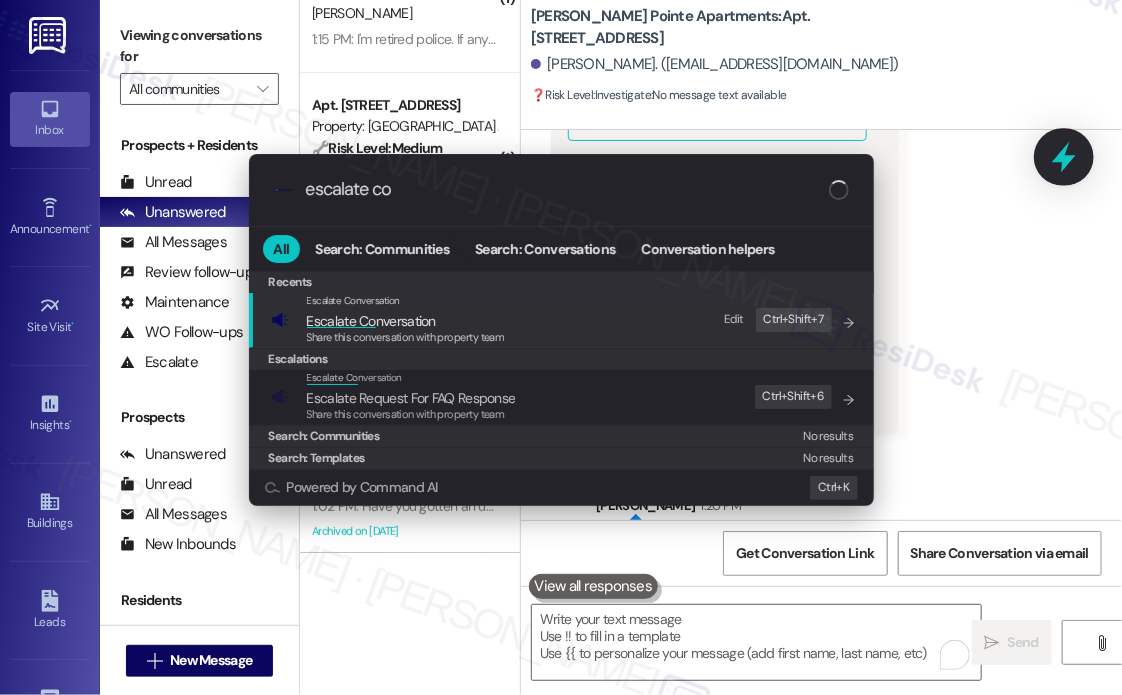 type on "escalate con" 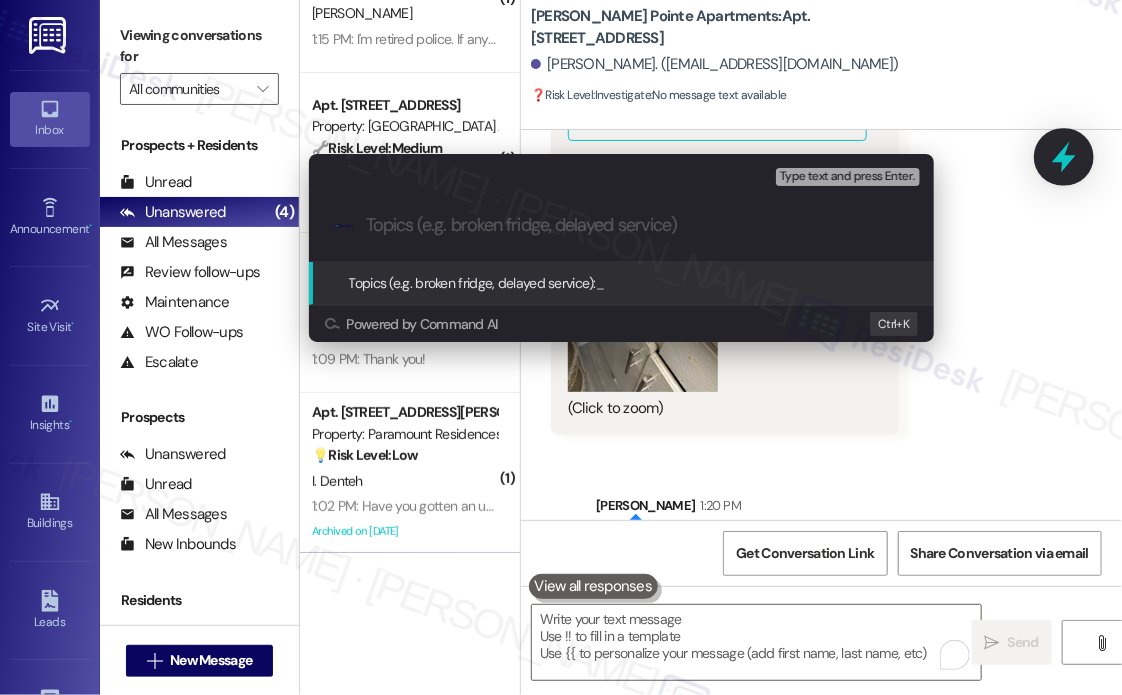 paste on "Follow-Up on Additional Maintenance Issues – Kitchen Drawer, Closet Hinges, and Half Room Doors" 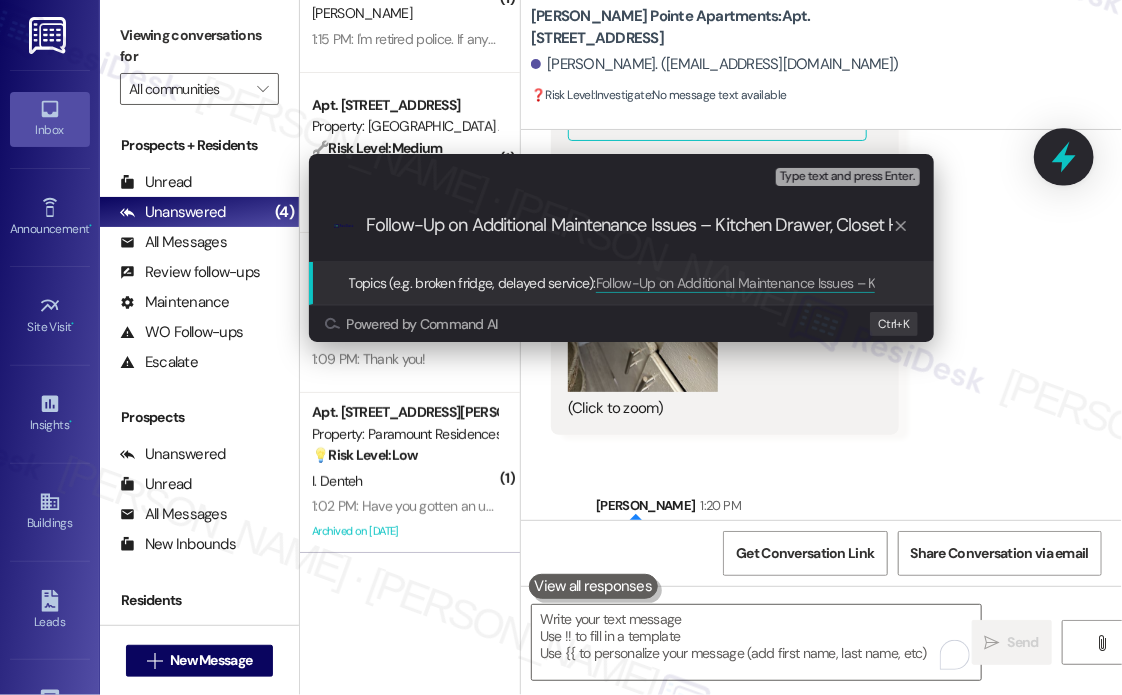 scroll, scrollTop: 0, scrollLeft: 217, axis: horizontal 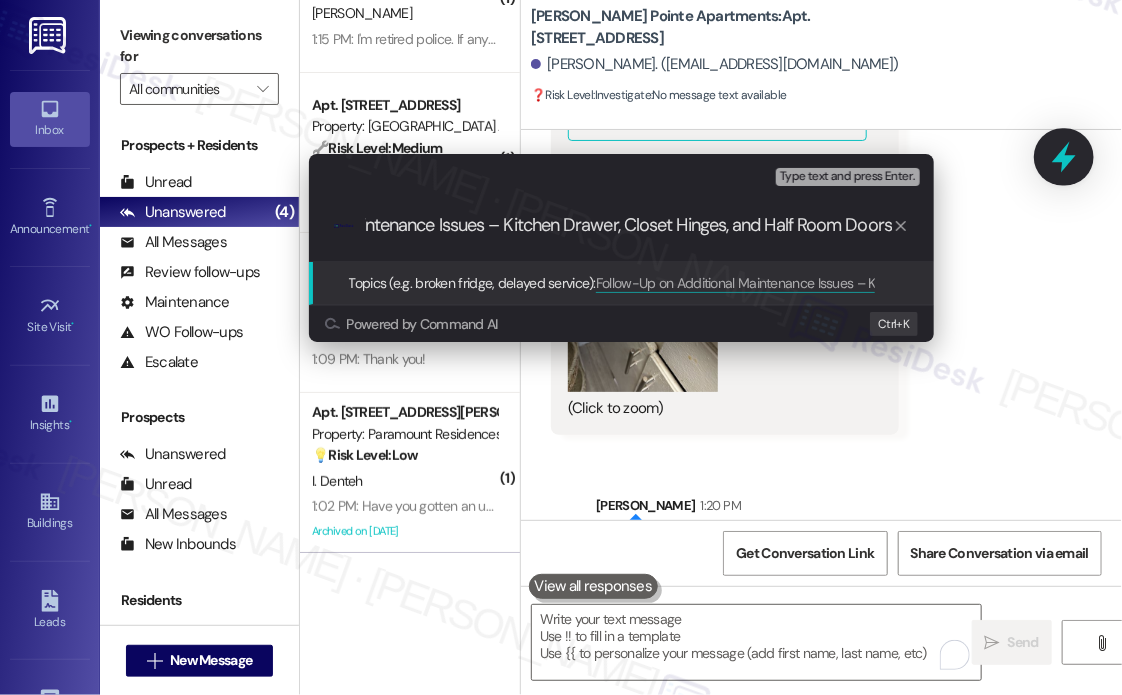 type 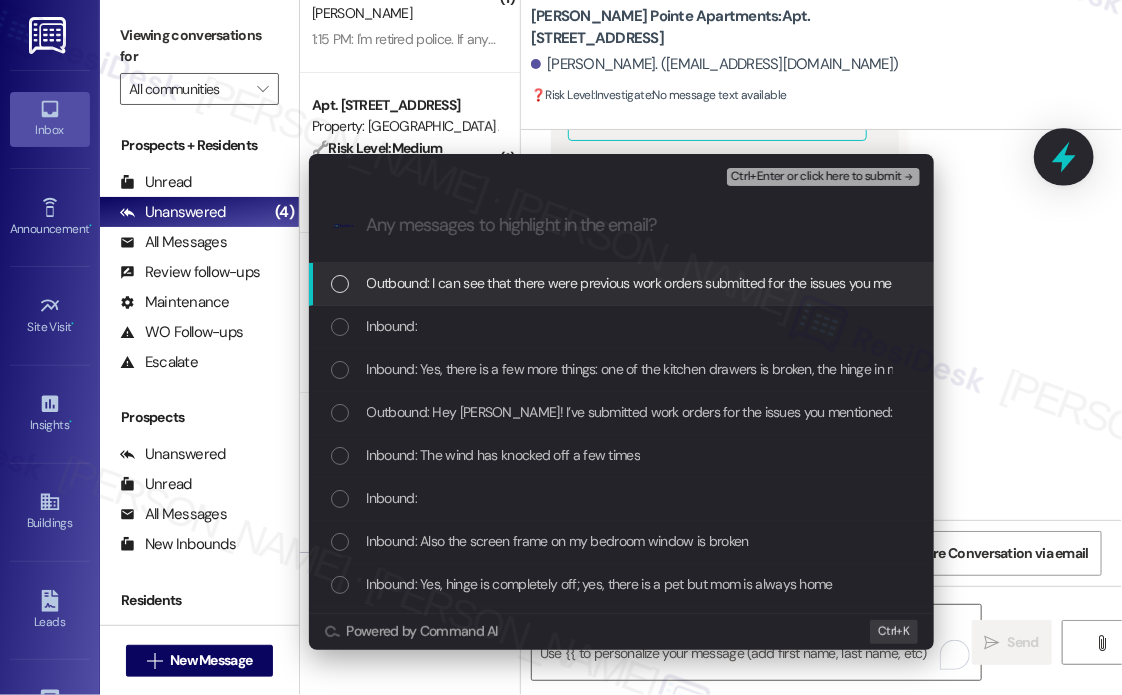 scroll, scrollTop: 0, scrollLeft: 0, axis: both 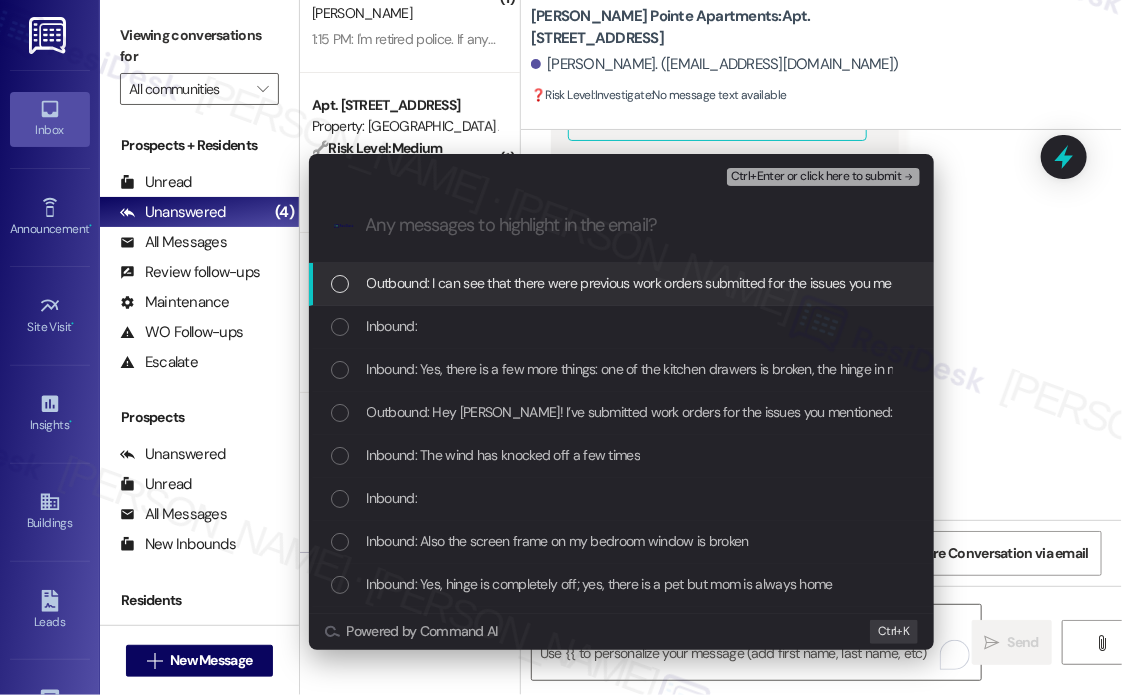 click on "Outbound: I can see that there were previous work orders submitted for the issues you mentioned. I’ve already followed up with the maintenance team to check on the status and make sure they’re being addressed." at bounding box center (990, 283) 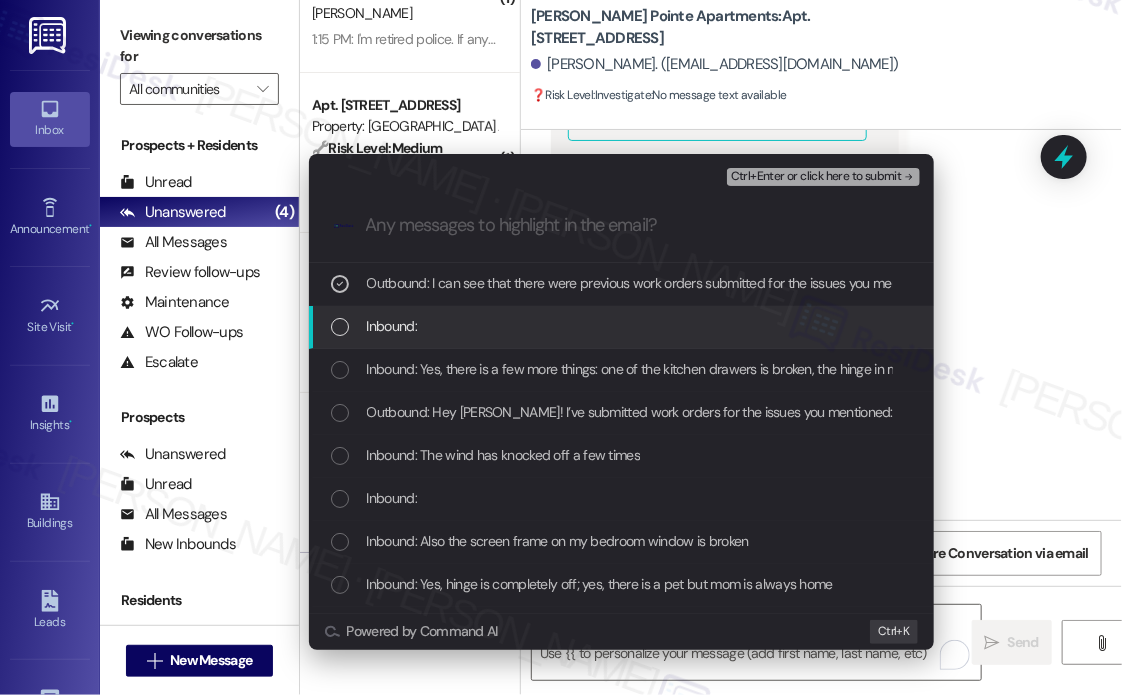 click on "Inbound:" at bounding box center (623, 326) 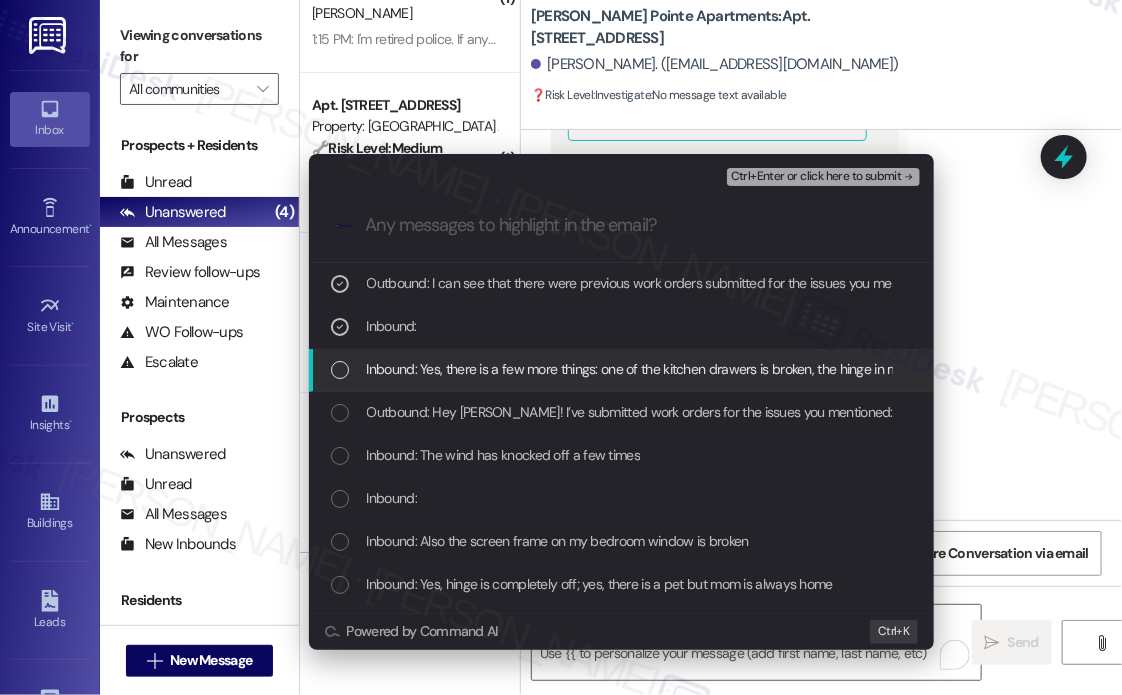click on "Inbound: Yes, there is a few more things: one of the kitchen drawers is broken, the hinge in my walk in closet are loose not  and the doors in the half room came off , they need a new rail," at bounding box center (897, 369) 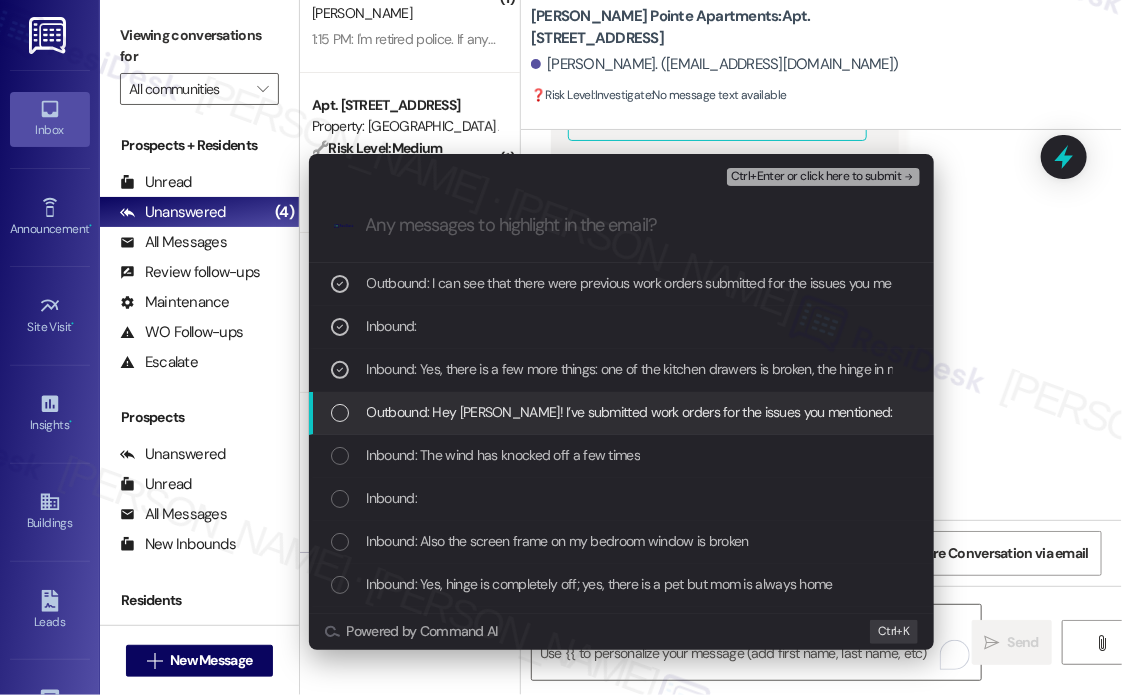 click on "Outbound: Hey [PERSON_NAME]! I’ve submitted work orders for the issues you mentioned: WO #358604 for the bathroom door and WO #358605 for the window screen. Let me know if there's anything else you need!" at bounding box center [1002, 412] 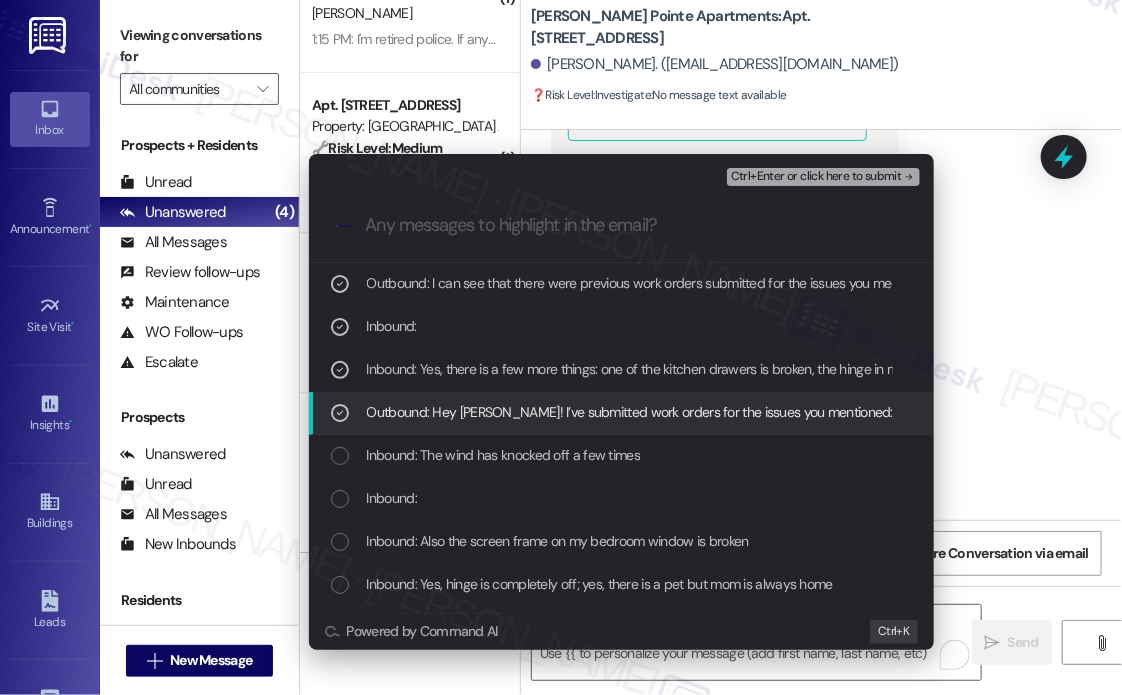 click on "Outbound: Hey [PERSON_NAME]! I’ve submitted work orders for the issues you mentioned: WO #358604 for the bathroom door and WO #358605 for the window screen. Let me know if there's anything else you need!" at bounding box center (1002, 412) 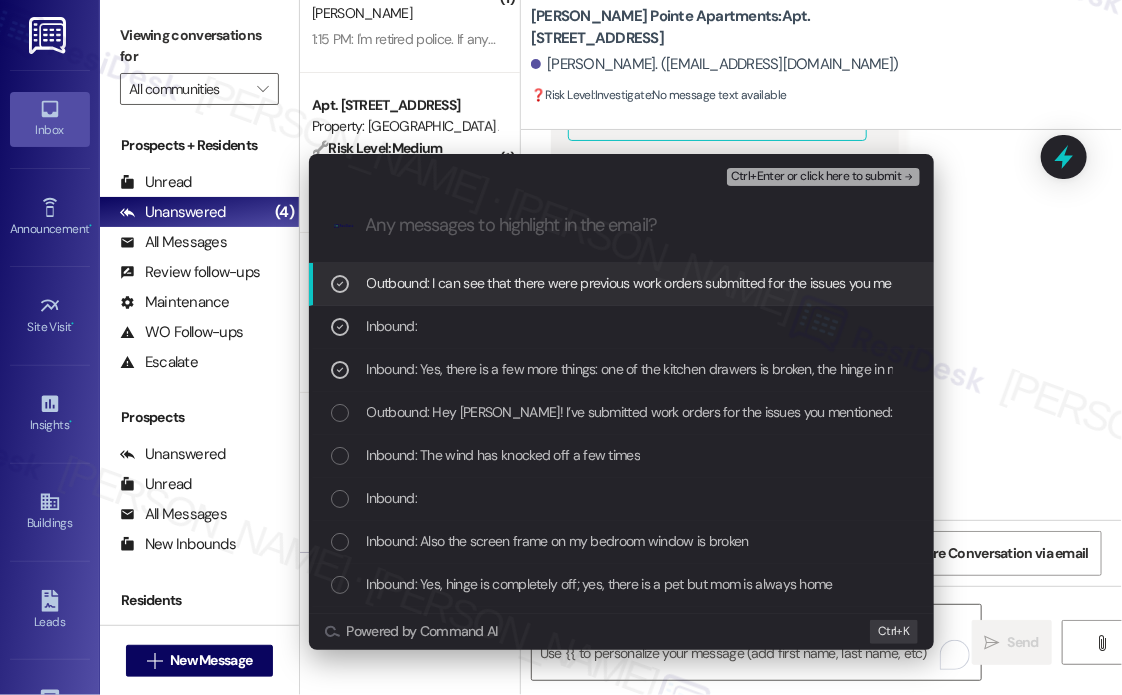 click on "Ctrl+Enter or click here to submit" at bounding box center (816, 177) 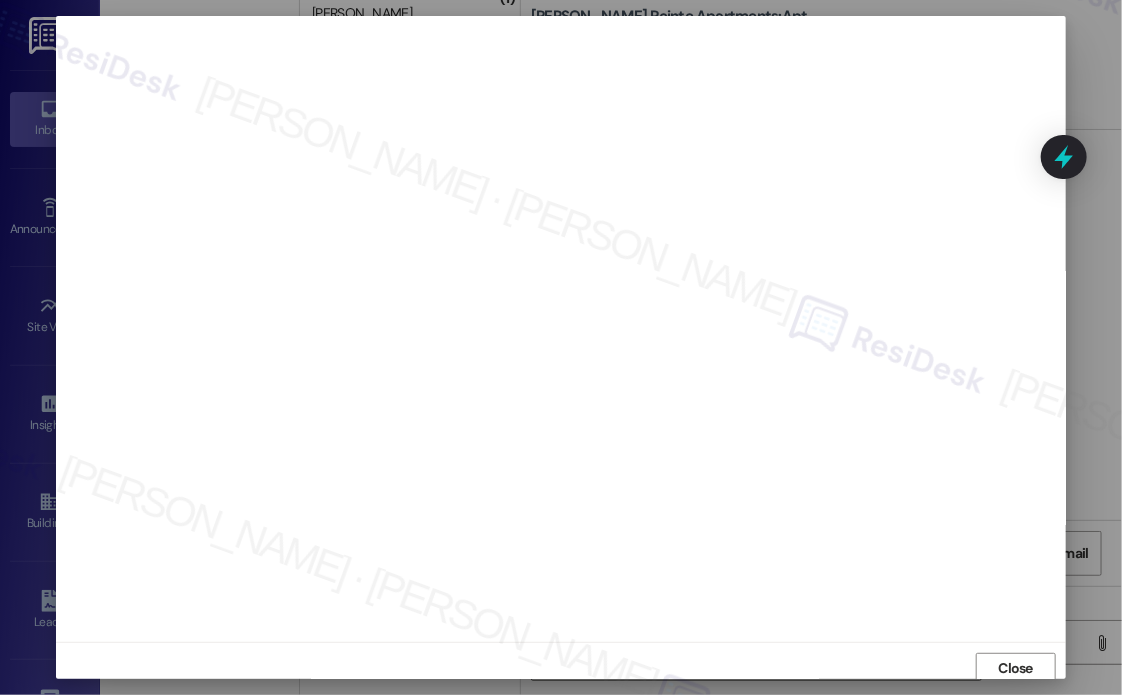 scroll, scrollTop: 5, scrollLeft: 0, axis: vertical 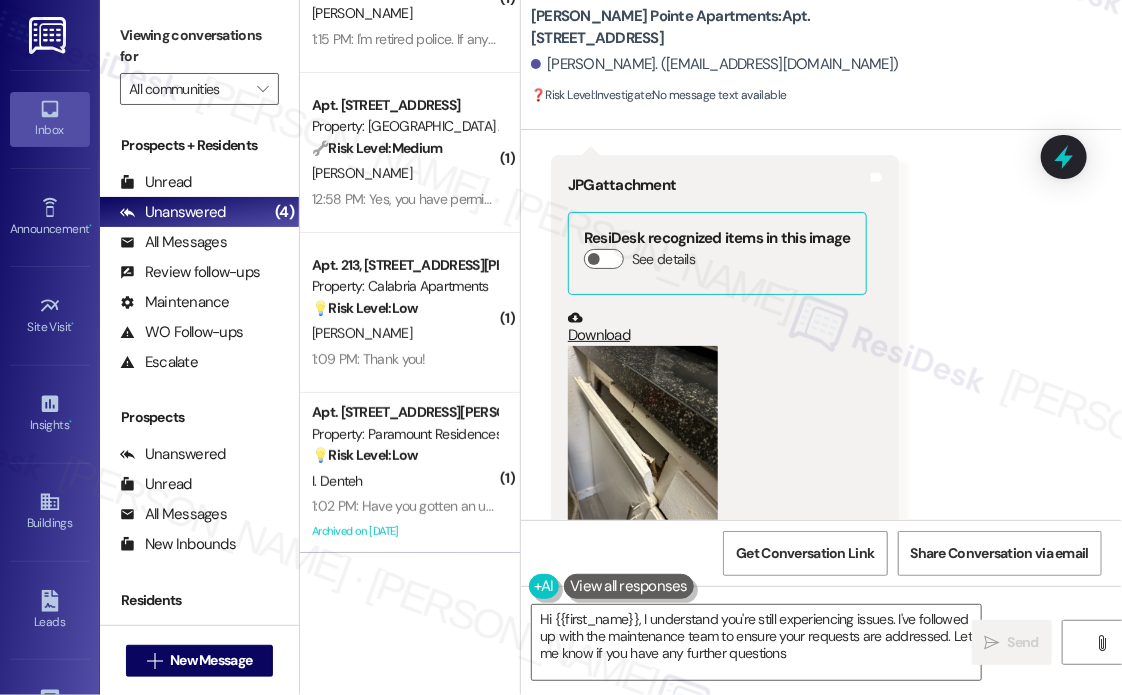 type on "Hi {{first_name}}, I understand you're still experiencing issues. I've followed up with the maintenance team to ensure your requests are addressed. Let me know if you have any further questions!" 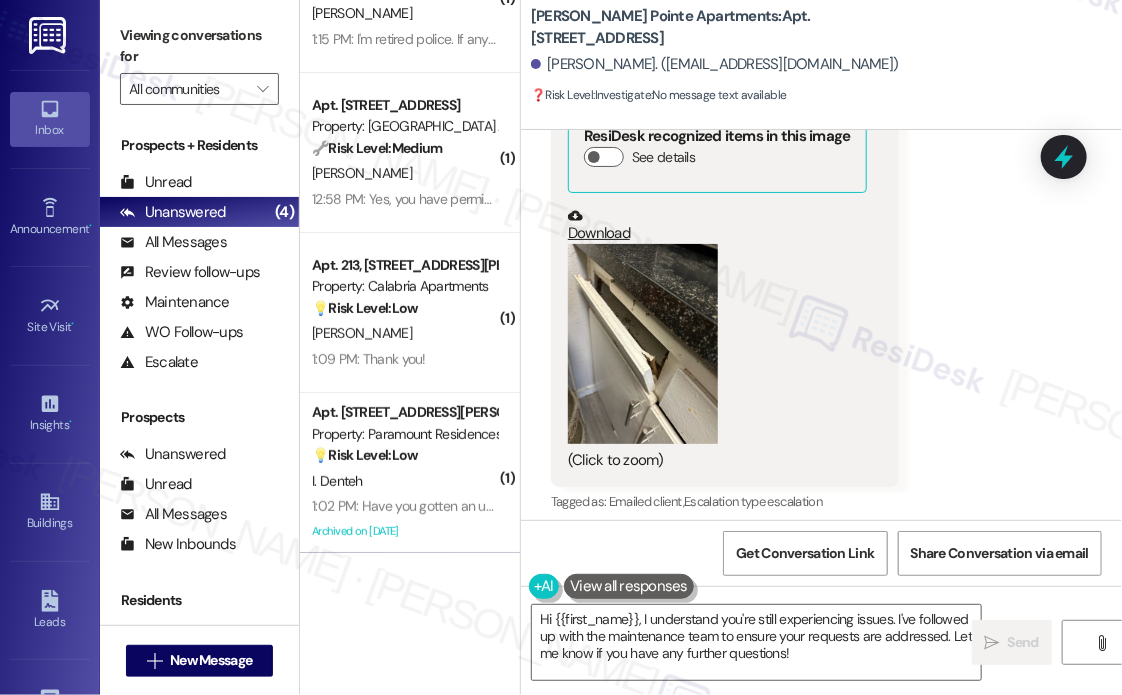scroll, scrollTop: 13726, scrollLeft: 0, axis: vertical 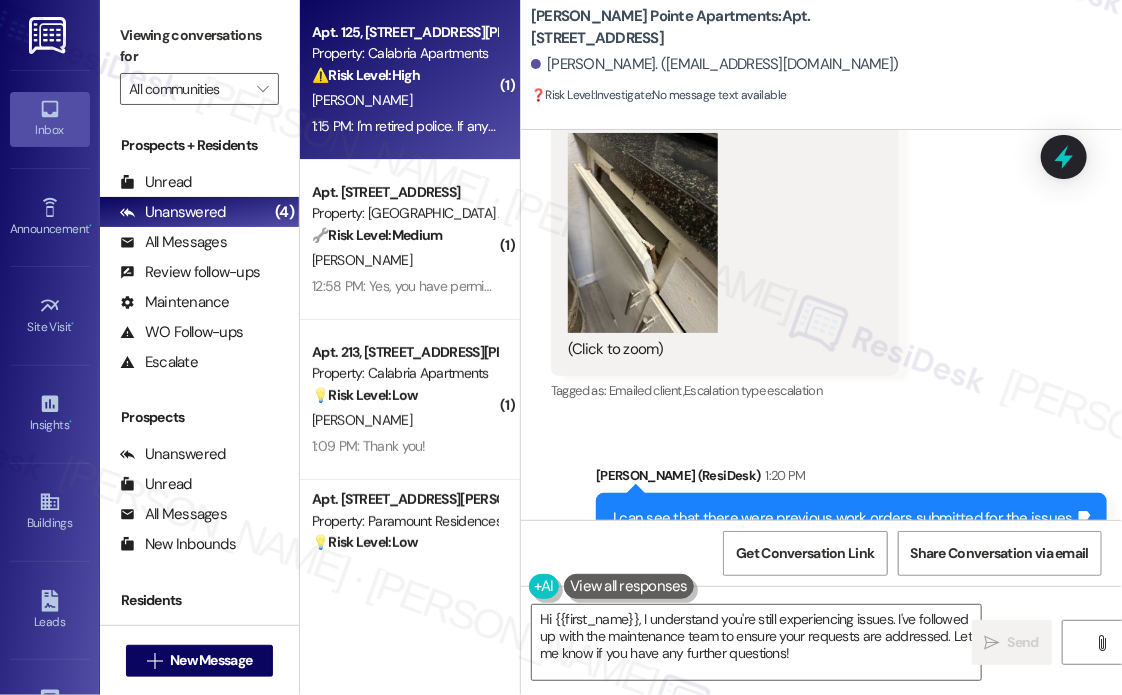 click on "[PERSON_NAME]" at bounding box center (404, 100) 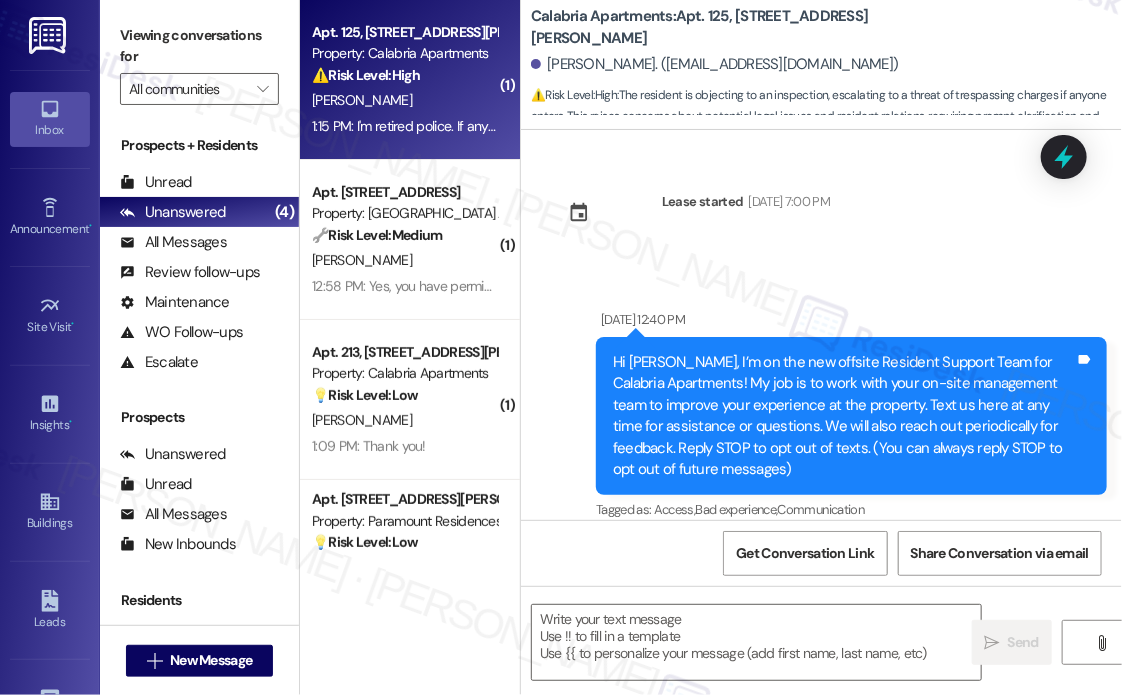 scroll, scrollTop: 17093, scrollLeft: 0, axis: vertical 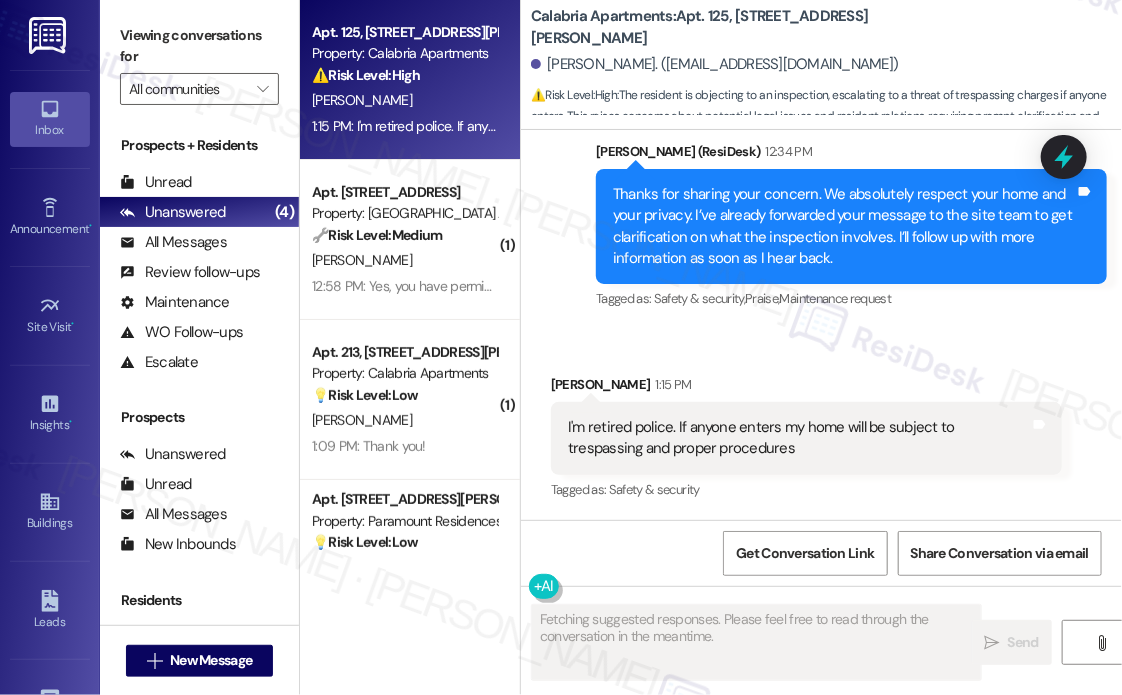 click on "Received via SMS [PERSON_NAME] 1:15 PM I'm retired police. If anyone enters my home will be subject to trespassing and proper procedures  Tags and notes Tagged as:   Safety & security Click to highlight conversations about Safety & security" at bounding box center (821, 424) 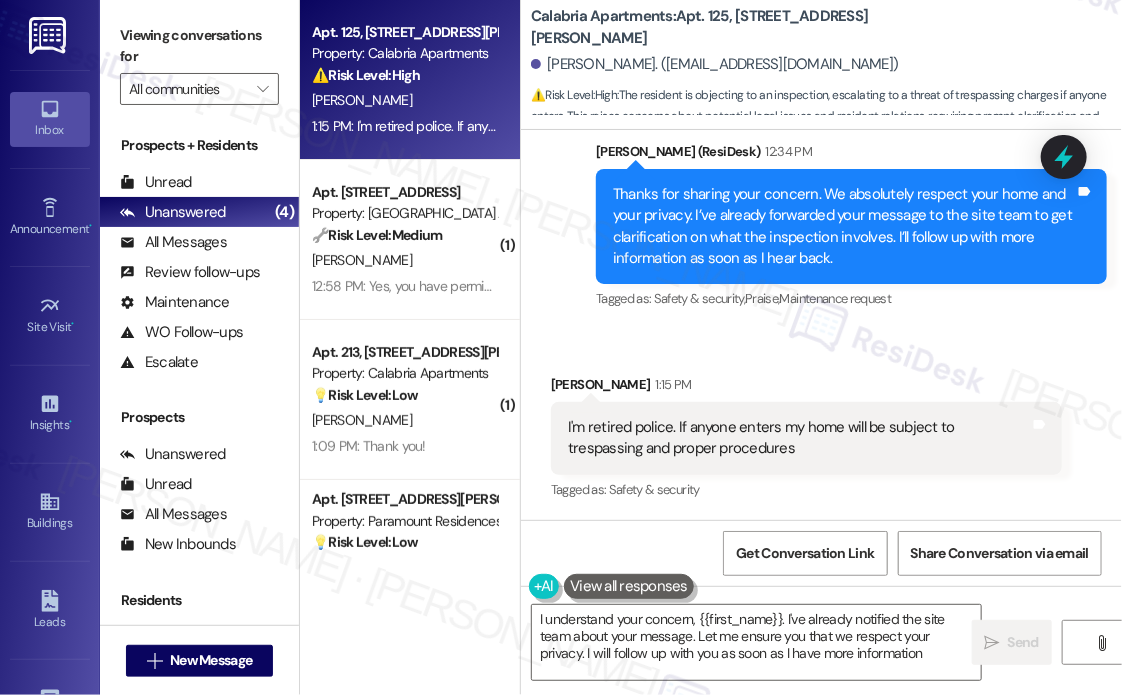 type on "I understand your concern, {{first_name}}. I've already notified the site team about your message. Let me ensure you that we respect your privacy. I will follow up with you as soon as I have more information." 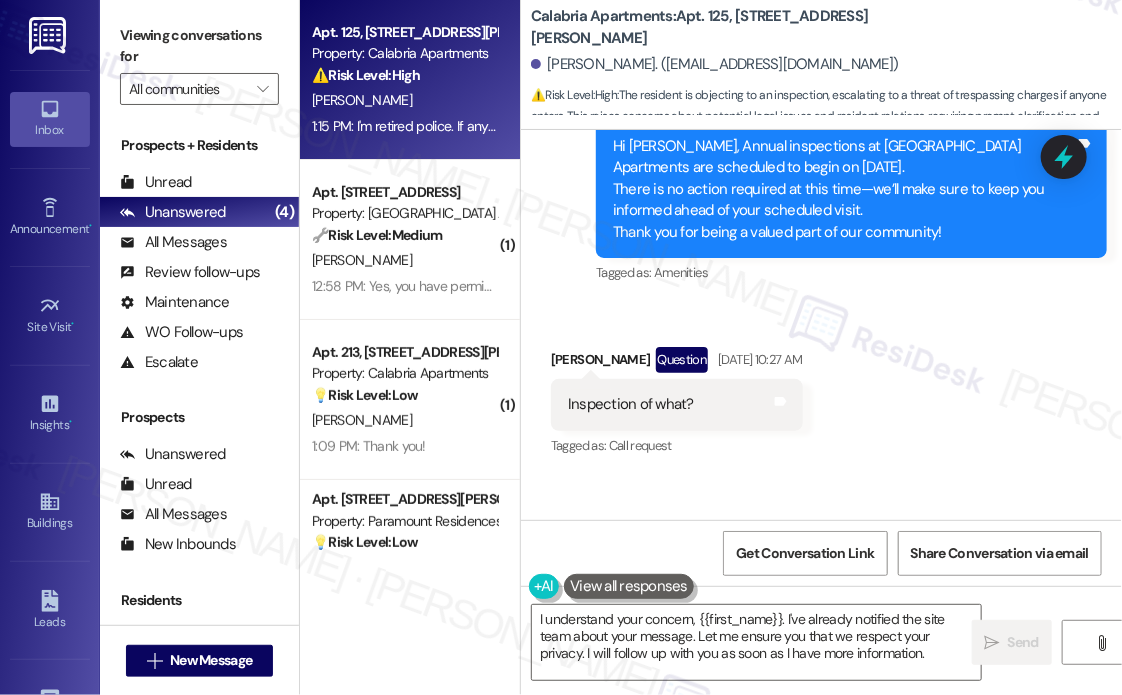 scroll, scrollTop: 14593, scrollLeft: 0, axis: vertical 